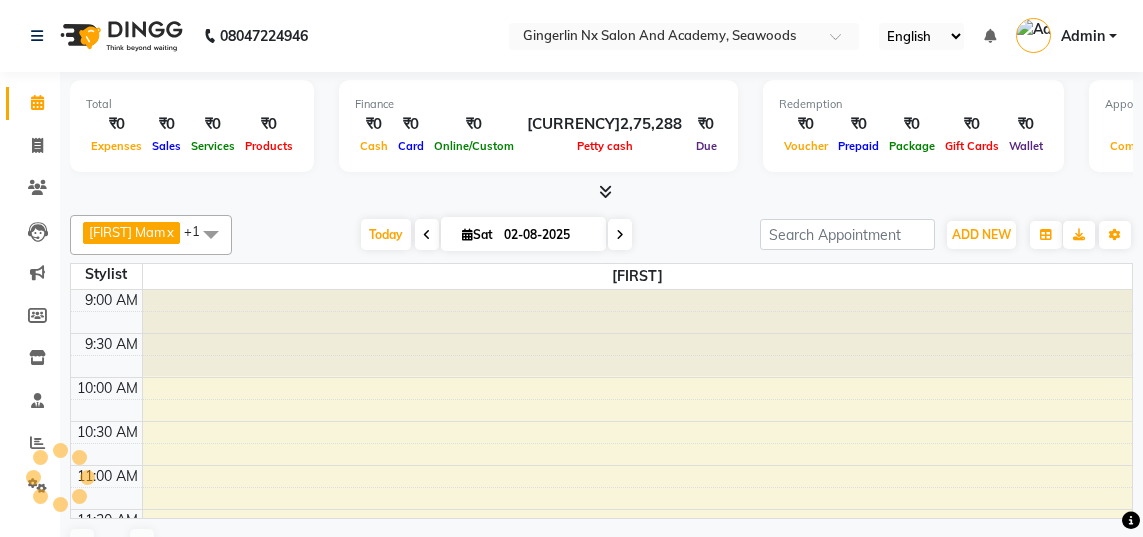 scroll, scrollTop: 0, scrollLeft: 0, axis: both 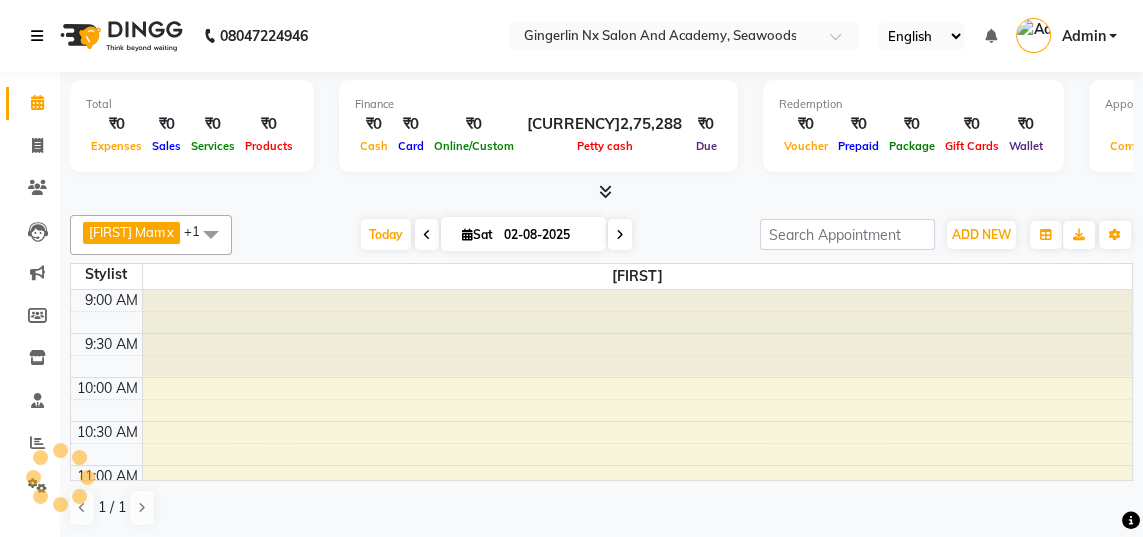 click at bounding box center [41, 36] 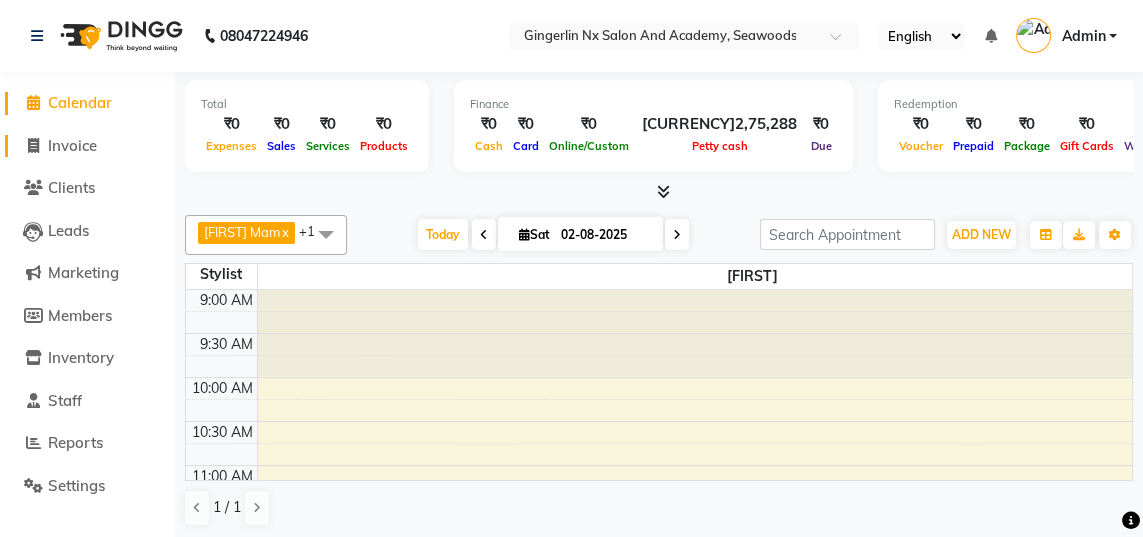 click on "Invoice" 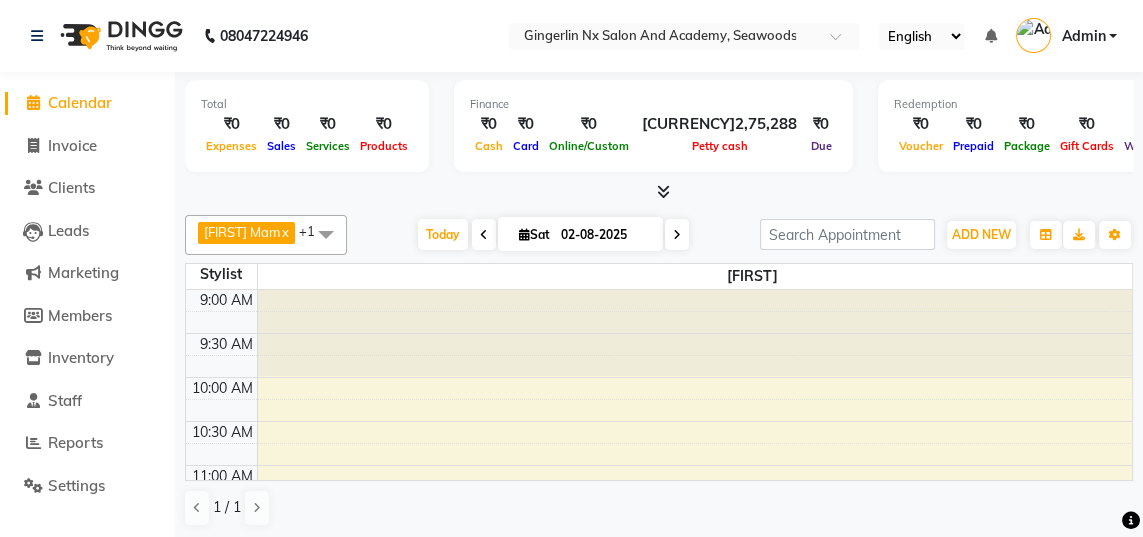 select on "service" 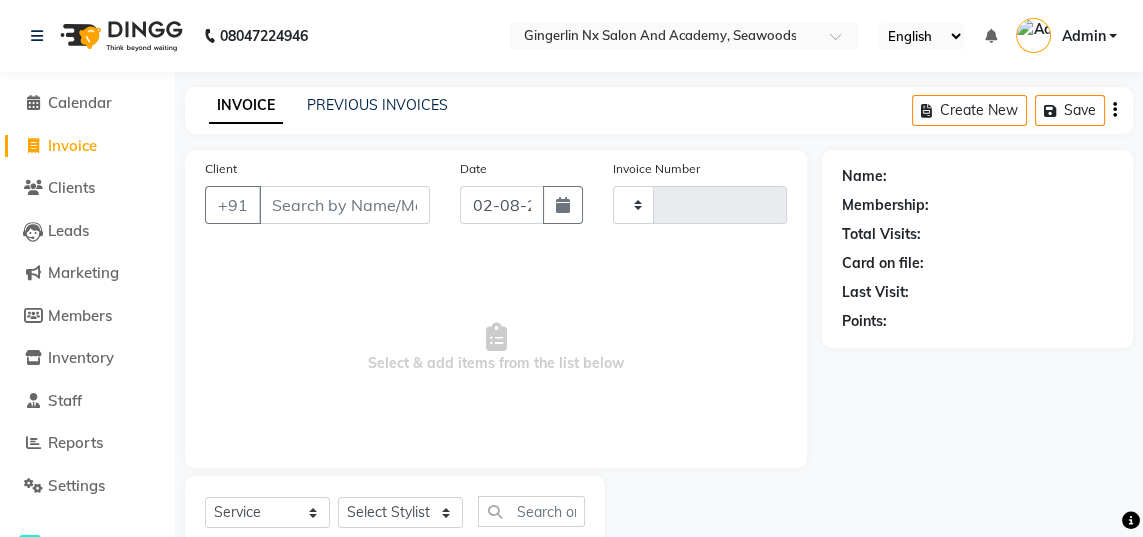 type on "0487" 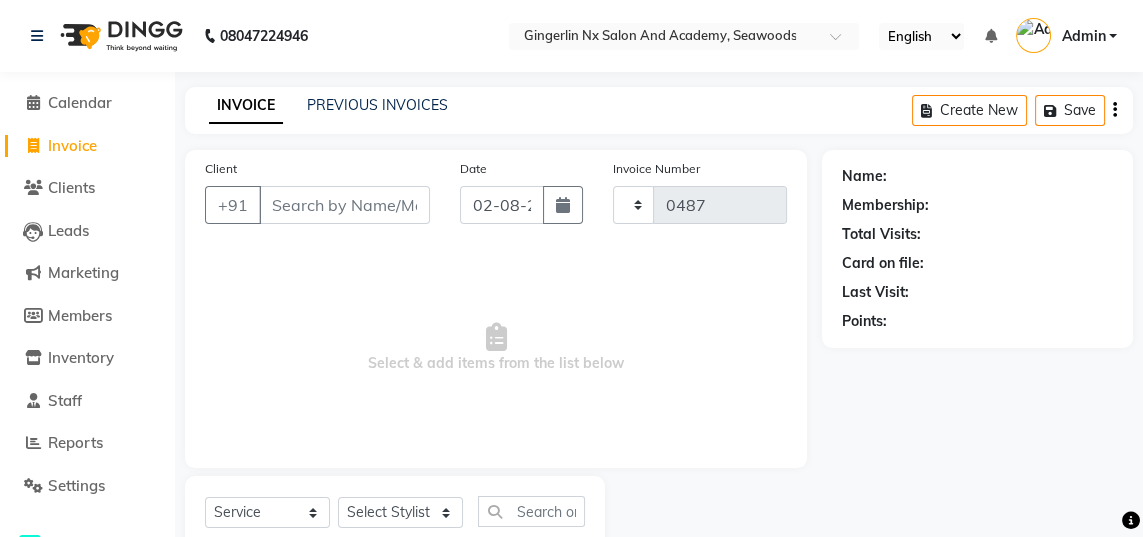 select on "480" 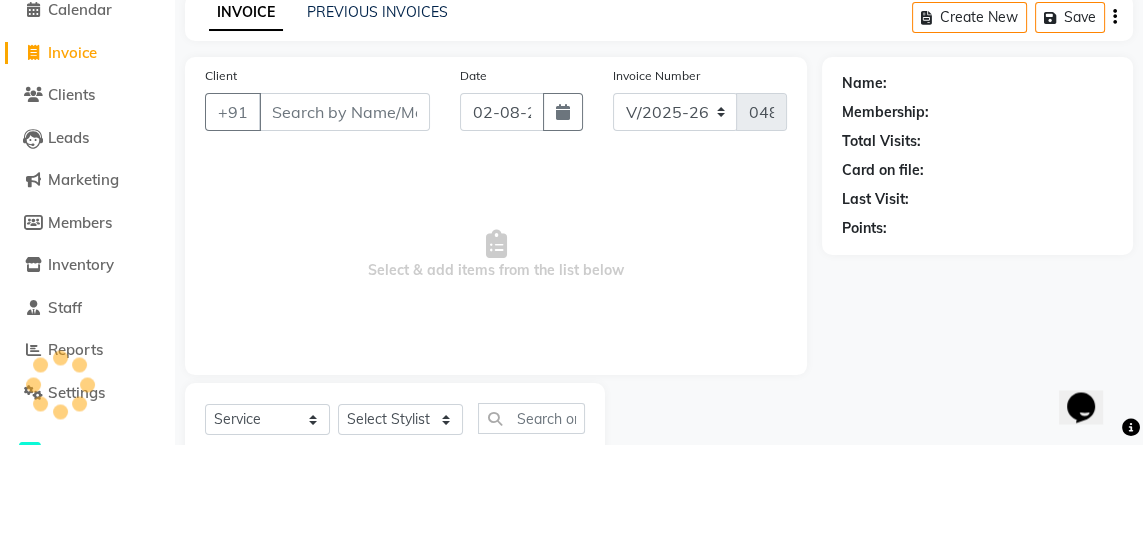 scroll, scrollTop: 0, scrollLeft: 0, axis: both 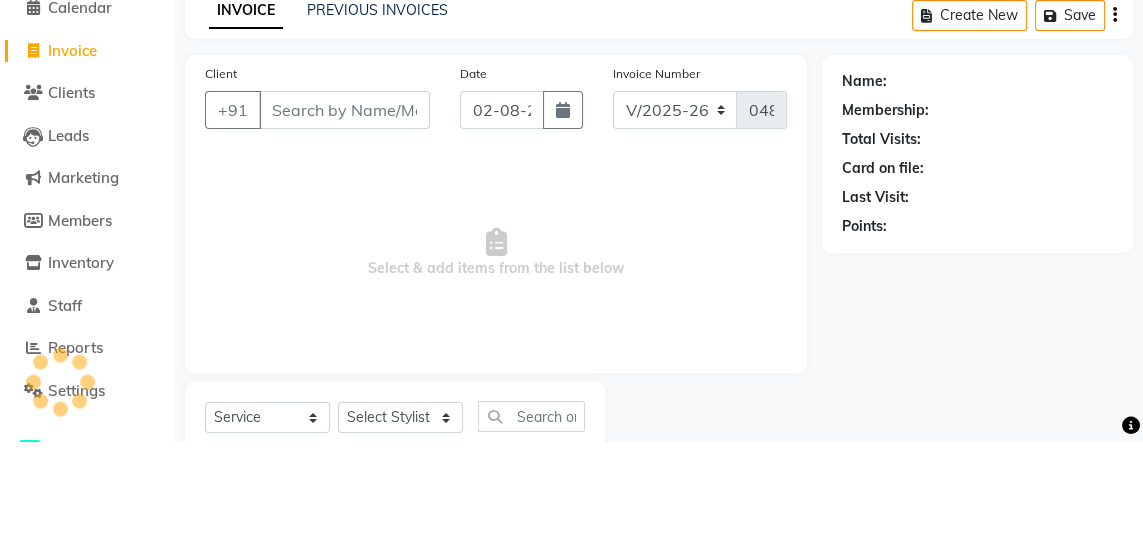 select on "membership" 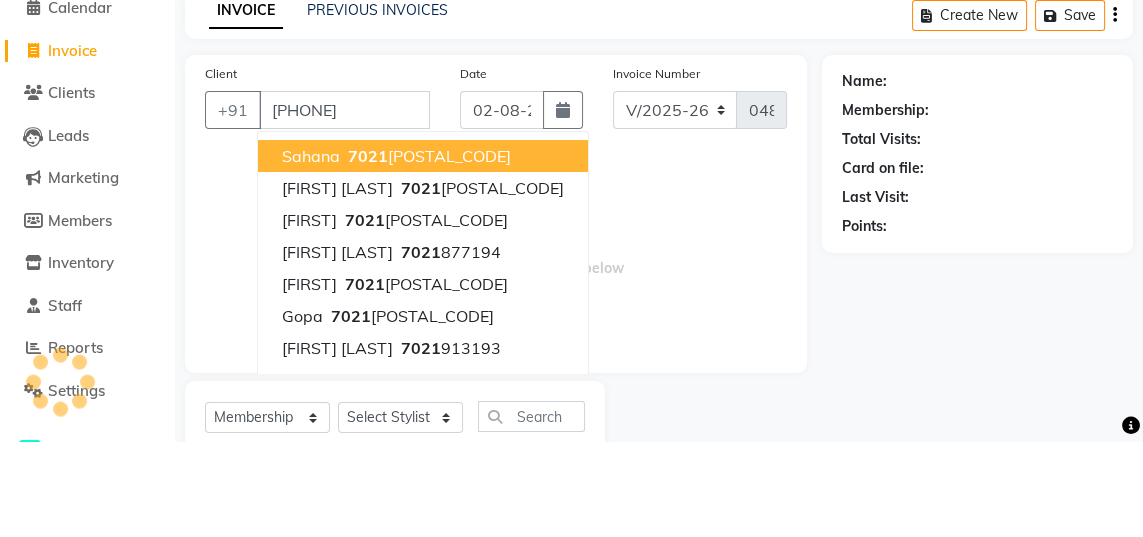 scroll, scrollTop: 0, scrollLeft: 0, axis: both 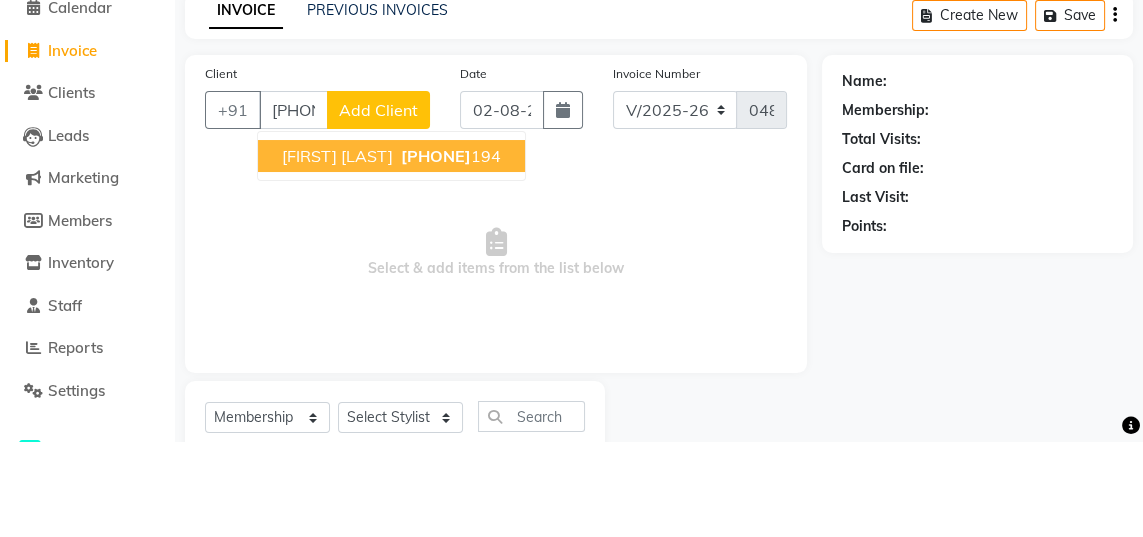 click on "[PHONE]" at bounding box center (436, 251) 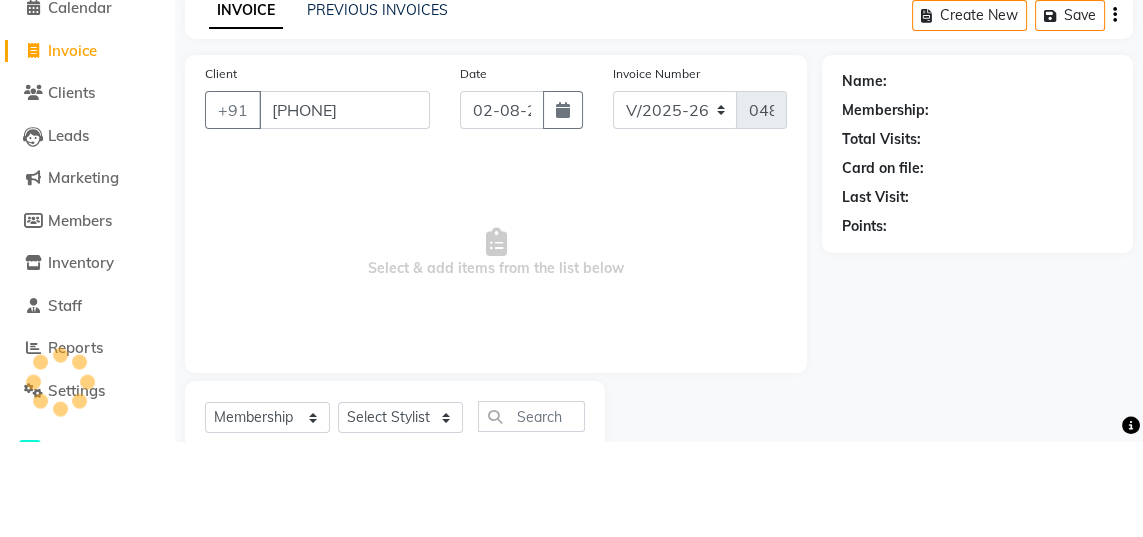 type on "[PHONE]" 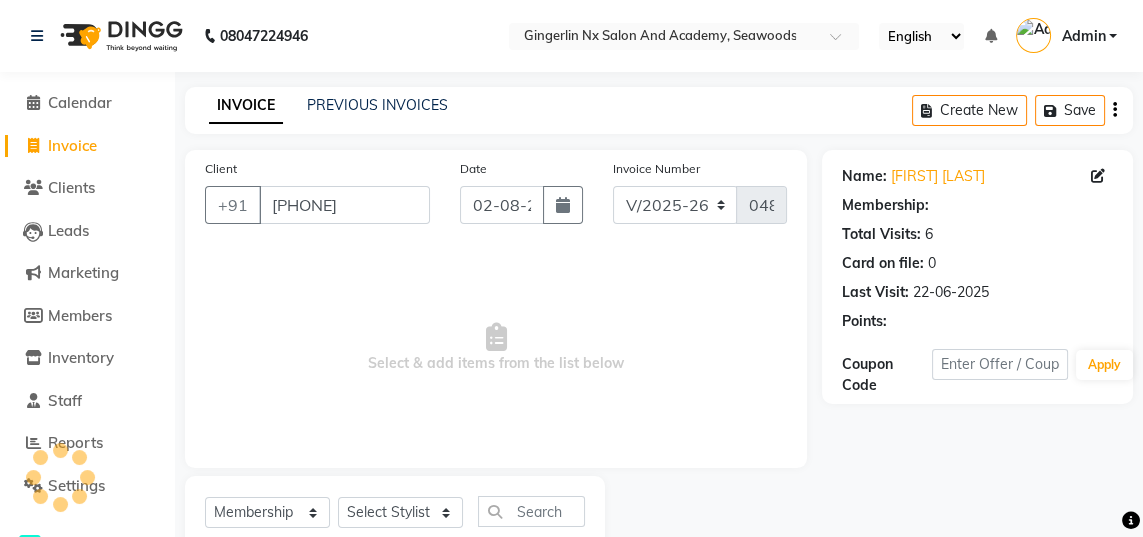 select on "1: Object" 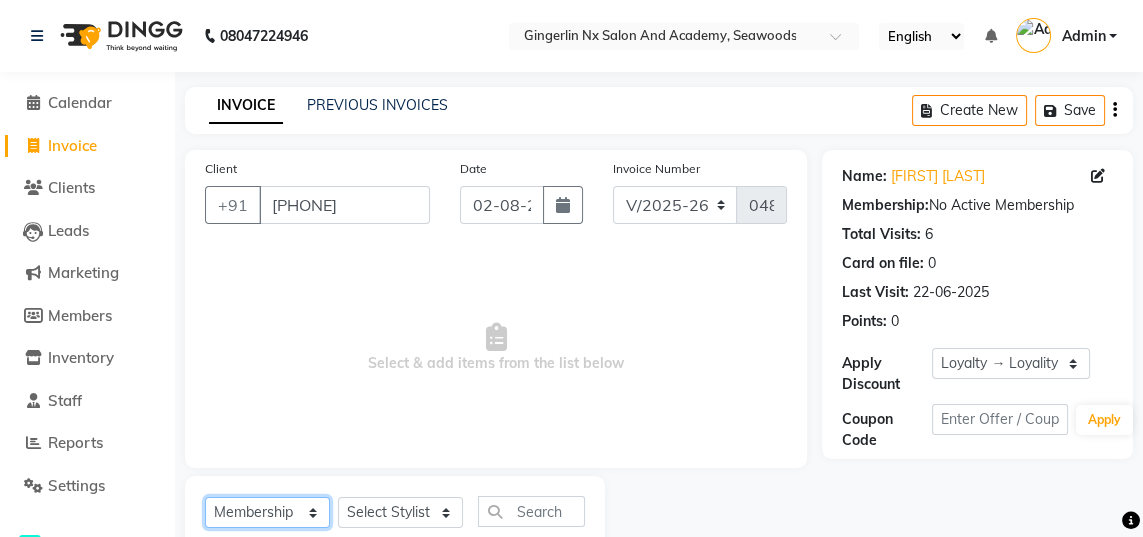 click on "Select  Service  Product  Membership  Package Voucher Prepaid Gift Card" 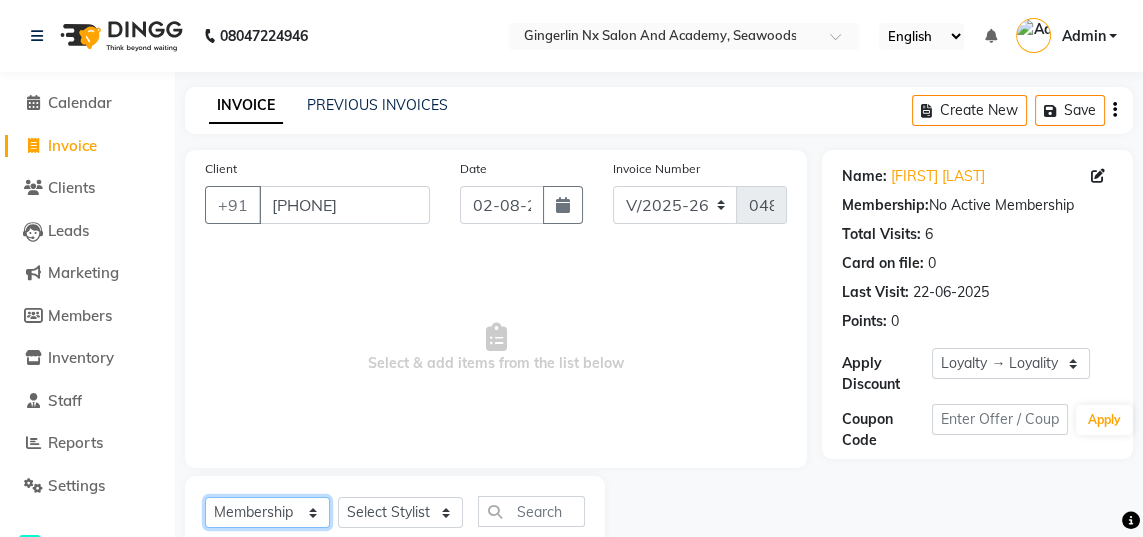 select on "service" 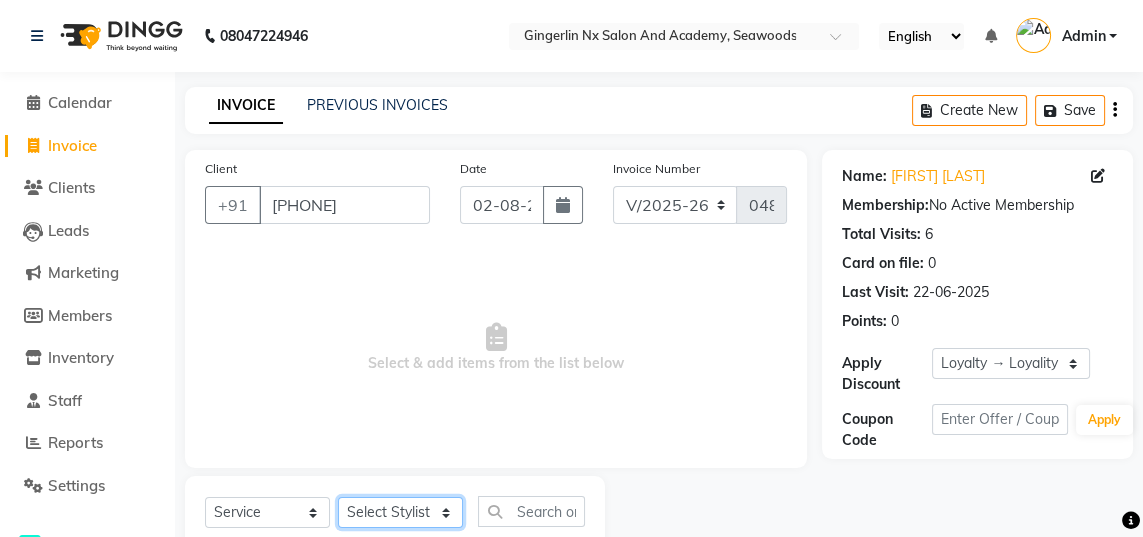click on "Select Stylist Jaya Sajida Samar Sashina Sheetal Tosif" 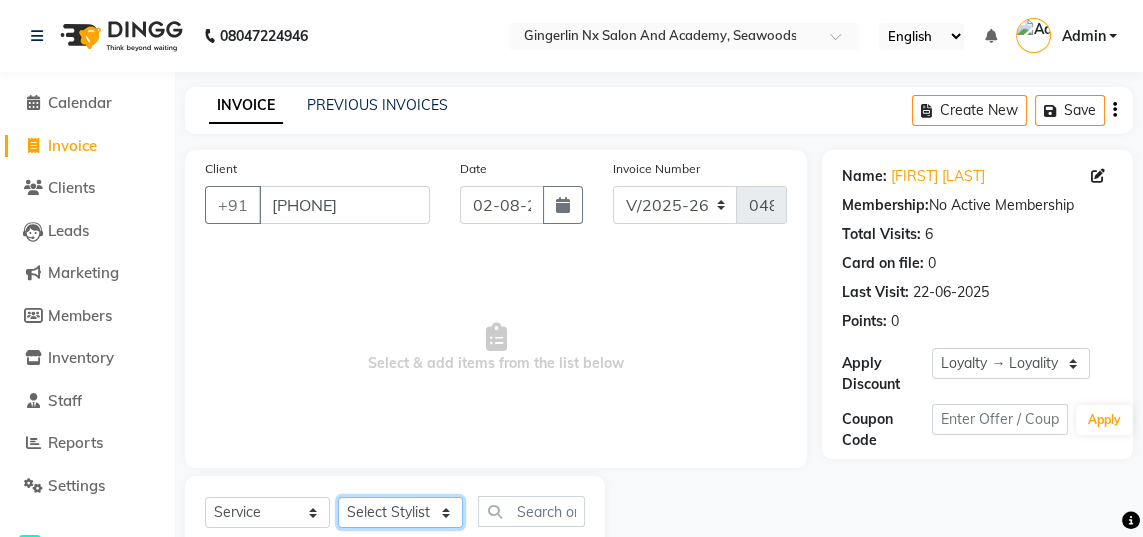 select on "84215" 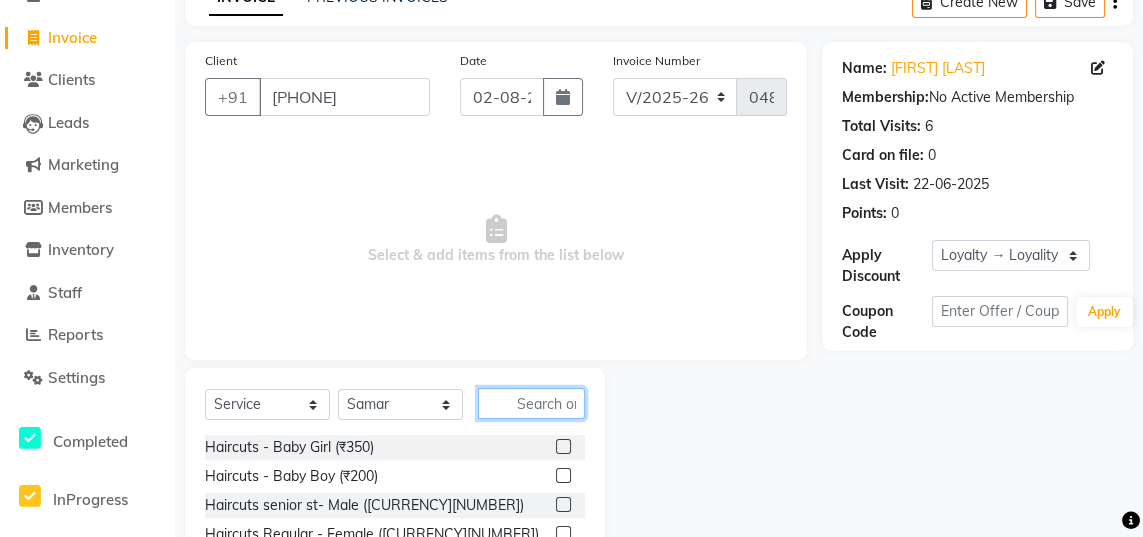 click 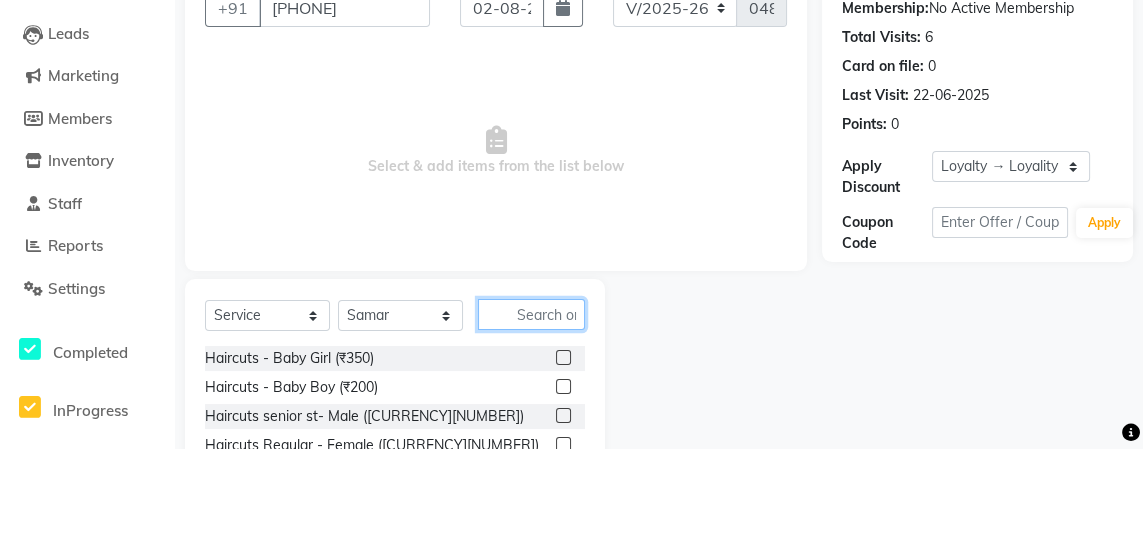 scroll, scrollTop: 108, scrollLeft: 0, axis: vertical 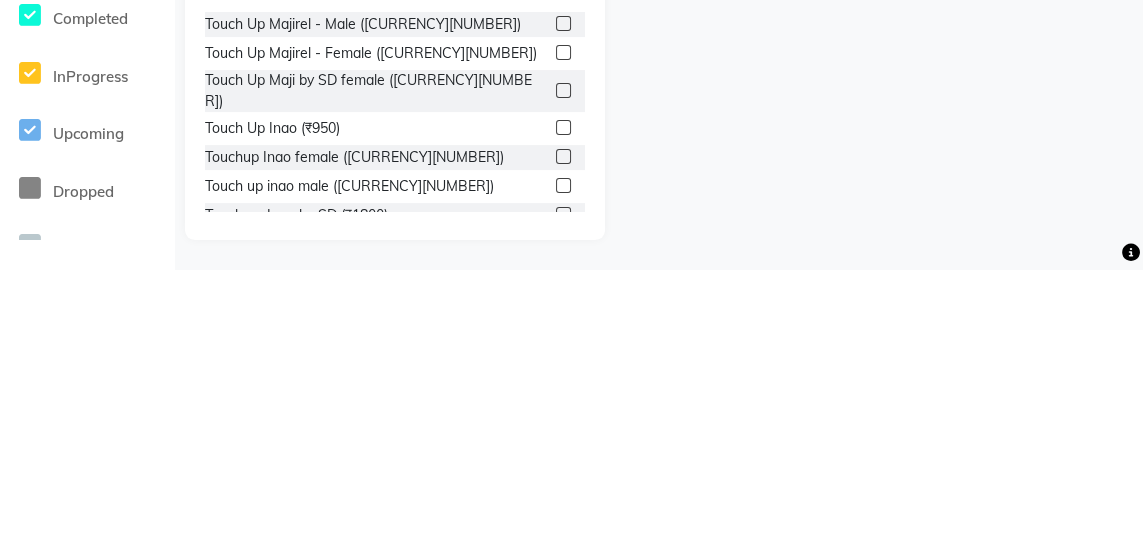 type on "Touch" 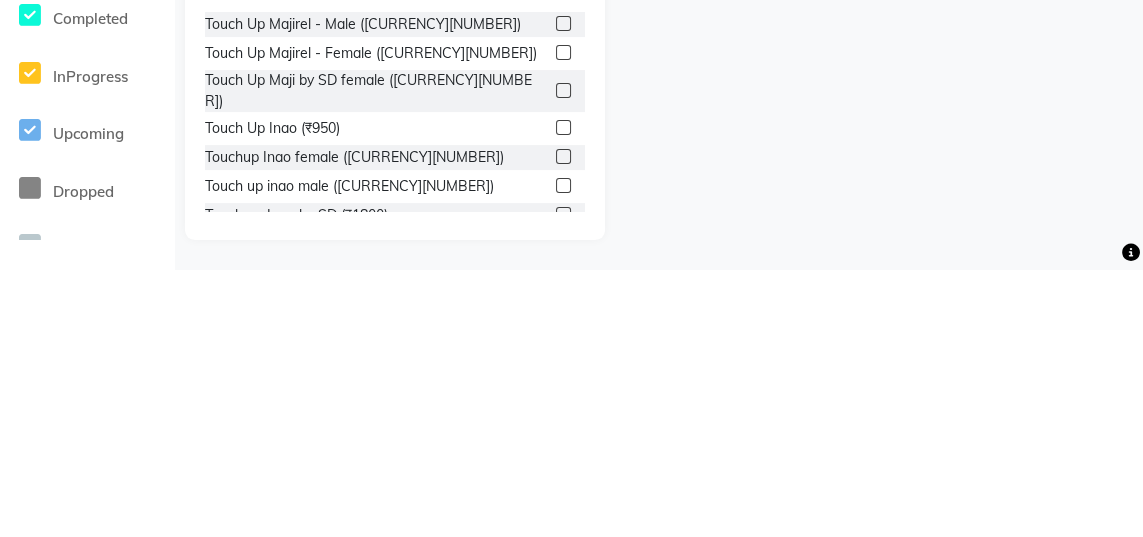 click 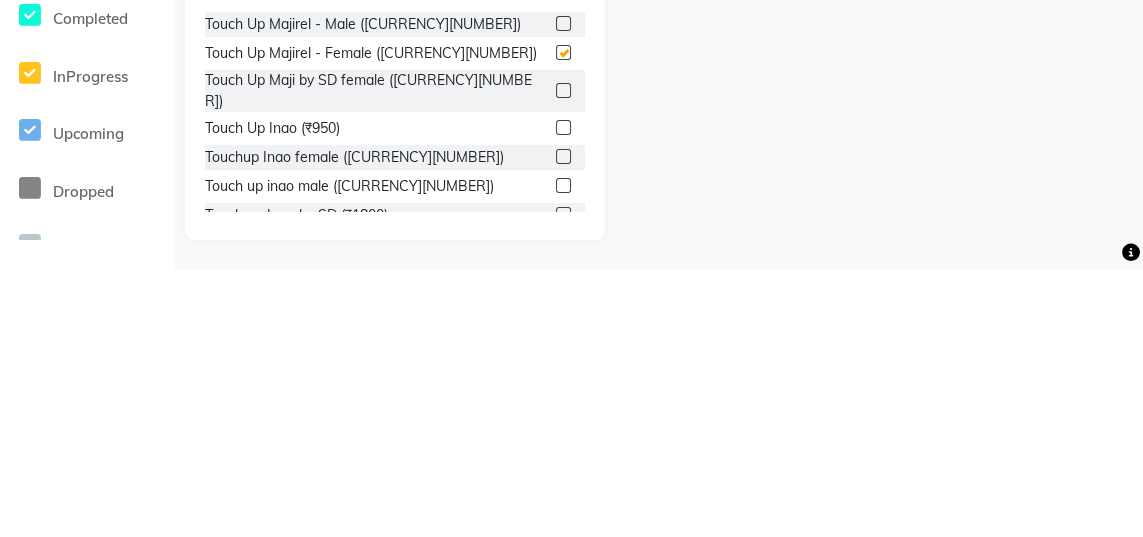 scroll, scrollTop: 263, scrollLeft: 0, axis: vertical 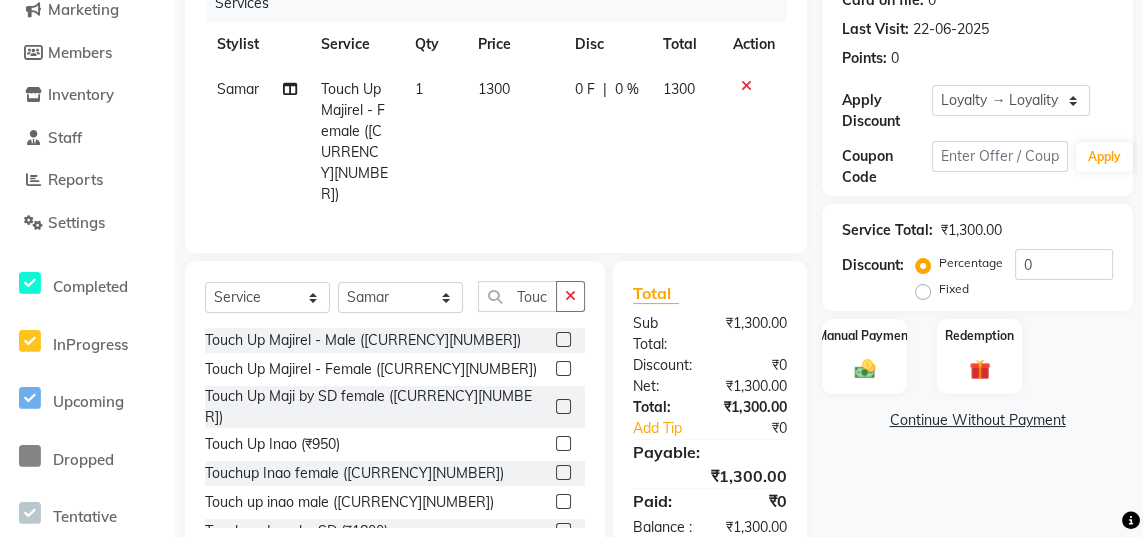 checkbox on "false" 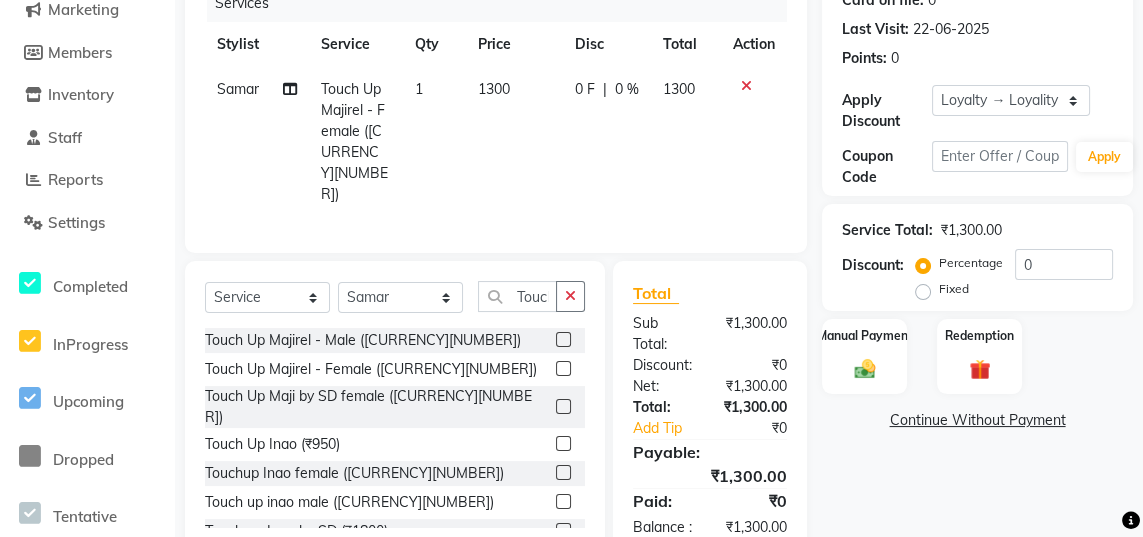 click 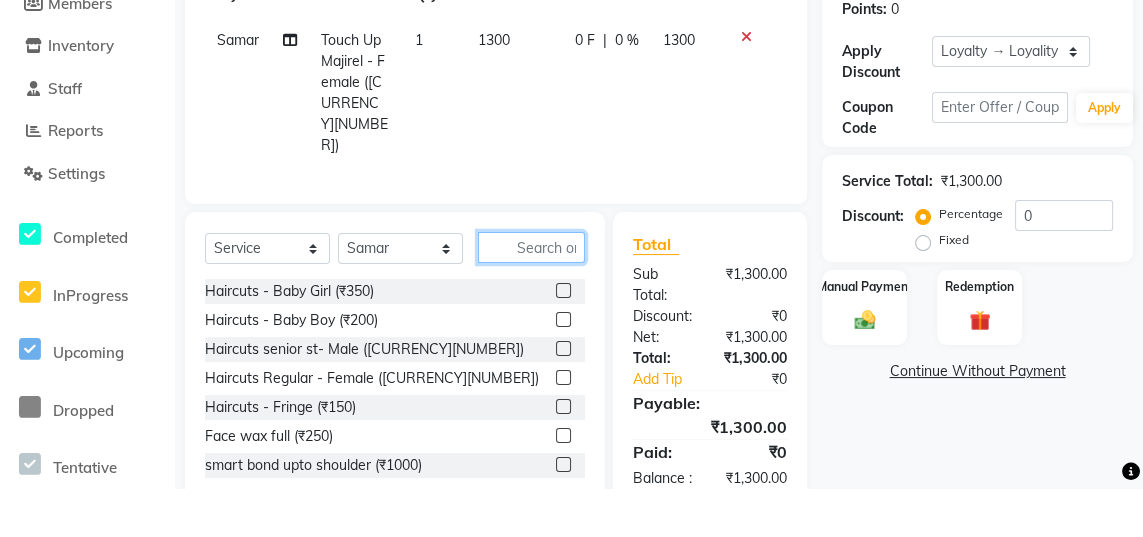 scroll, scrollTop: 263, scrollLeft: 0, axis: vertical 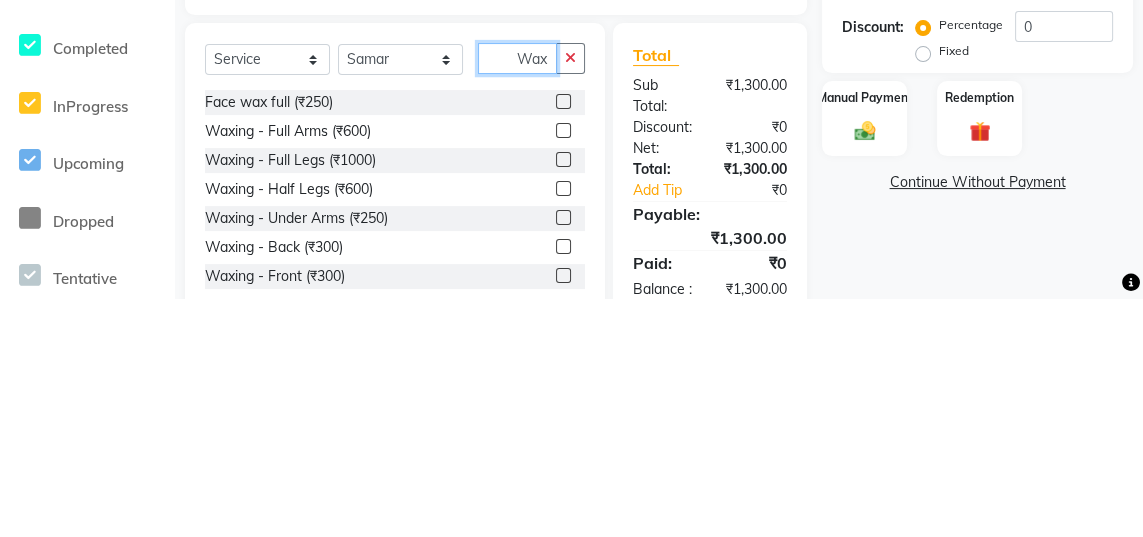 type on "Wax" 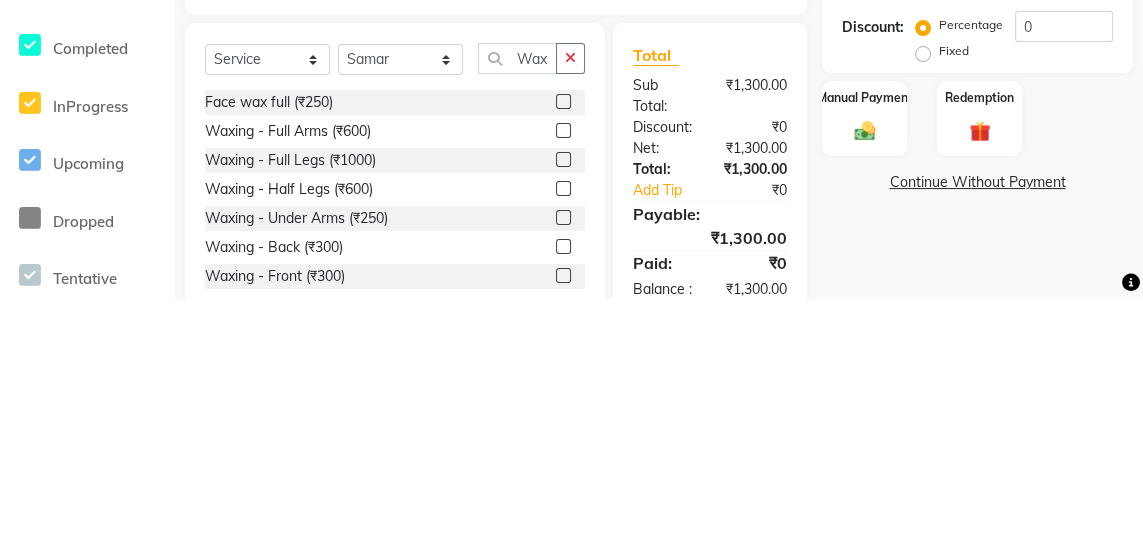 click 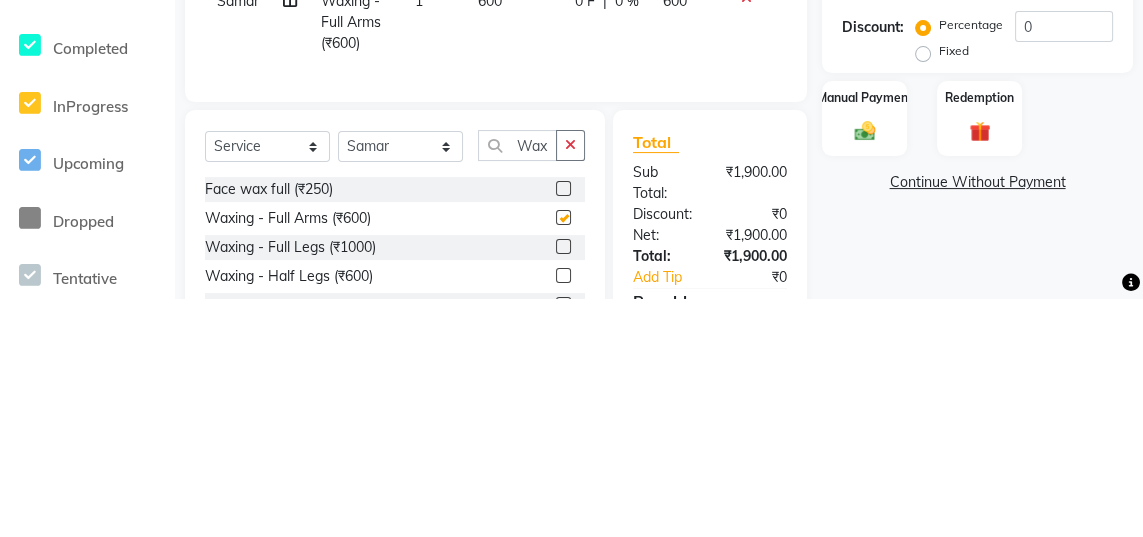 scroll, scrollTop: 263, scrollLeft: 0, axis: vertical 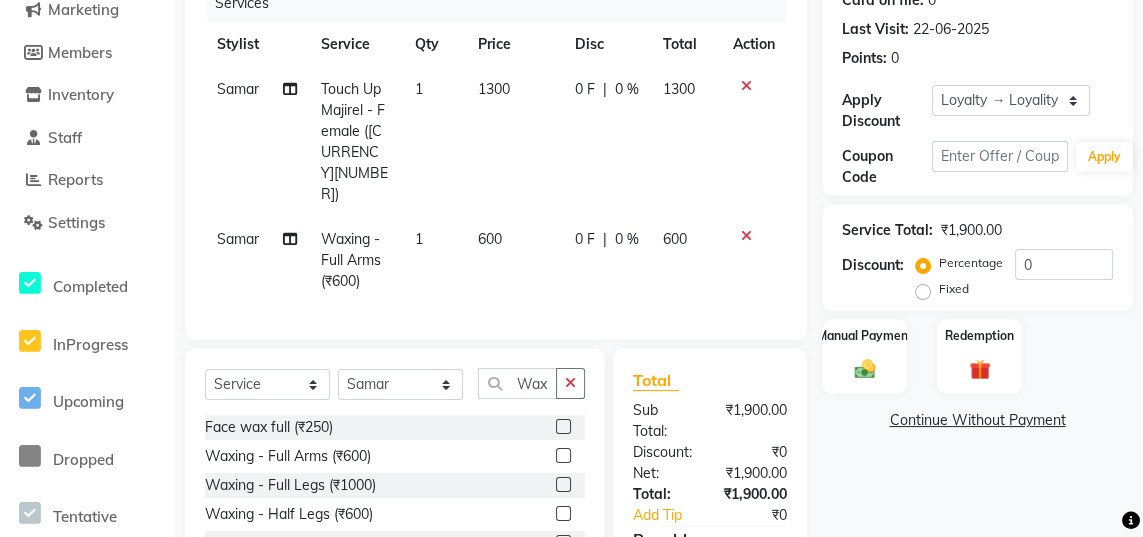checkbox on "false" 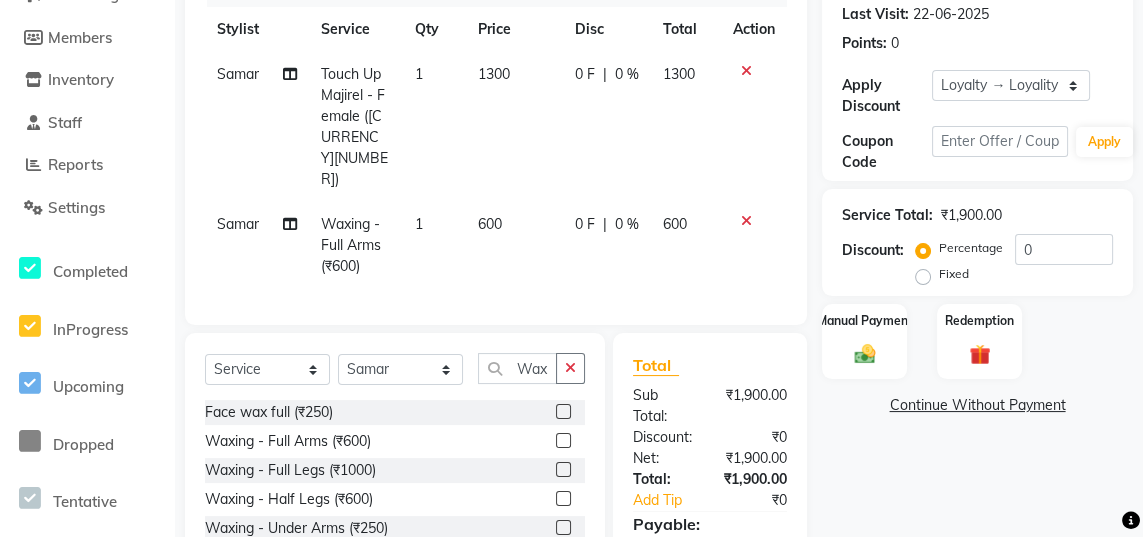 scroll, scrollTop: 282, scrollLeft: 0, axis: vertical 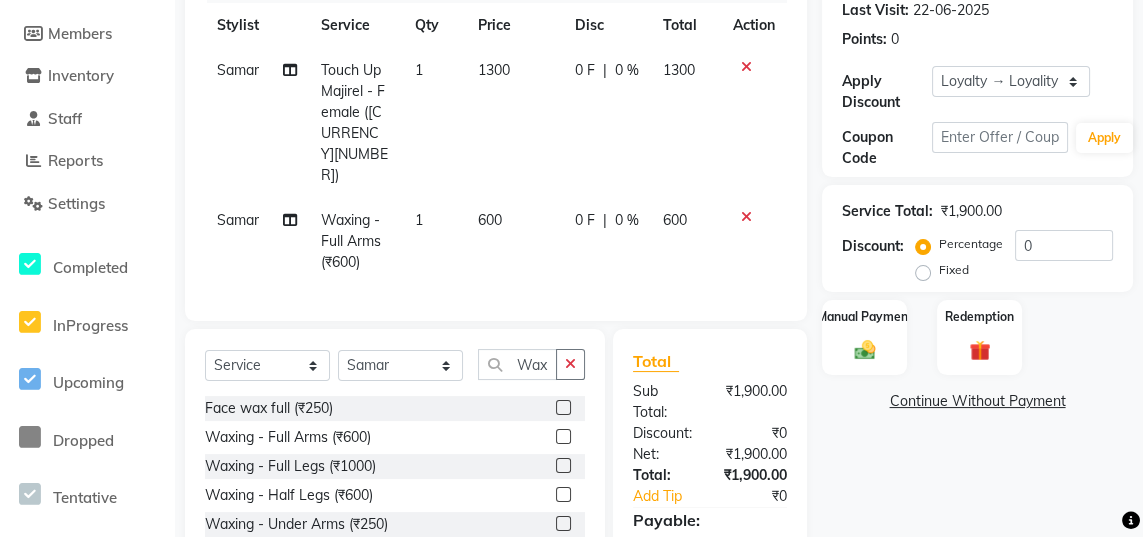 click 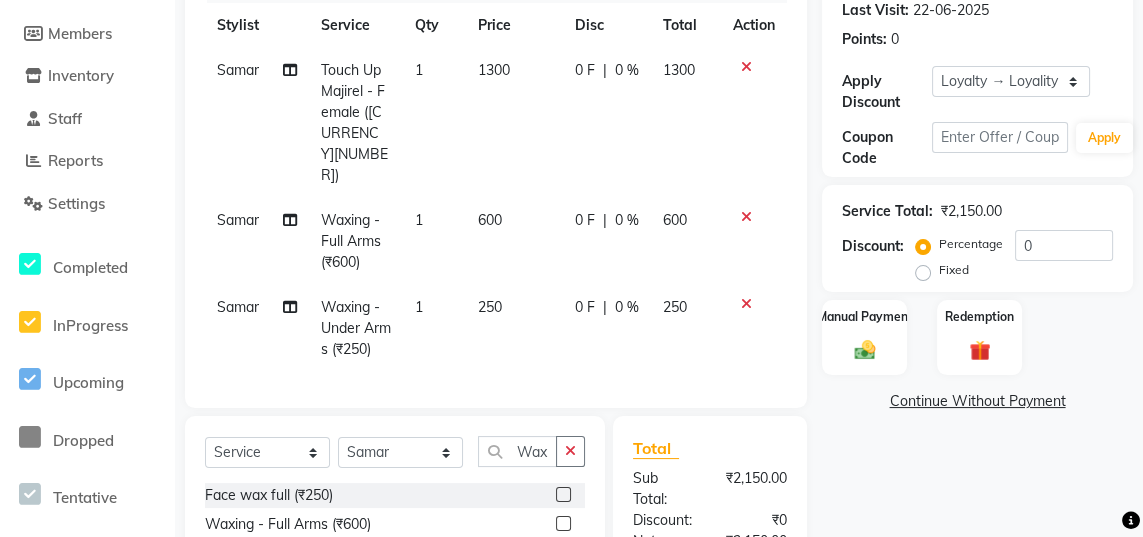 checkbox on "false" 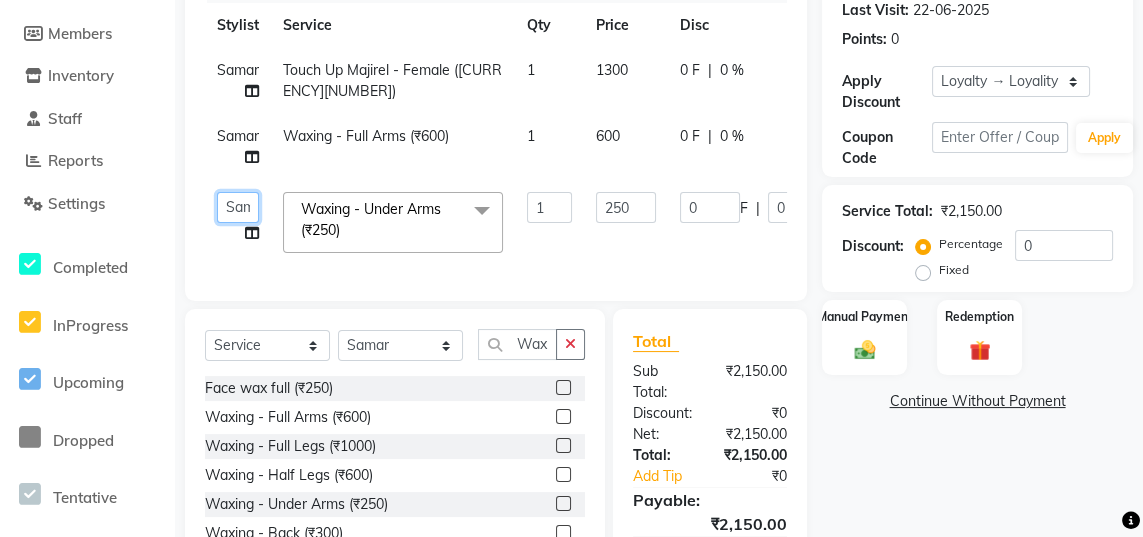 click on "Jaya   Sajida   Samar   Sashina   Sheetal   Tosif" 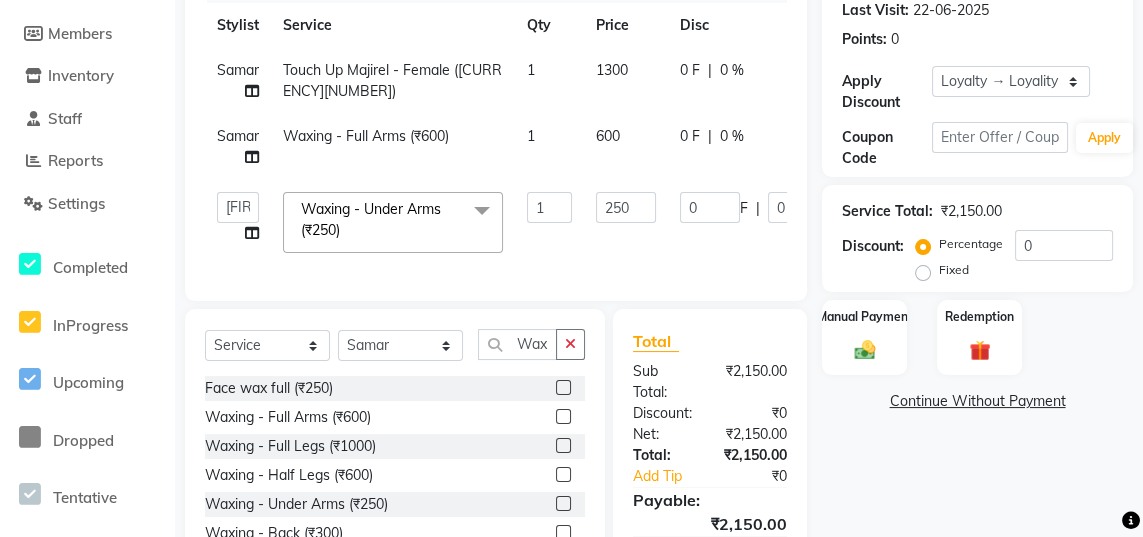 select on "84225" 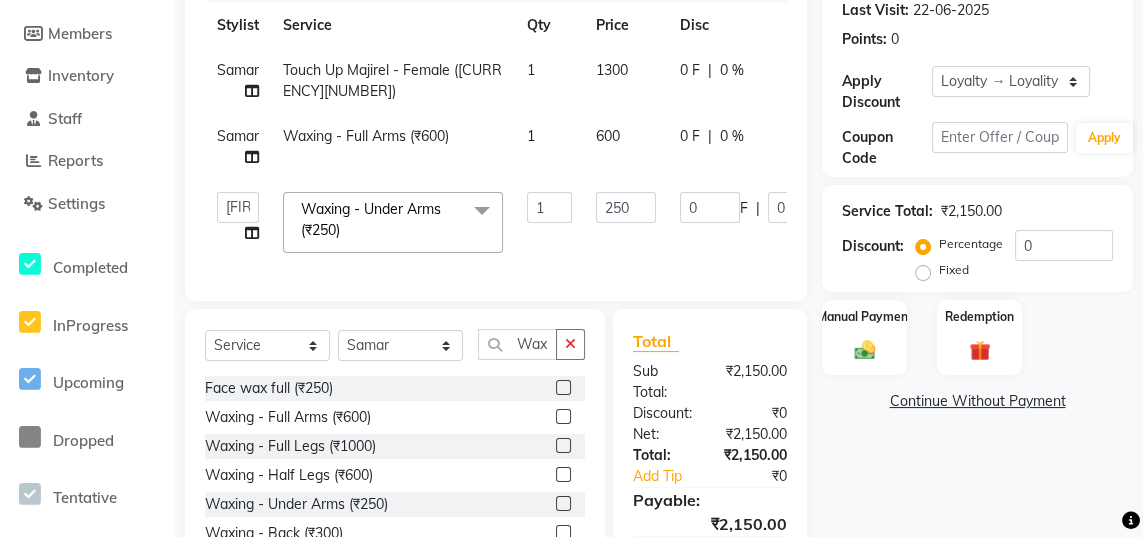 click on "Samar" 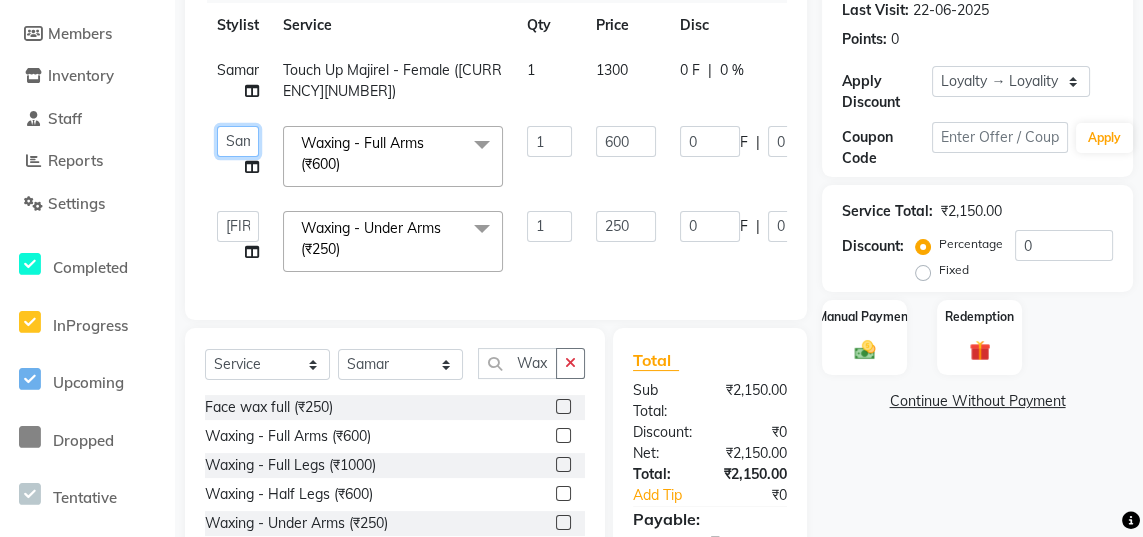 click on "Jaya   Sajida   Samar   Sashina   Sheetal   Tosif" 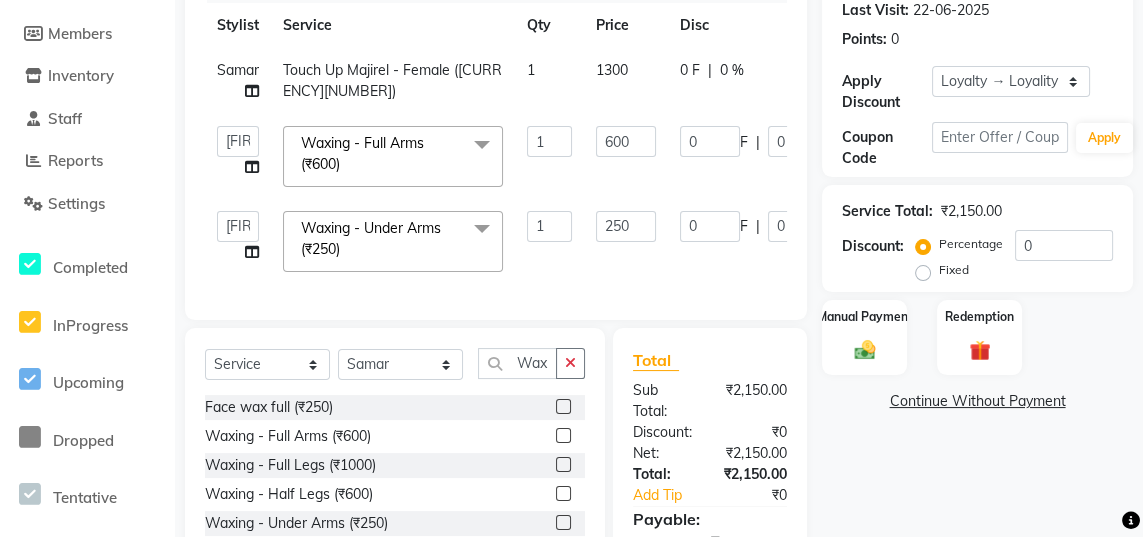 select on "84225" 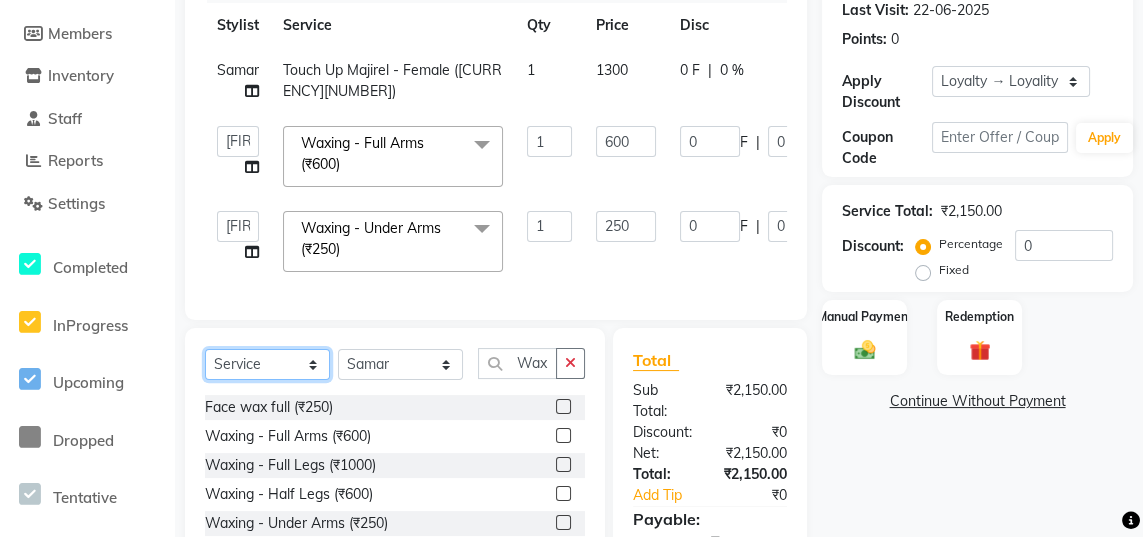 click on "Select  Service  Product  Membership  Package Voucher Prepaid Gift Card" 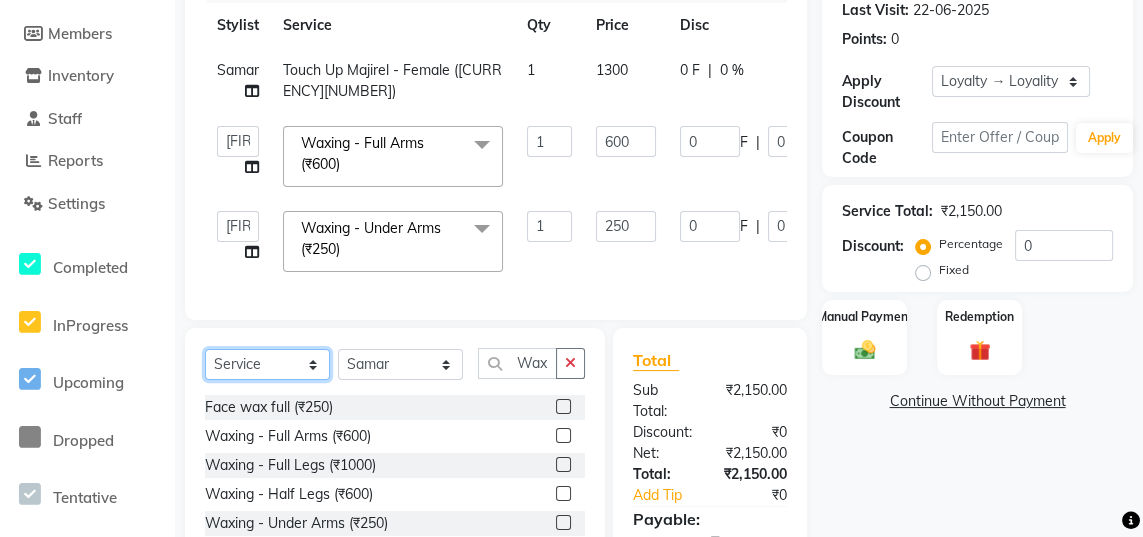 select on "product" 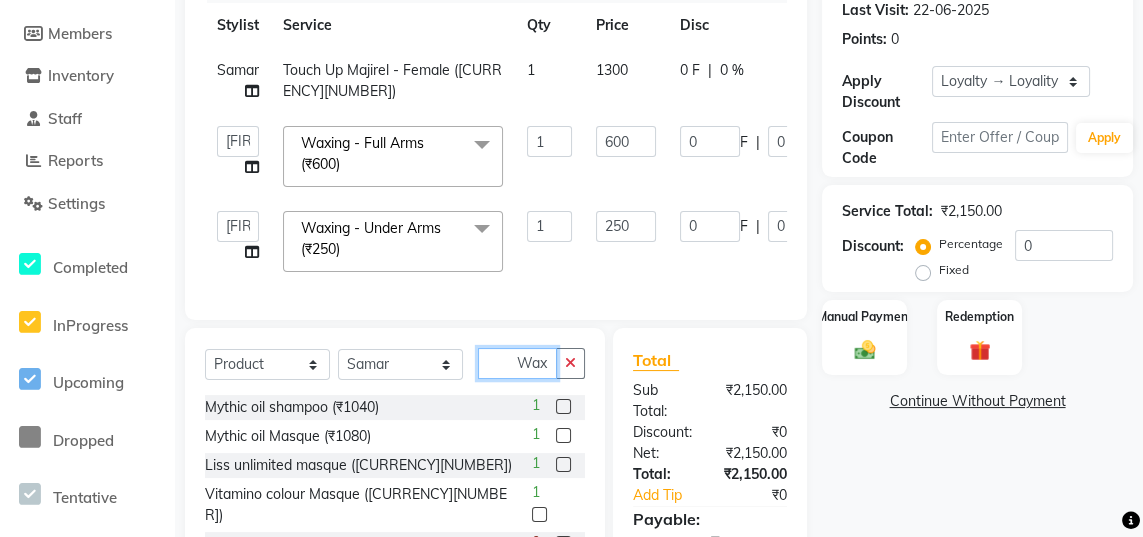 click on "Wax" 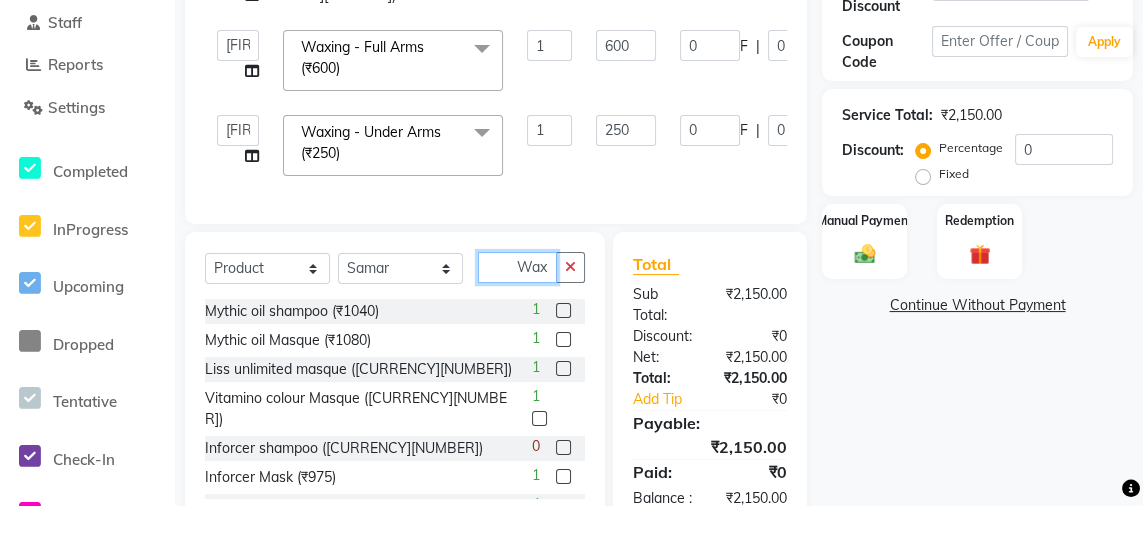scroll, scrollTop: 346, scrollLeft: 0, axis: vertical 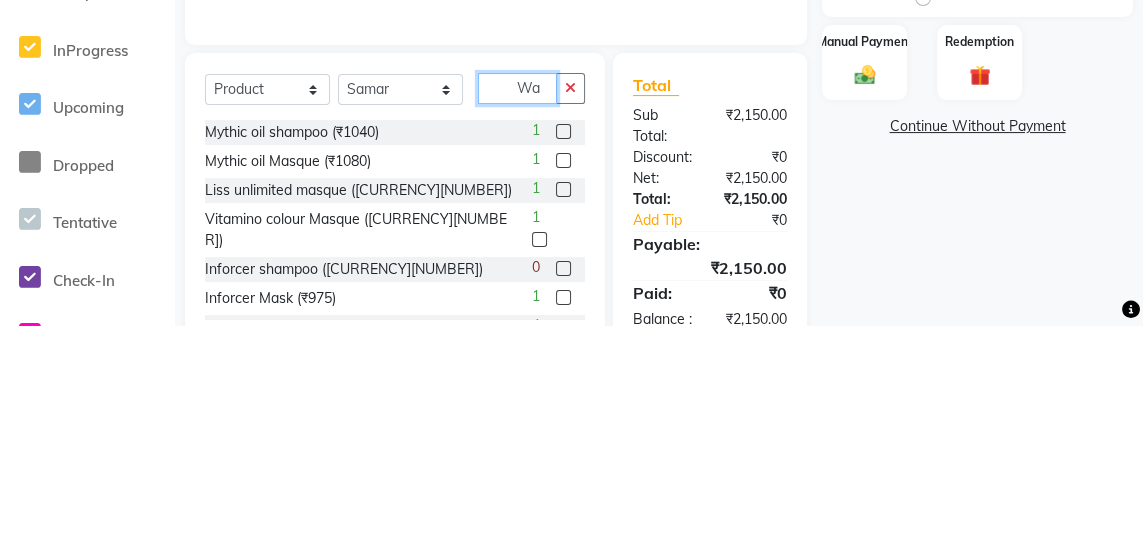 type on "W" 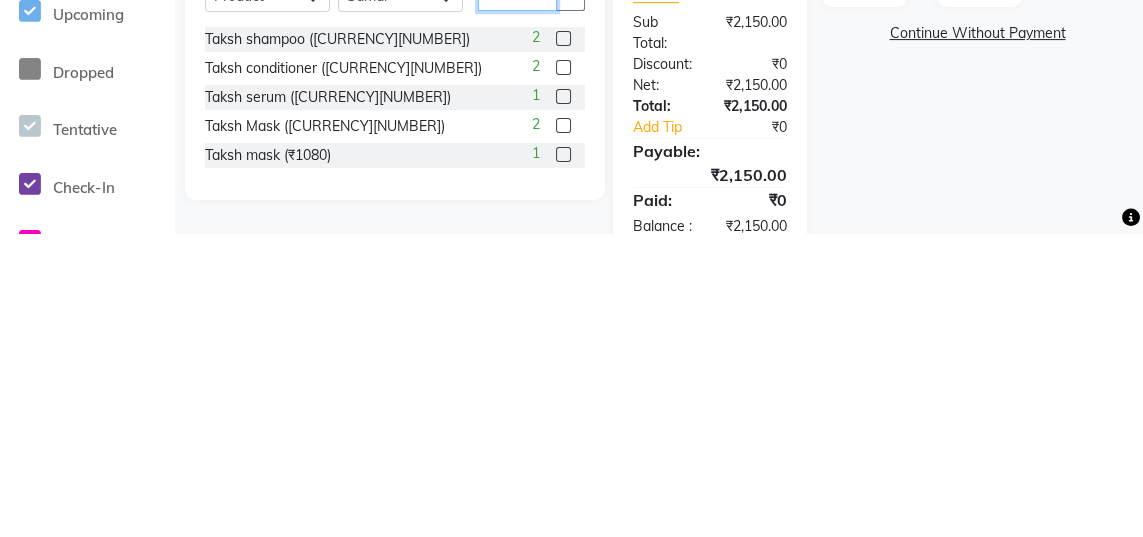 scroll, scrollTop: 346, scrollLeft: 0, axis: vertical 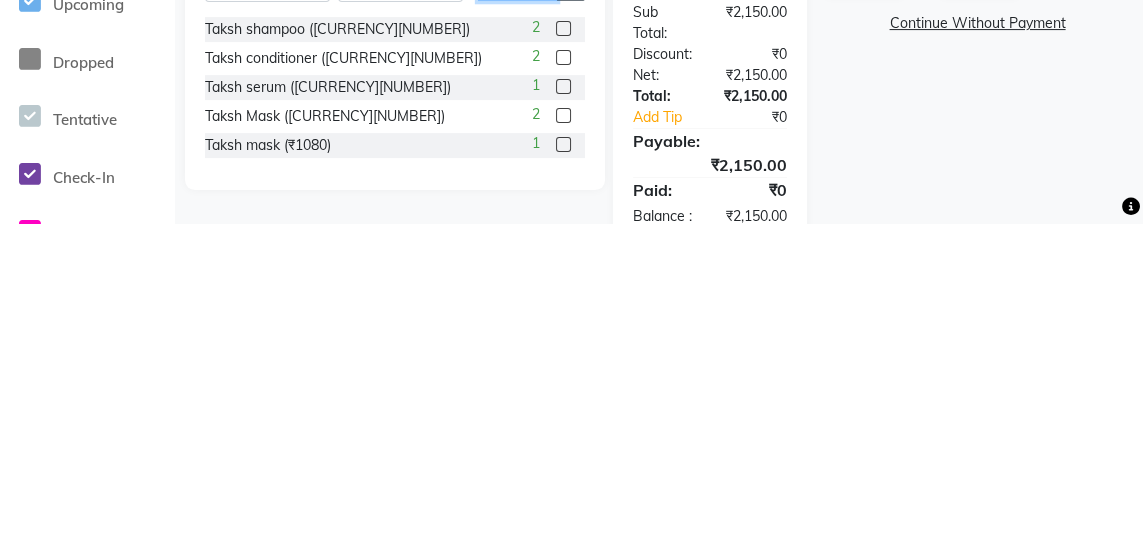 type on "Tak" 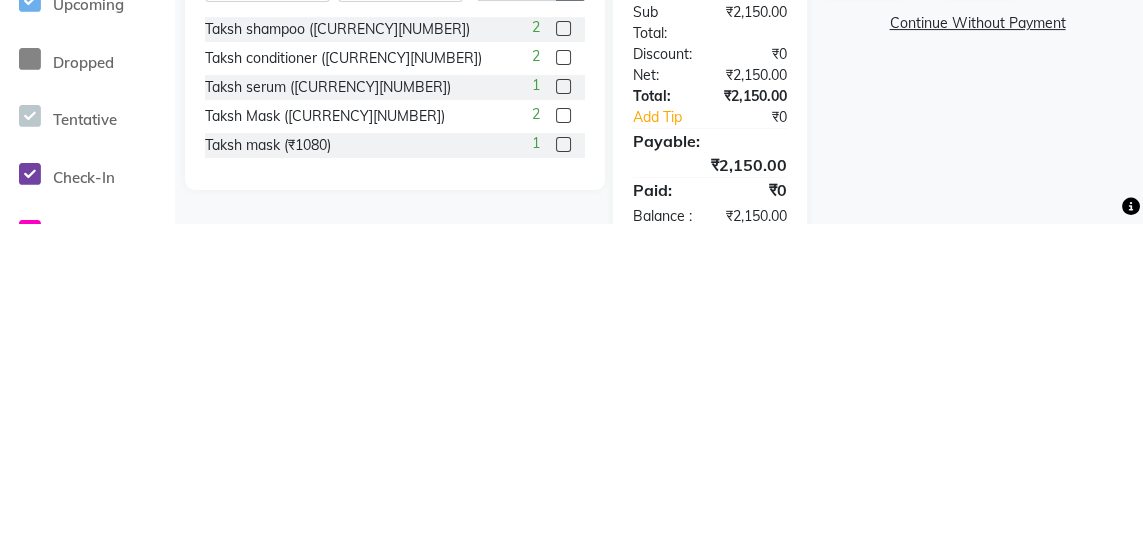 click 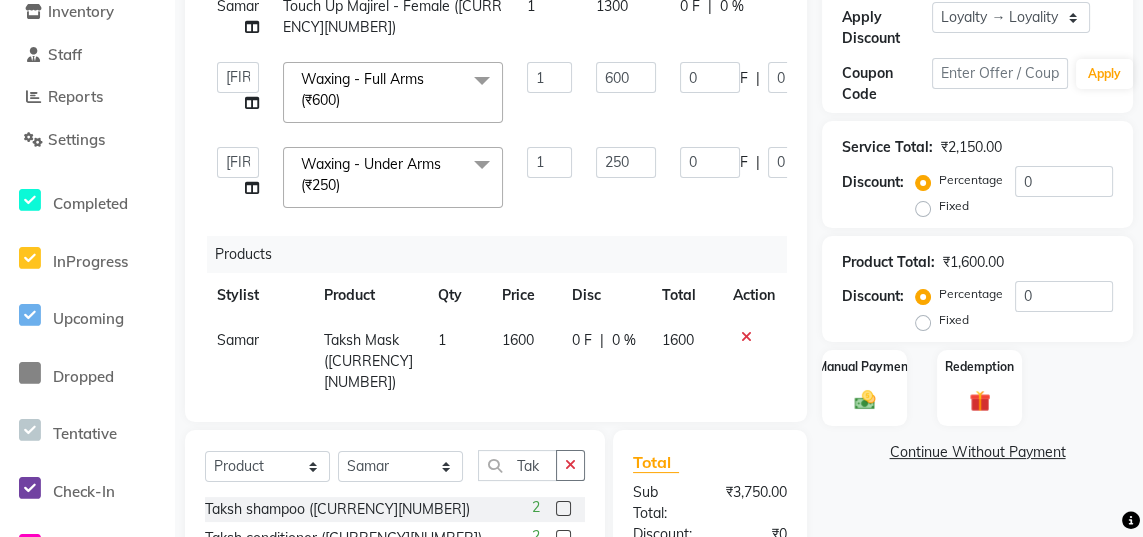 checkbox on "false" 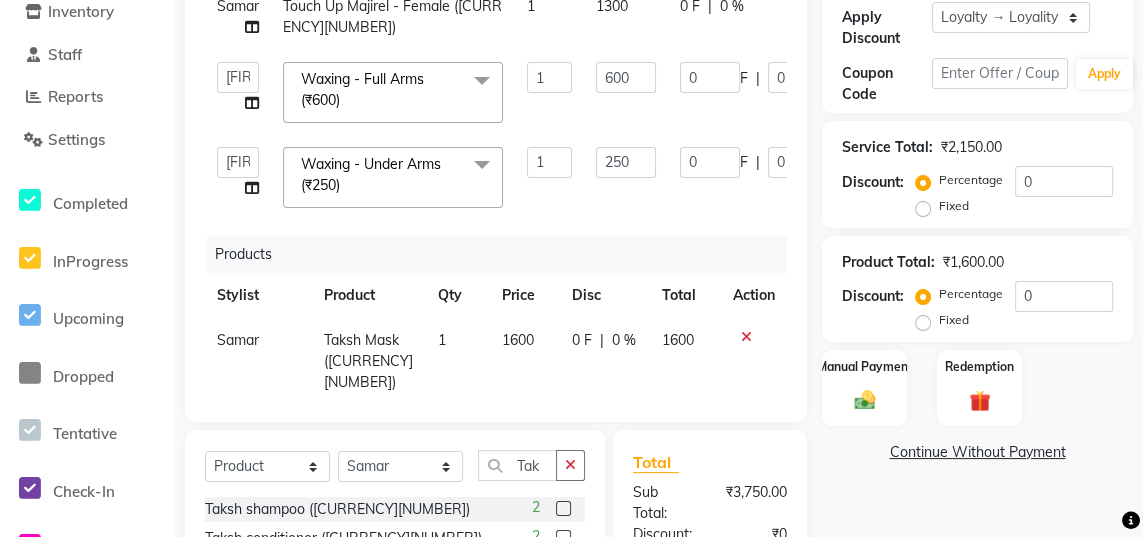click on "1600" 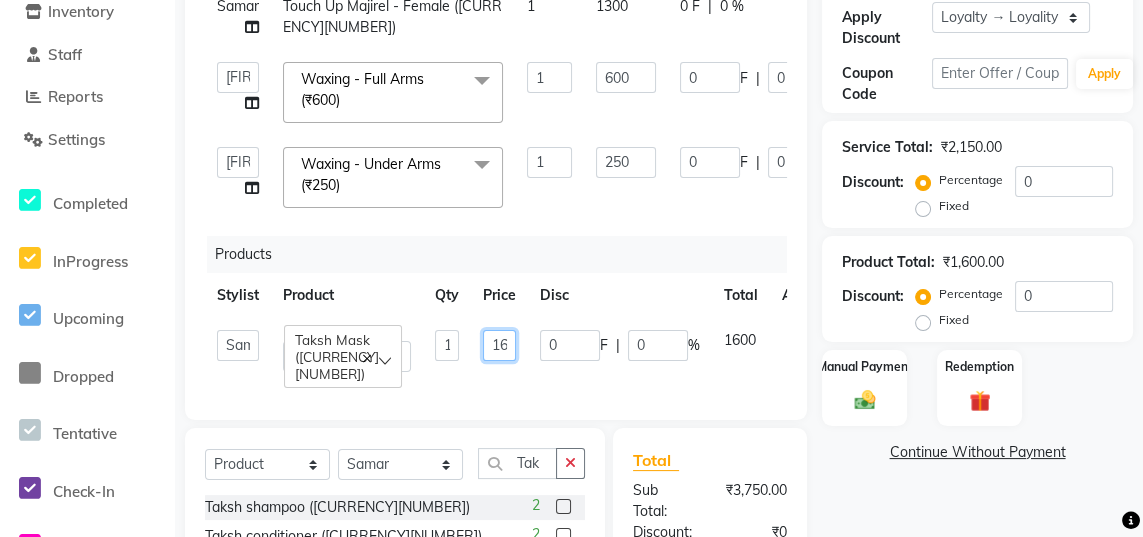 click on "1600" 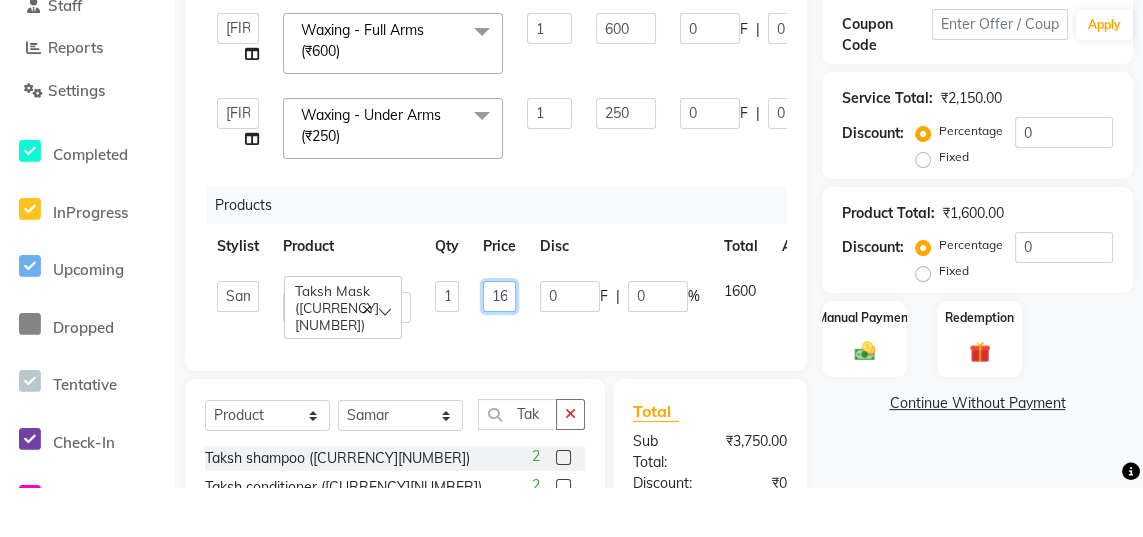 scroll, scrollTop: 346, scrollLeft: 0, axis: vertical 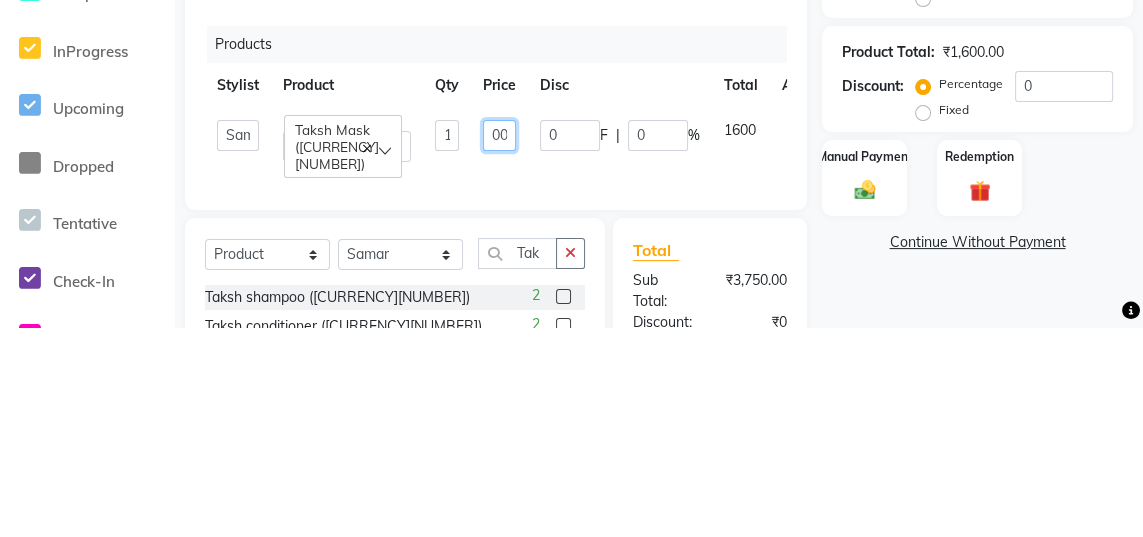 click on "00" 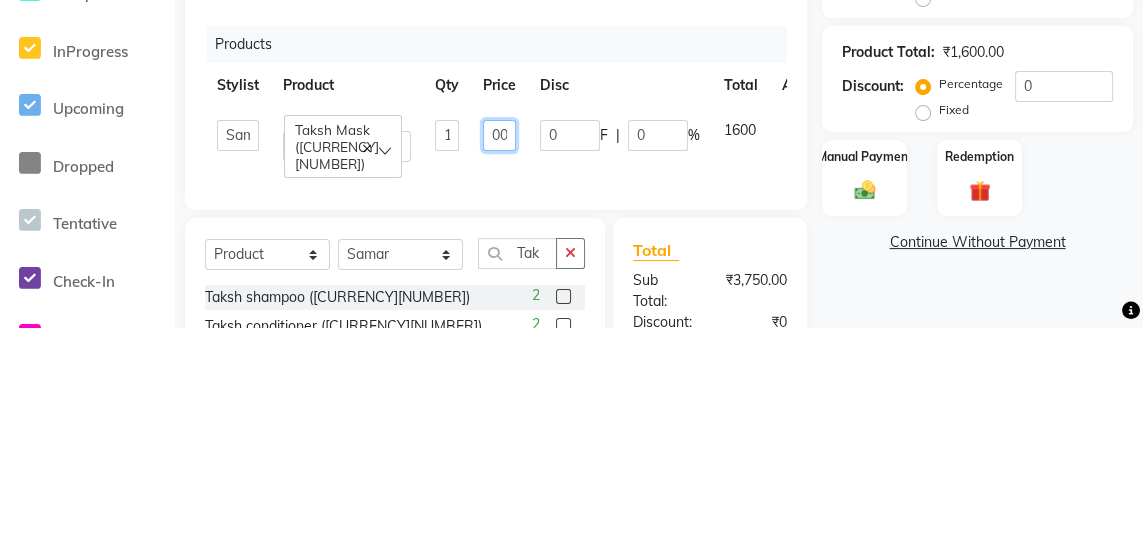 type on "0" 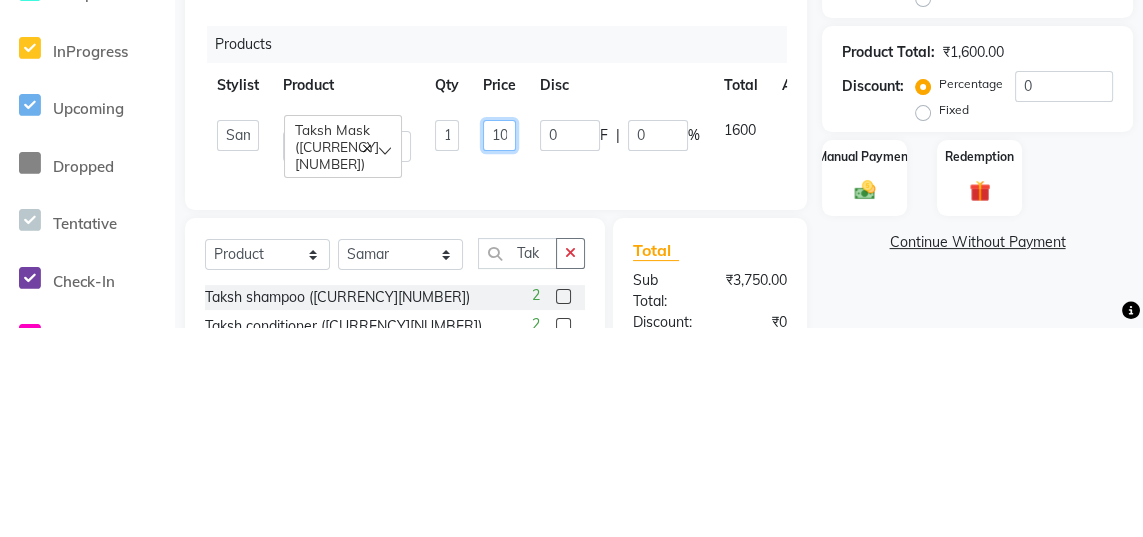 scroll, scrollTop: 0, scrollLeft: 0, axis: both 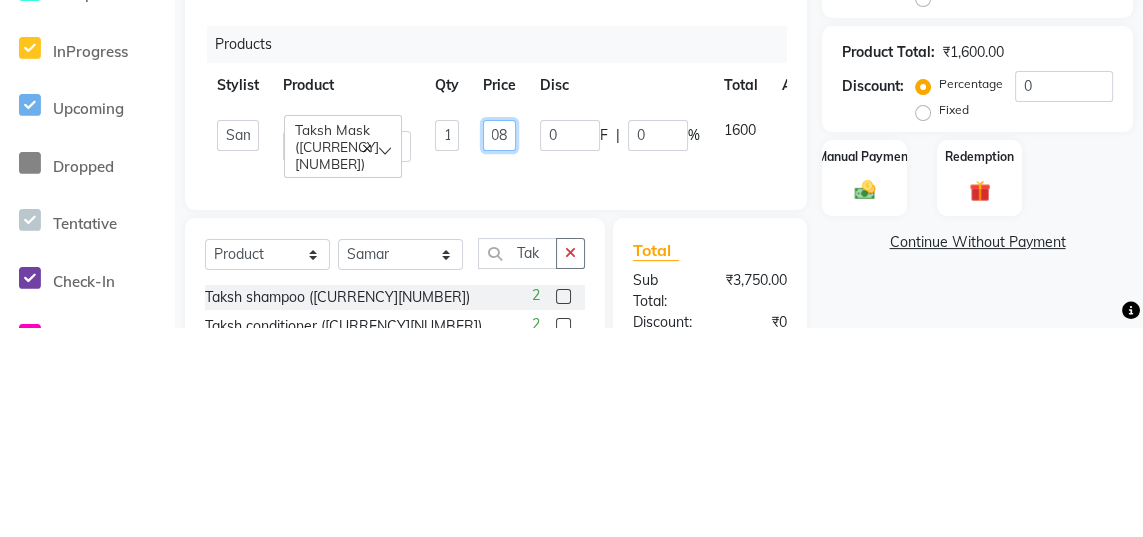 type on "1080" 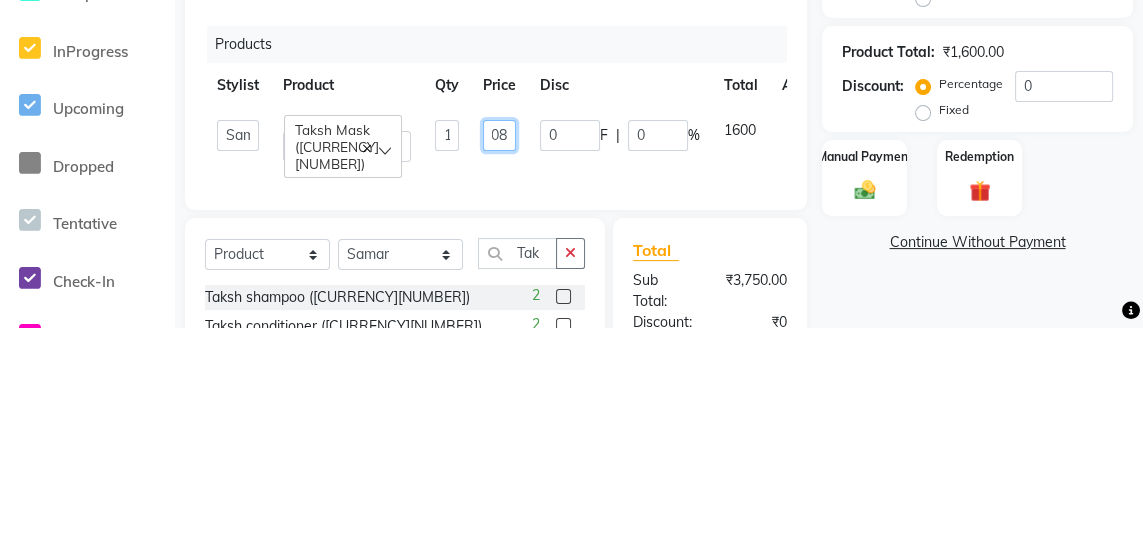 scroll, scrollTop: 0, scrollLeft: 17, axis: horizontal 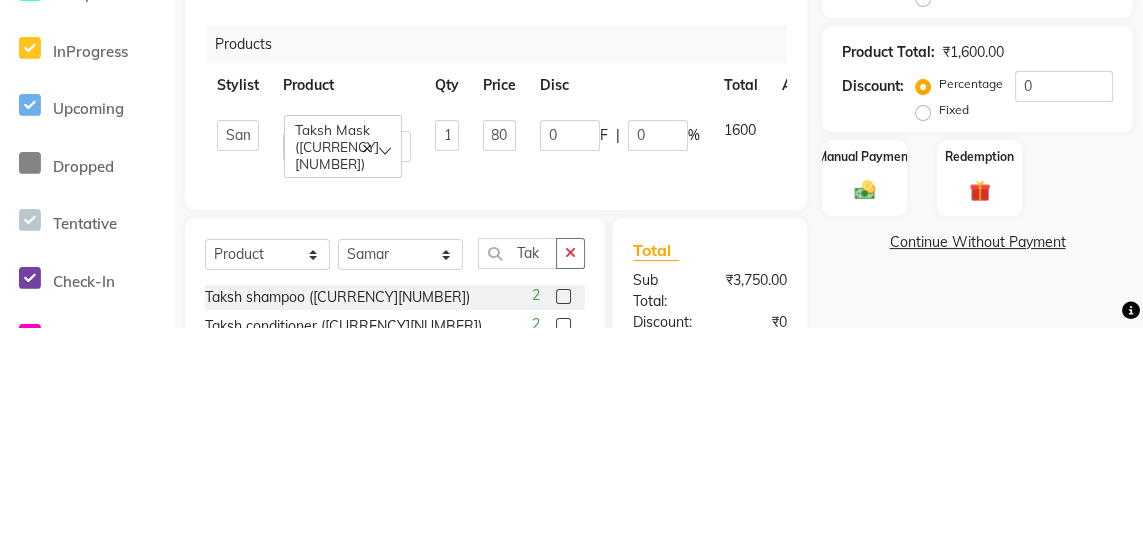 click on "1600" 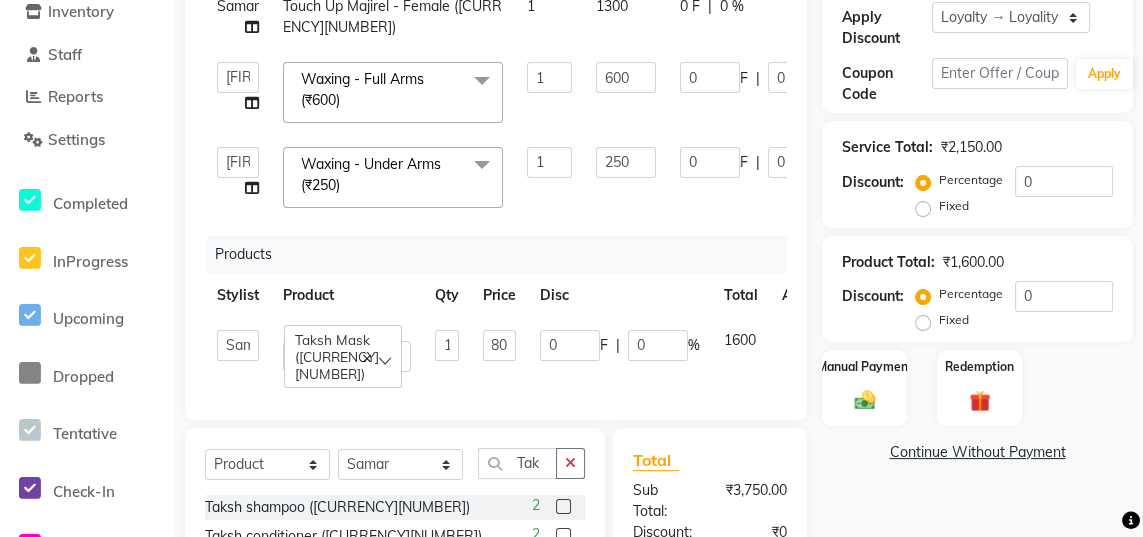 select on "84215" 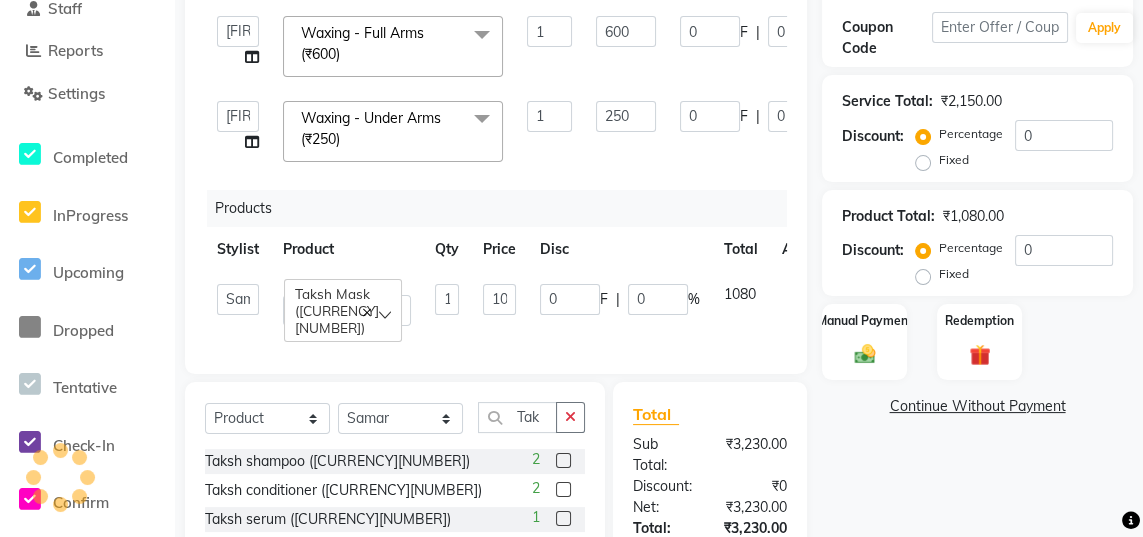 scroll, scrollTop: 485, scrollLeft: 0, axis: vertical 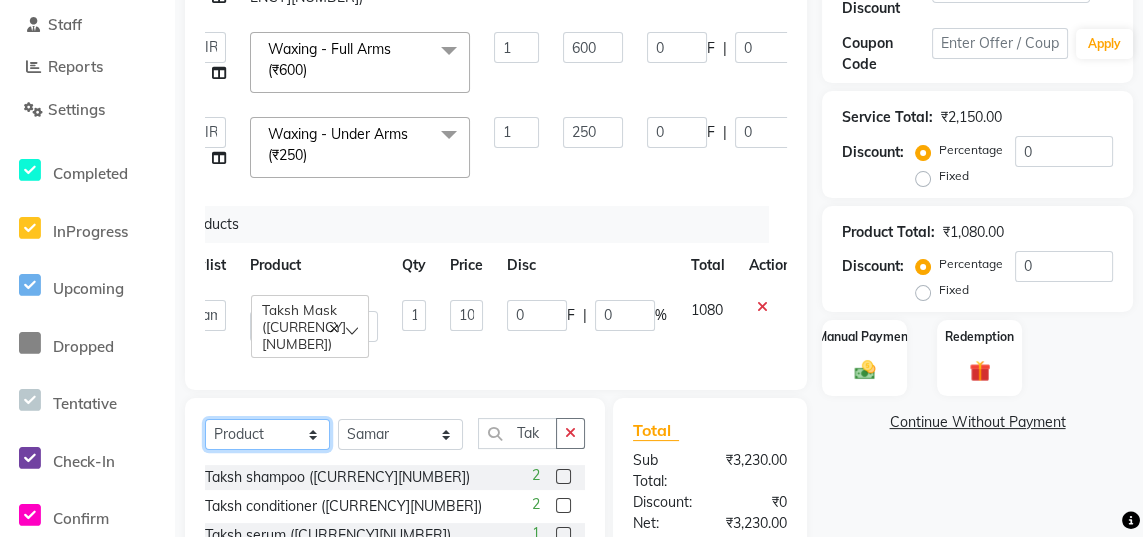 click on "Select  Service  Product  Membership  Package Voucher Prepaid Gift Card" 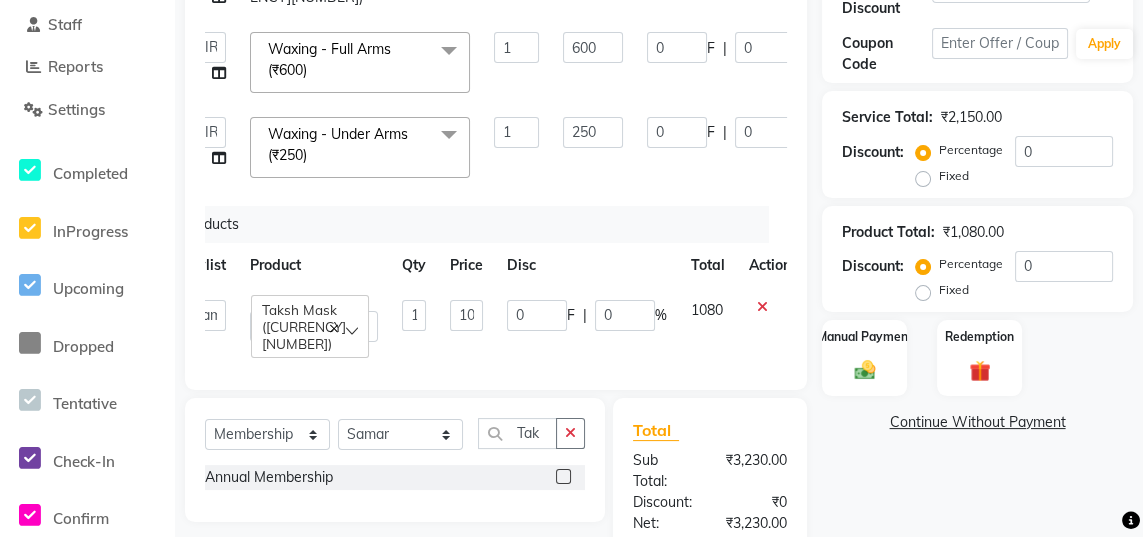 click 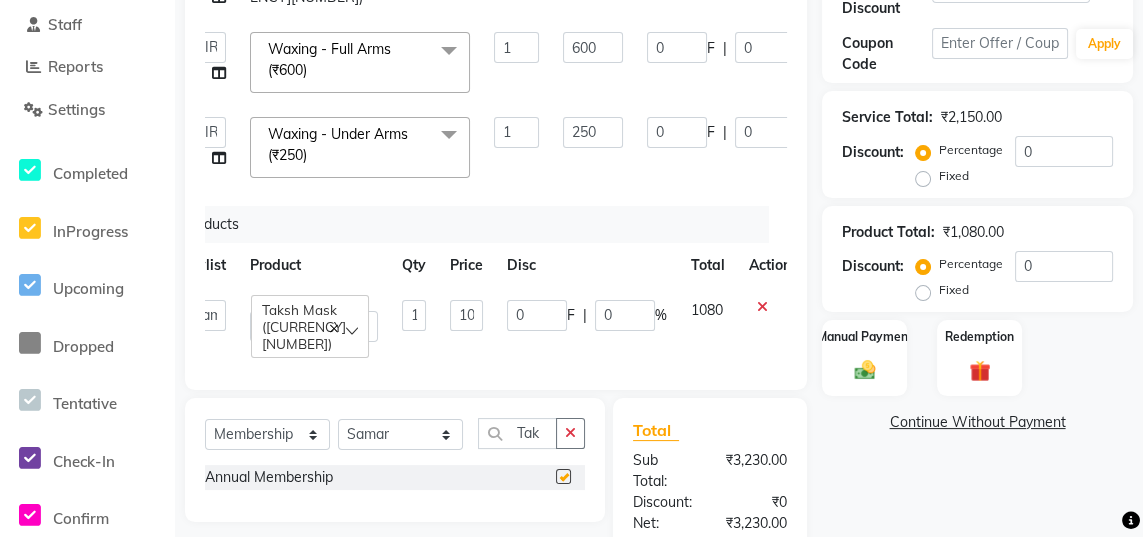 select on "select" 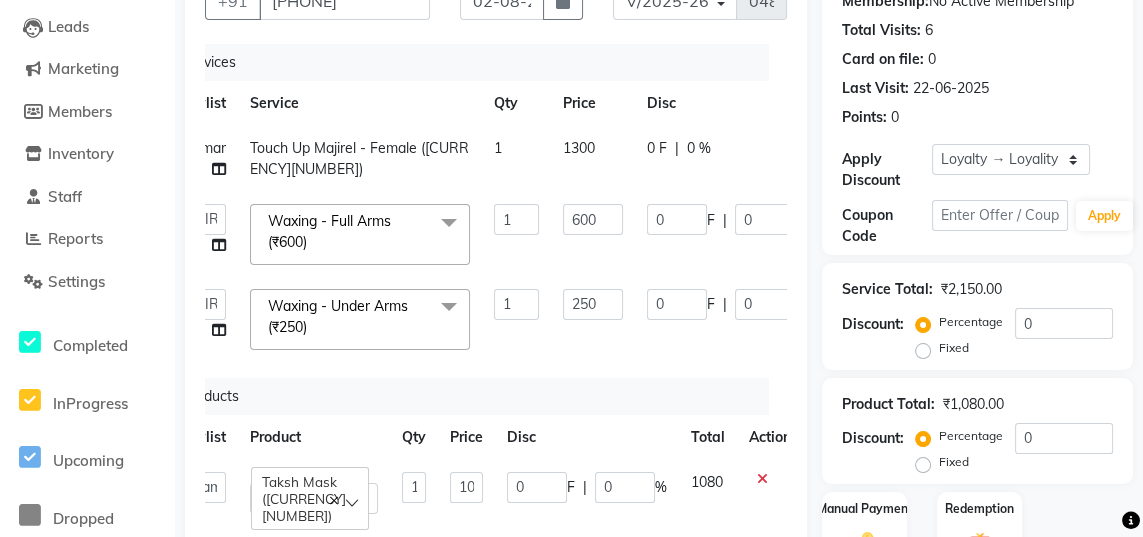 scroll, scrollTop: 202, scrollLeft: 0, axis: vertical 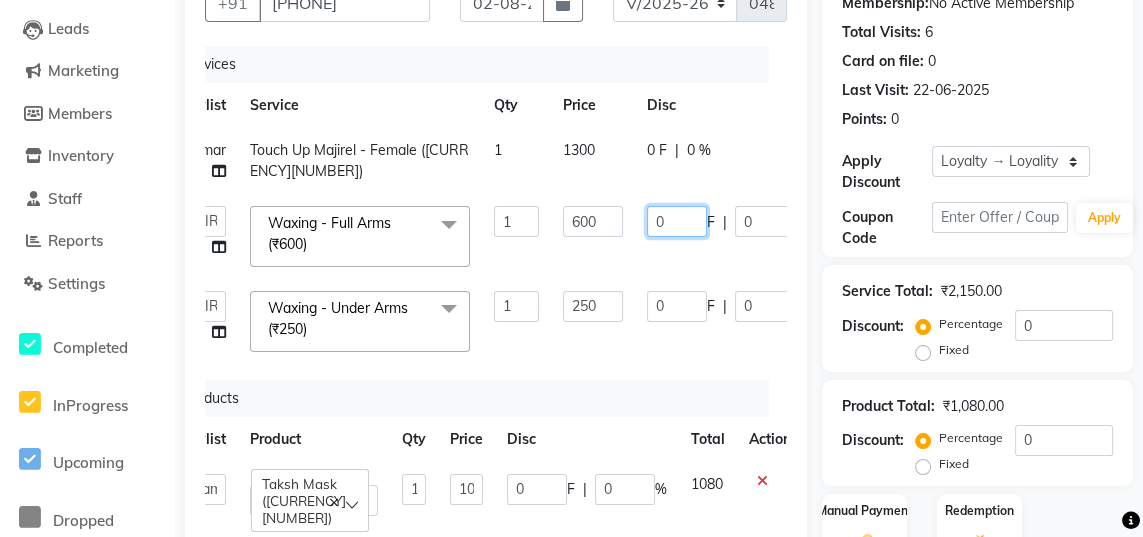 click on "0" 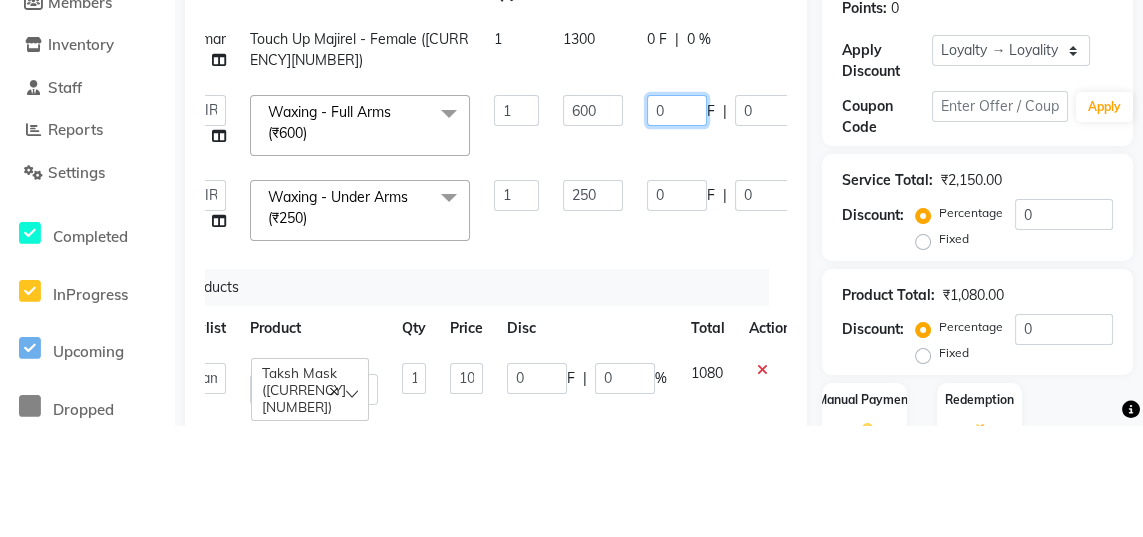 scroll, scrollTop: 202, scrollLeft: 0, axis: vertical 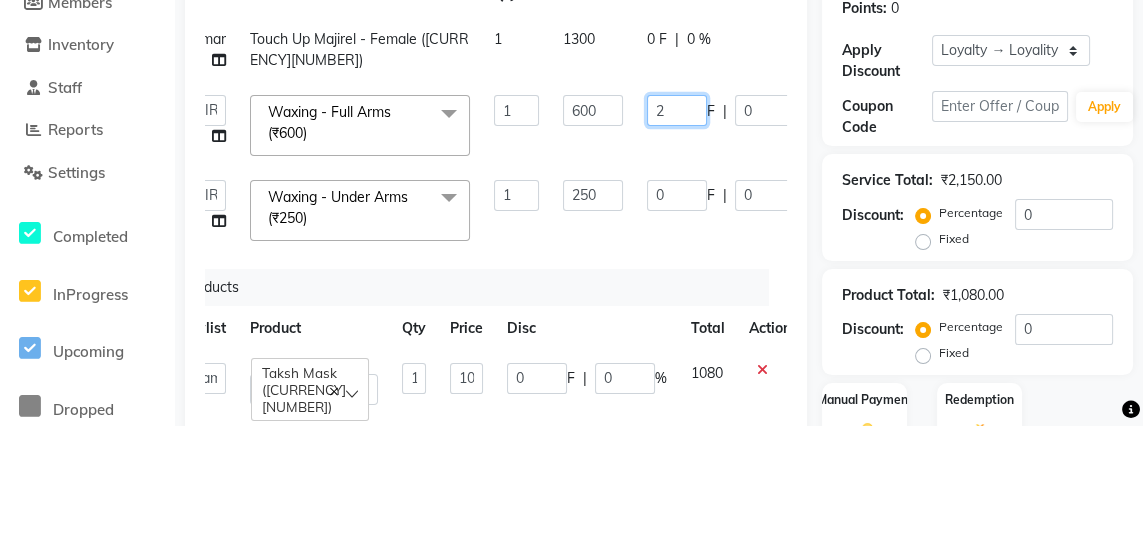 type on "20" 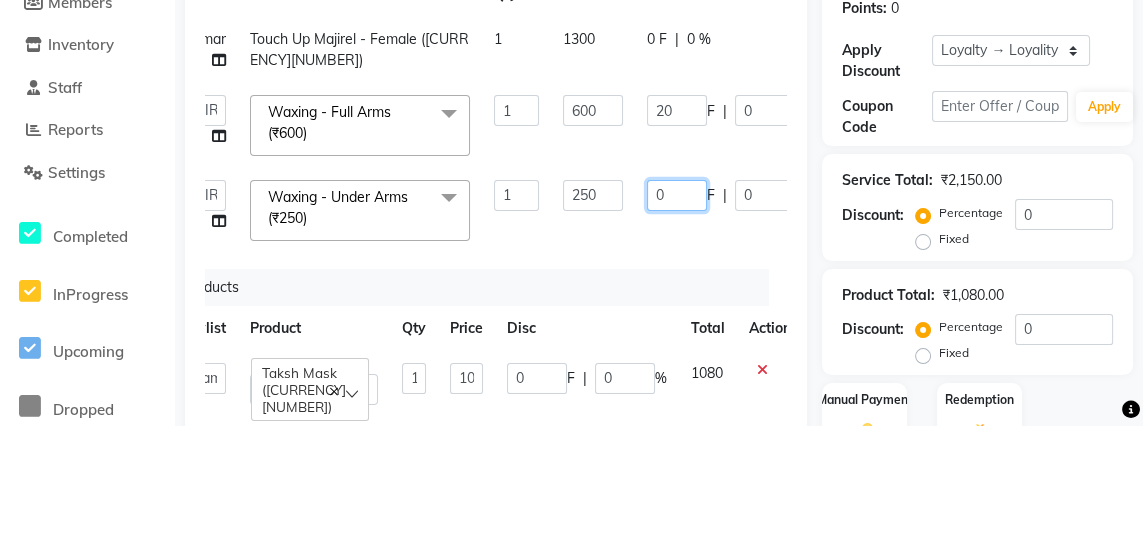 click on "0 F | 0 %" 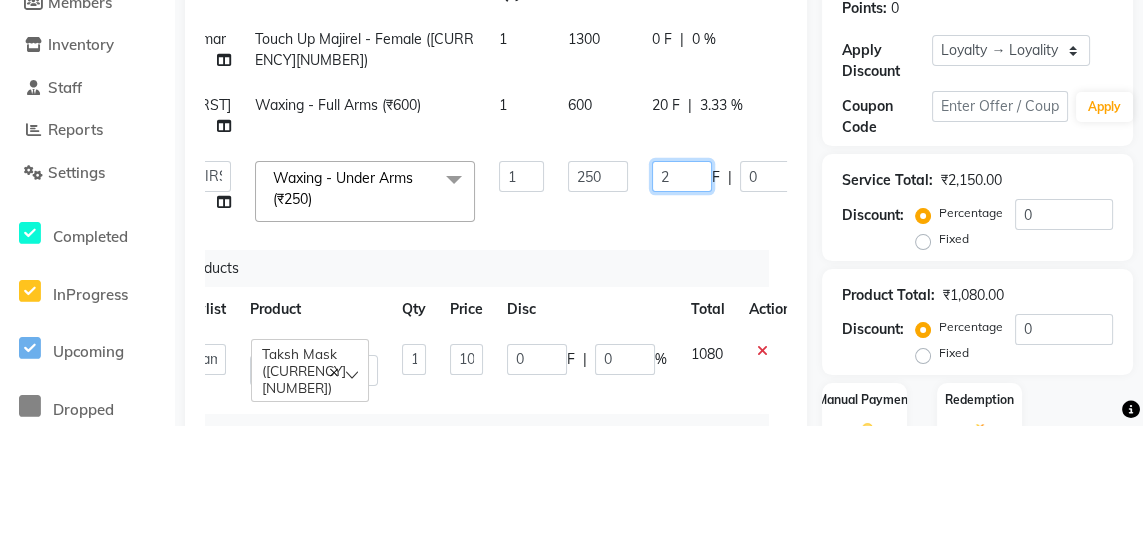 type on "20" 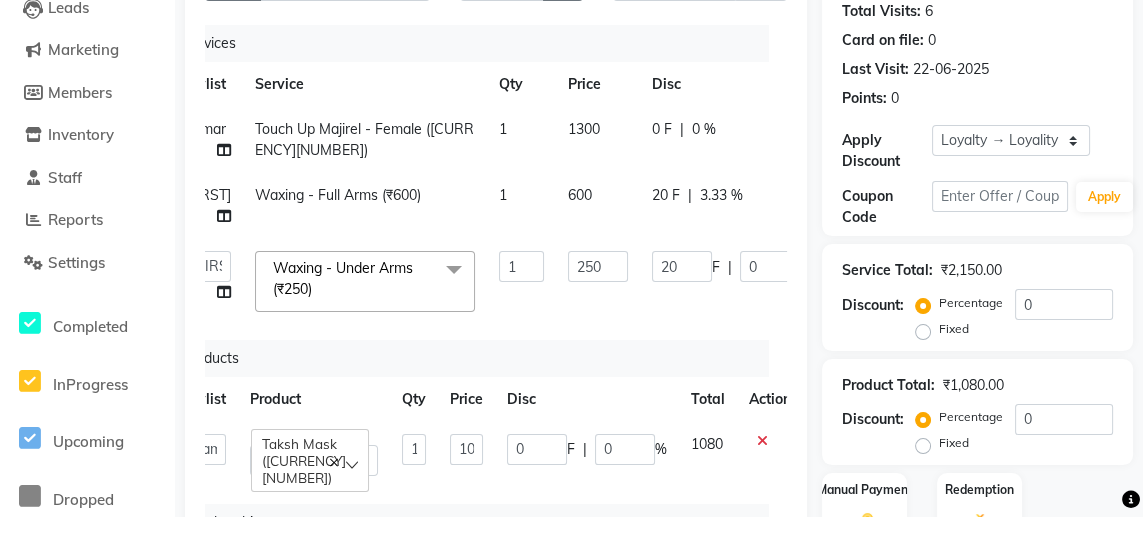 click on "Samar Touch Up Majirel - Female ([CURRENCY][NUMBER]) 1 [NUMBER] [CURRENCY] [CURRENCY] [PERCENT] [CURRENCY] Sajida Waxing - Full Arms ([CURRENCY][NUMBER]) 1 [NUMBER] [CURRENCY] [PERCENT] [CURRENCY] Jaya   Sajida   Samar   Sashina   Sheetal   Tosif  Waxing - Under Arms ([CURRENCY][NUMBER])  x Haircuts - Baby Girl Haircuts - Baby Boy Haircuts senior st- Male Haircuts Regular - Female  Haircuts - Fringe Face wax full smart bond upto shoulder smart bond below shoulder Haircuts Sr. Stylist - Female  Haircuts Director - Female  Haircuts Sr. Stylist - Male Haircuts Director- Male streaks cystein wash upto shoulder cystien wash below shoulder Botox Nanoplastia Makeup Olaplex Back neck bleach Neck bleach Arms bleach Feet bleach  Back bleach Half leg bleach Full legs bleach  Charcol faical Radiance  Face bleach D tan face  D tan hand D tan feet Sealer Inforcer shampoo Taksh mask Taksh Haircut male by SD Dandruff treatment  Hairwash+Blowdry-Below shoulder  Avacado Hairwash - Upto Neck Hairwash - Upto Shoulder Hairwash - Below Shoulder Hairwash - Upto Waist Hairwash - Below Waist Hairwash - Below Waist Blow Dry - Upto Neck" 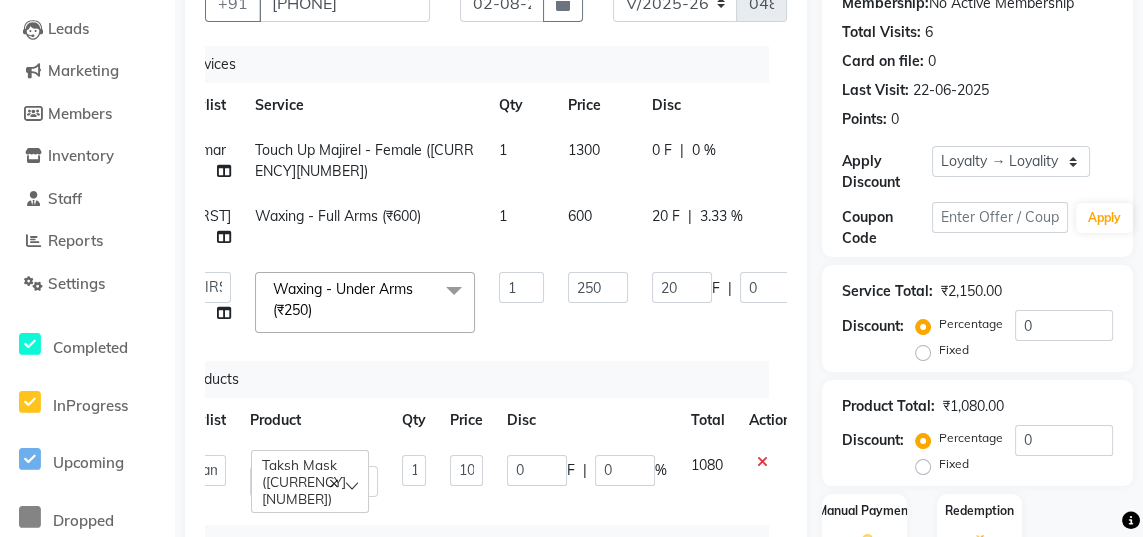 scroll, scrollTop: 0, scrollLeft: 15, axis: horizontal 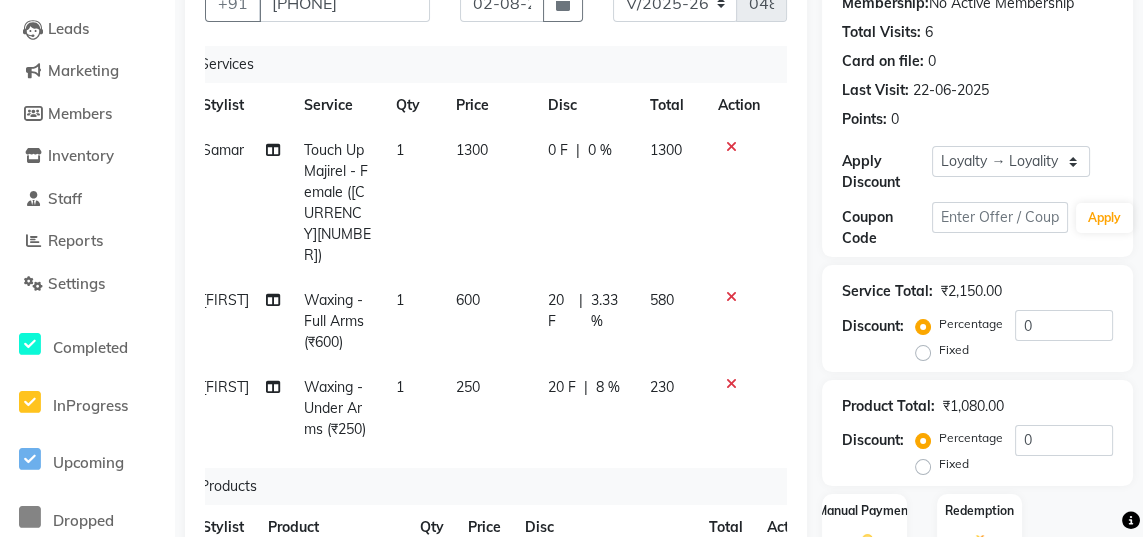 click on "1300" 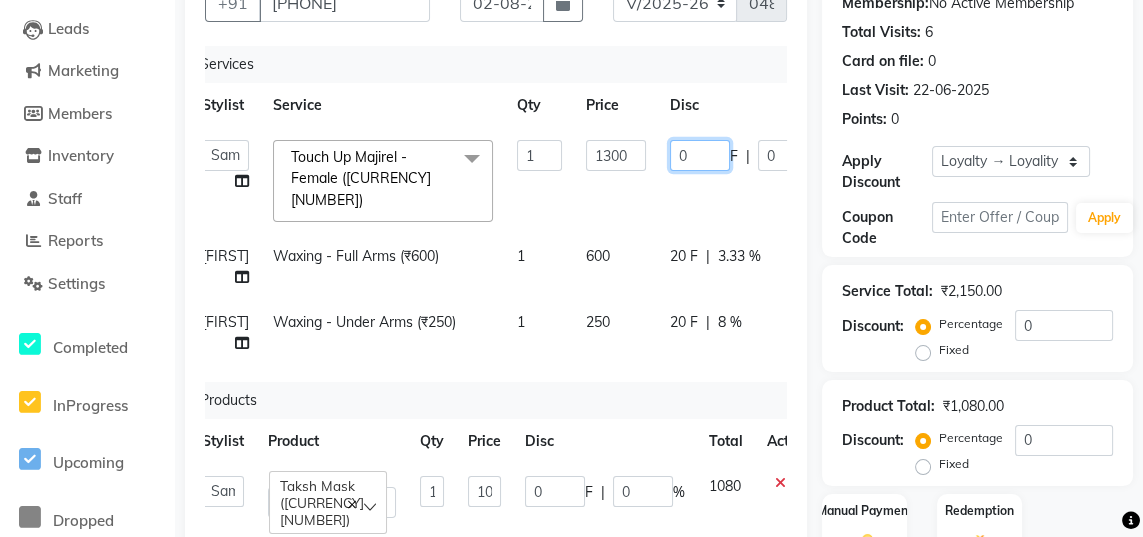click on "0" 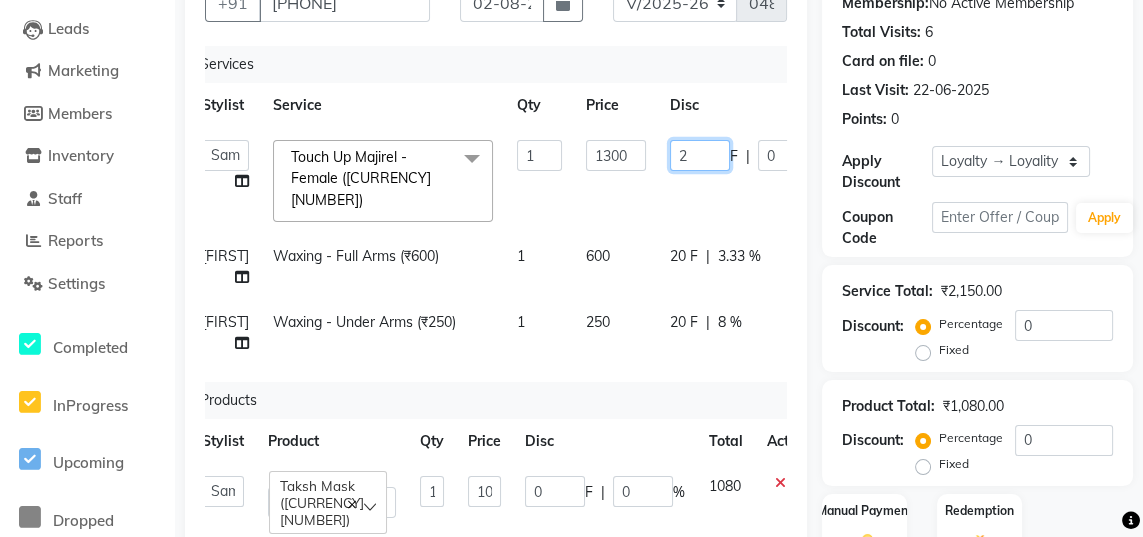 type on "20" 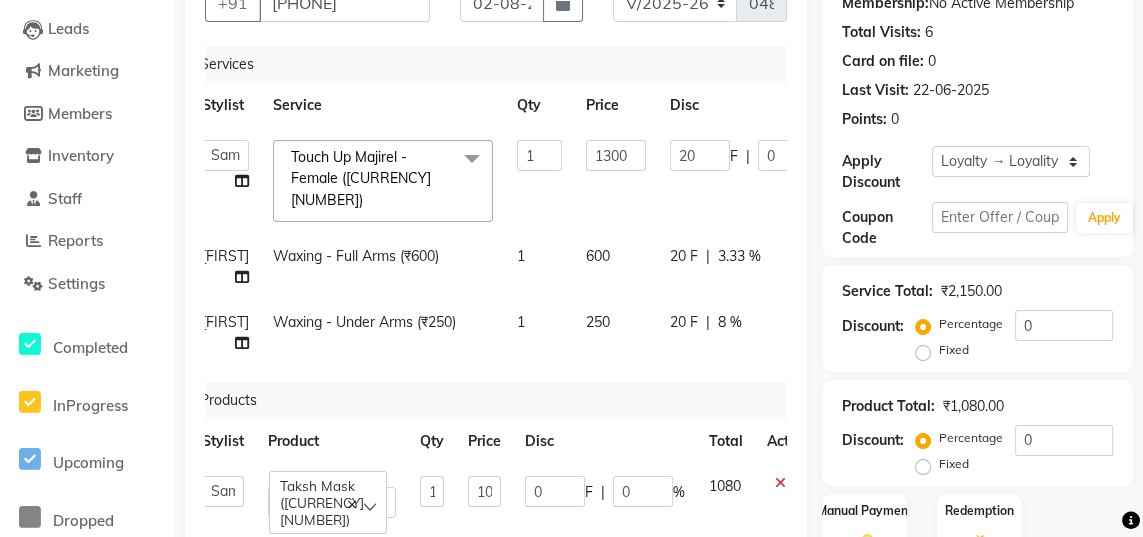 click on "Jaya   Sajida   Samar   Sashina   Sheetal   Tosif  Touch Up Majirel - Female ([CURRENCY][NUMBER])  x Haircuts - Baby Girl ([CURRENCY][NUMBER]) Haircuts - Baby Boy ([CURRENCY][NUMBER]) Haircuts senior st- Male ([CURRENCY][NUMBER]) Haircuts Regular - Female  ([CURRENCY][NUMBER]) Haircuts - Fringe ([CURRENCY][NUMBER]) Face wax full ([CURRENCY][NUMBER]) smart bond upto shoulder ([CURRENCY][NUMBER]) smart bond below shoulder ([CURRENCY][NUMBER]) Haircuts Sr. Stylist - Female  ([CURRENCY][NUMBER]) Haircuts Director - Female  ([CURRENCY][NUMBER]) Haircuts Sr. Stylist - Male ([CURRENCY][NUMBER]) Haircuts Director- Male ([CURRENCY][NUMBER]) streaks ([CURRENCY][NUMBER]) cystein wash upto shoulder ([CURRENCY][NUMBER]) cystien wash below shoulder ([CURRENCY][NUMBER]) Botox ([CURRENCY][NUMBER]) Nanoplastia ([CURRENCY][NUMBER]) Makeup ([CURRENCY][NUMBER]) Olaplex ([CURRENCY][NUMBER]) Back neck bleach ([CURRENCY][NUMBER]) Neck bleach ([CURRENCY][NUMBER]) Arms bleach ([CURRENCY][NUMBER]) Feet bleach  ([CURRENCY][NUMBER]) Back bleach ([CURRENCY][NUMBER]) Half leg bleach ([CURRENCY][NUMBER]) Full legs bleach  ([CURRENCY][NUMBER]) Charcol faical ([CURRENCY][NUMBER]) Radiance  ([CURRENCY][NUMBER]) Face bleach ([CURRENCY][NUMBER]) D tan face  ([CURRENCY][NUMBER]) D tan hand ([CURRENCY][NUMBER]) D tan feet ([CURRENCY][NUMBER]) Sealer ([CURRENCY][NUMBER]) Inforcer shampoo ([CURRENCY][NUMBER]) Taksh mask ([CURRENCY][NUMBER]) Taksh ([CURRENCY][NUMBER]) 1" 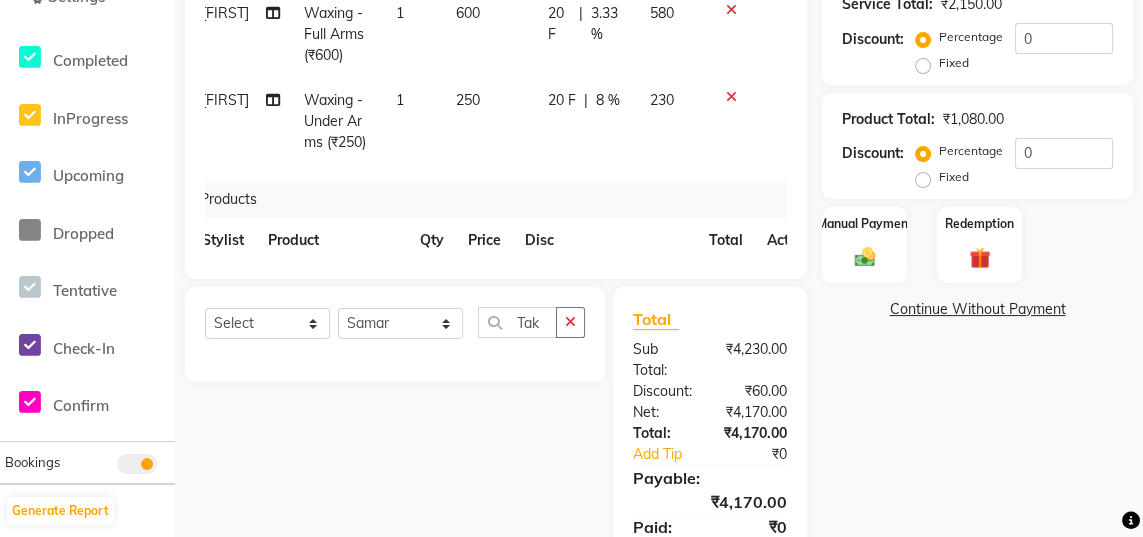 scroll, scrollTop: 488, scrollLeft: 0, axis: vertical 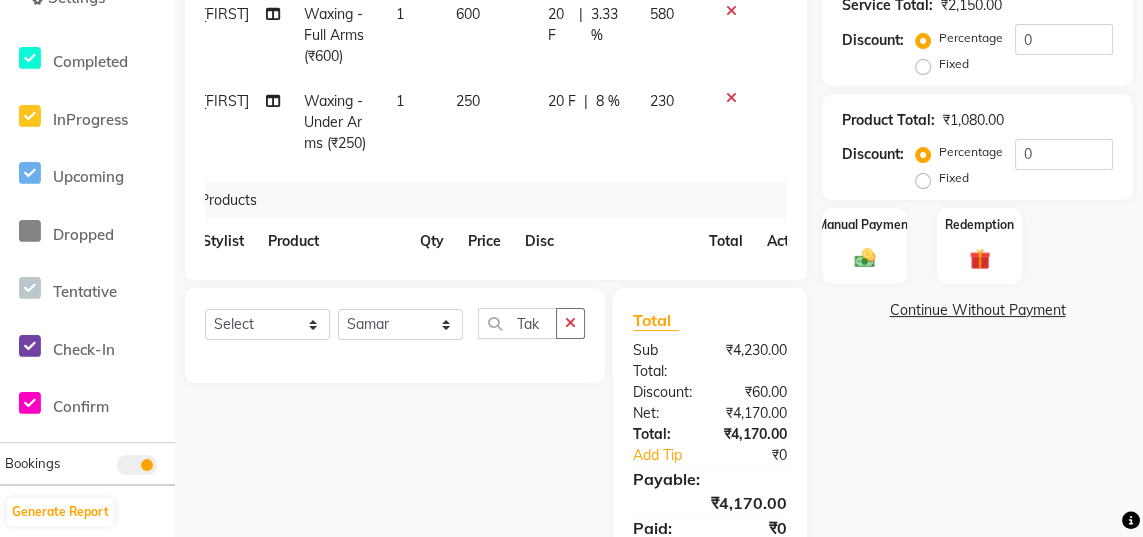 click on "8 %" 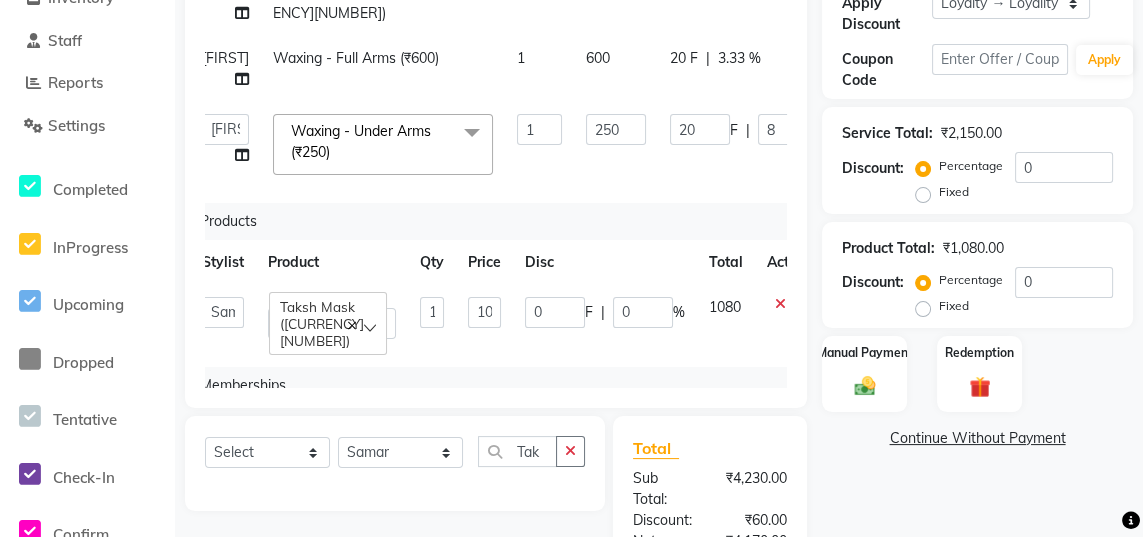 scroll, scrollTop: 354, scrollLeft: 0, axis: vertical 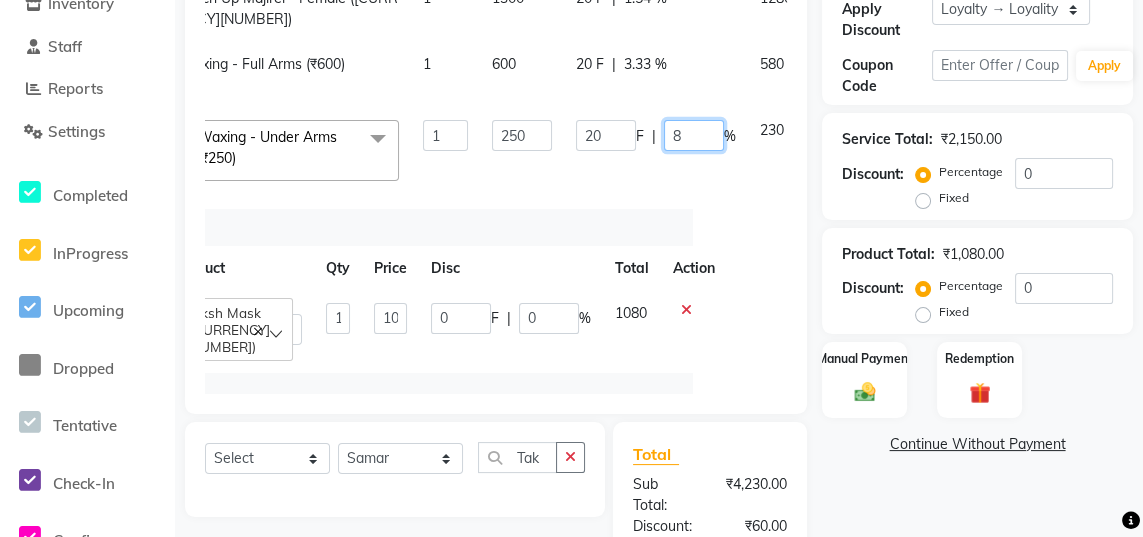 click on "8" 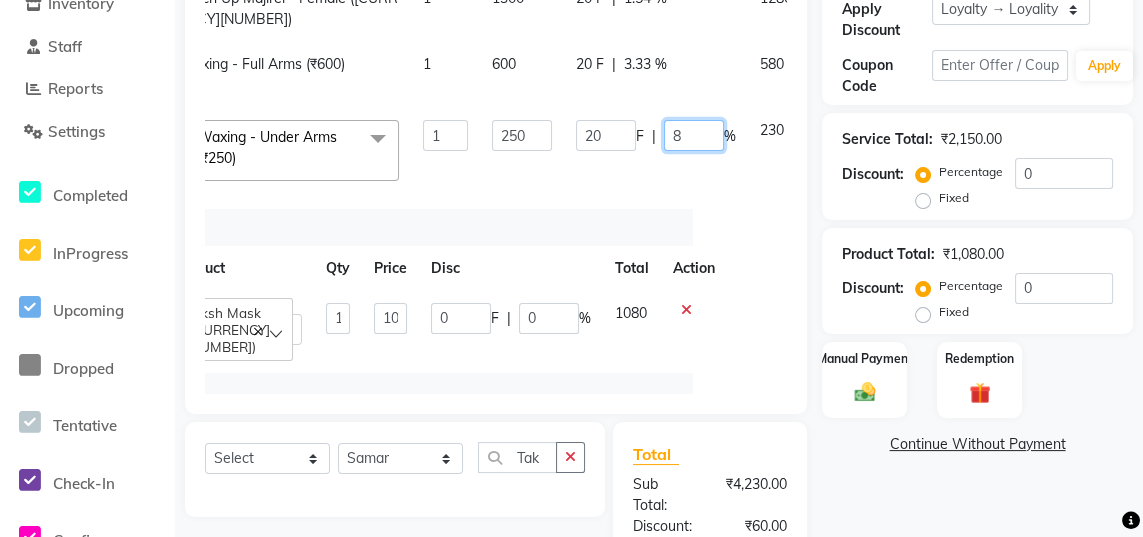 type 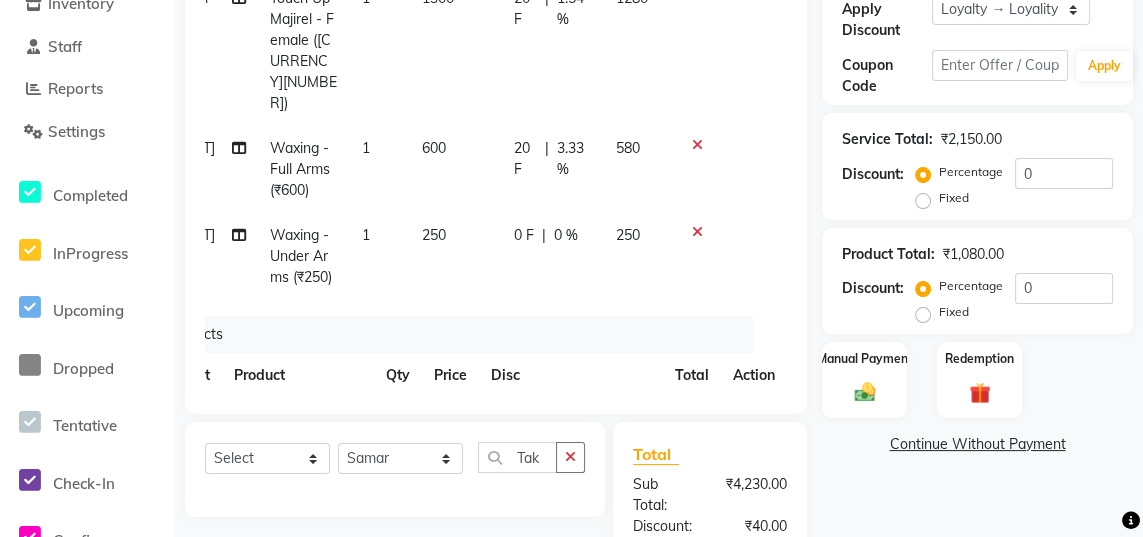 scroll, scrollTop: 0, scrollLeft: 15, axis: horizontal 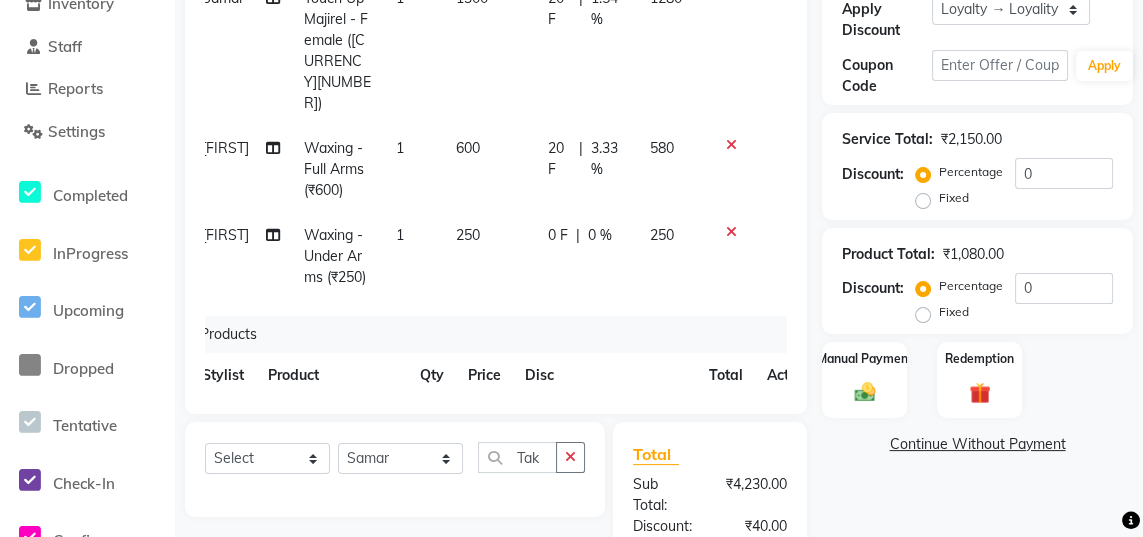 click on "0 F | 0 %" 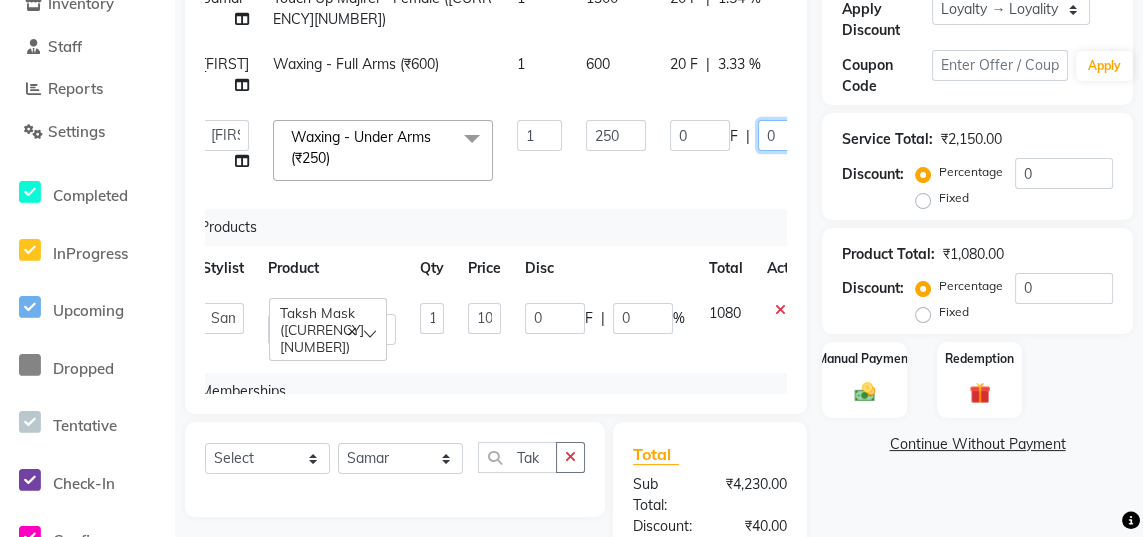 click on "0" 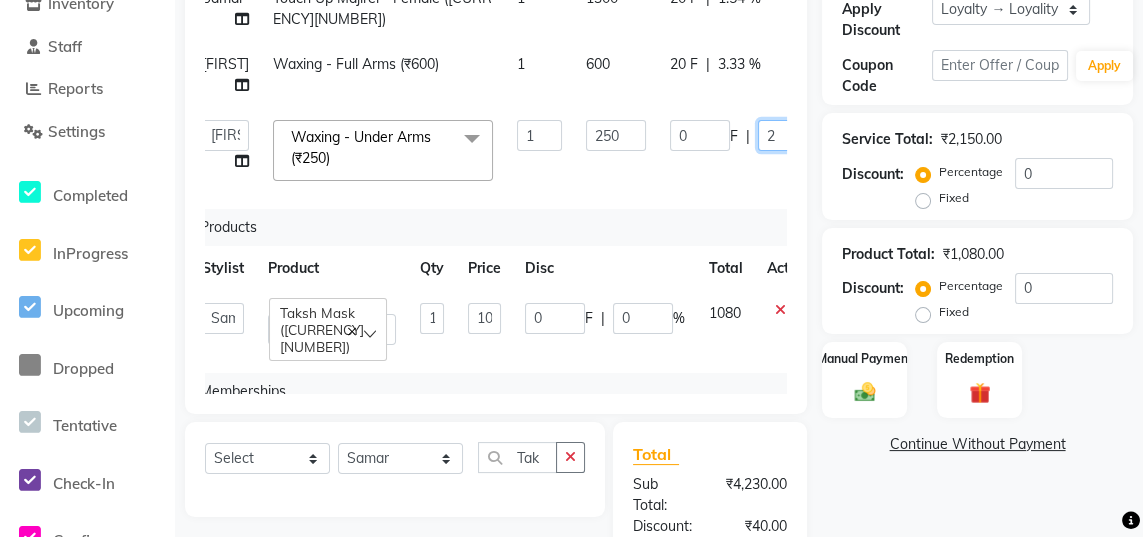 type on "20" 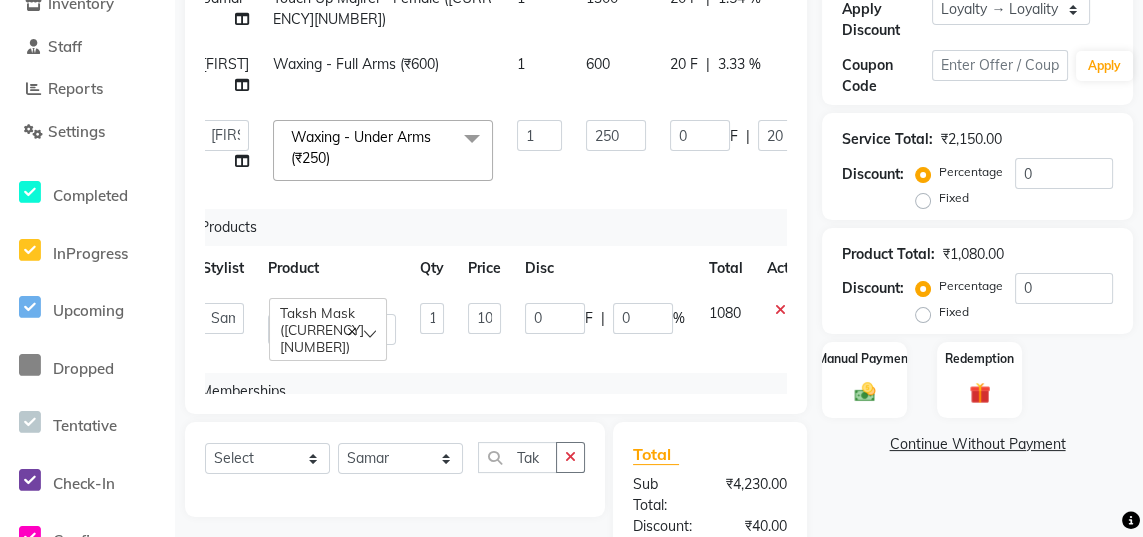 click on "Samar Touch Up Majirel - Female ([CURRENCY][NUMBER]) 1 [NUMBER] [CURRENCY] [CURRENCY] [PERCENT] [CURRENCY]  Jaya   Sajida   Samar   Sashina   Sheetal   Tosif  Waxing - Full Arms ([CURRENCY][NUMBER])  x Haircuts - Baby Girl Haircuts - Baby Boy Haircuts senior st- Male Haircuts Regular - Female  Haircuts - Fringe Face wax full smart bond upto shoulder smart bond below shoulder Haircuts Sr. Stylist - Female  Haircuts Director - Female  Haircuts Sr. Stylist - Male Haircuts Director- Male streaks cystein wash upto shoulder cystien wash below shoulder Botox Nanoplastia Makeup Olaplex Back neck bleach Neck bleach Arms bleach Feet bleach  Back bleach Half leg bleach Full legs bleach  Charcol faical Radiance  Face bleach D tan face  D tan hand D tan feet Sealer Inforcer shampoo Taksh mask Taksh Haircut male by SD Dandruff treatment  Hairwash+Blowdry-Below shoulder  Avacado Hairwash - Upto Neck Hairwash - Upto Shoulder Hairwash - Below Shoulder Hairwash - Upto Waist Hairwash - Below Waist Cyestein wash upto neck Cyestein wash upto shoulder Cyestein wash upto waist 1 F" 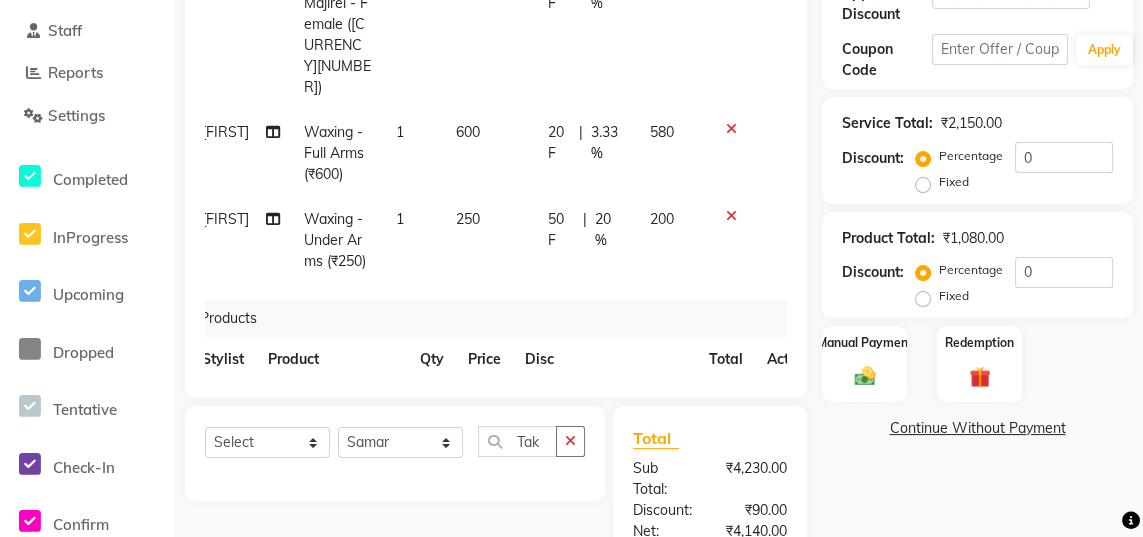 scroll, scrollTop: 368, scrollLeft: 0, axis: vertical 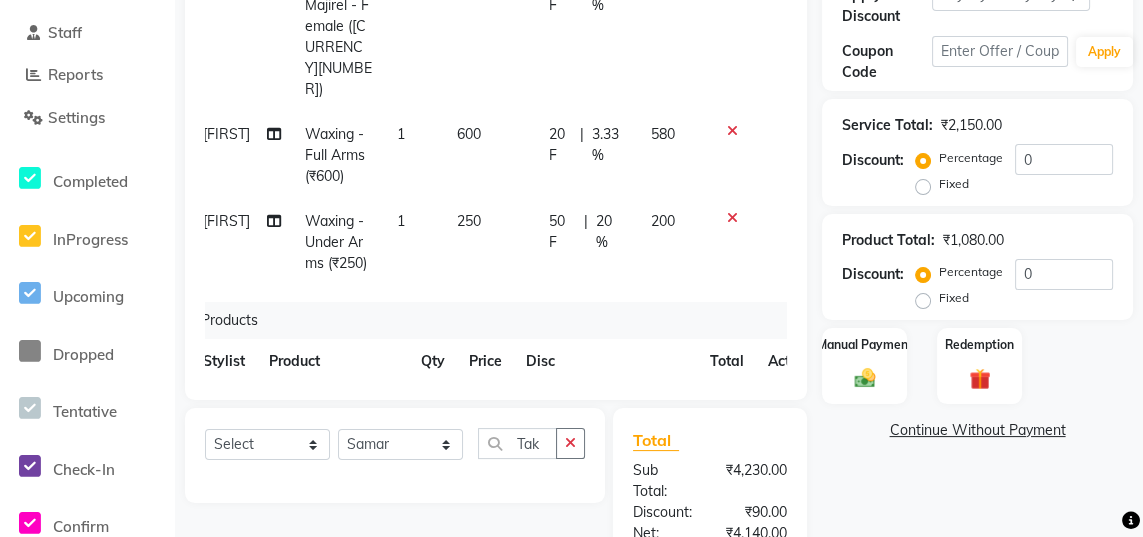 click on "3.33 %" 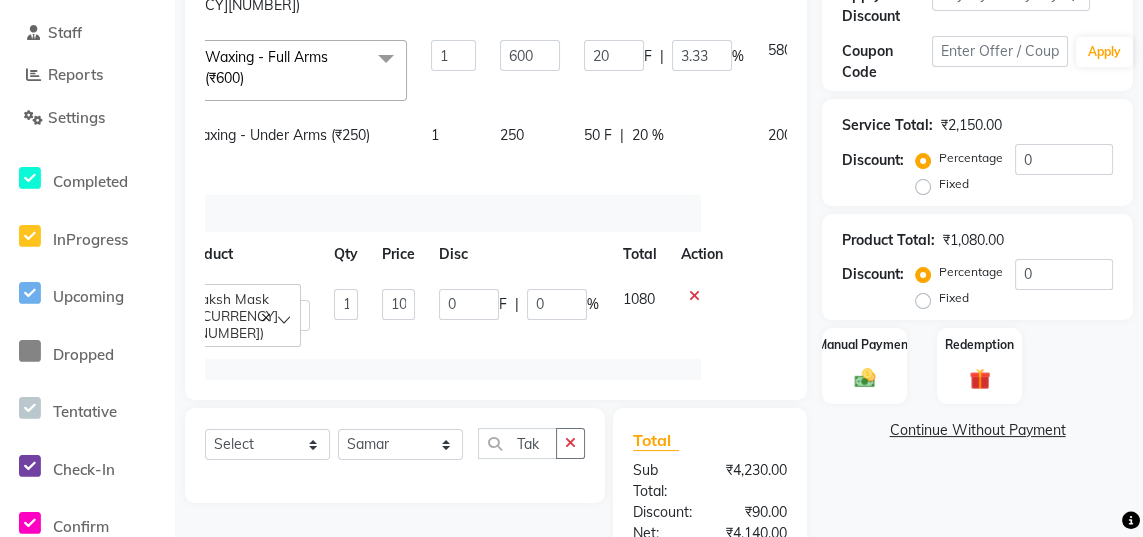 scroll, scrollTop: 0, scrollLeft: 102, axis: horizontal 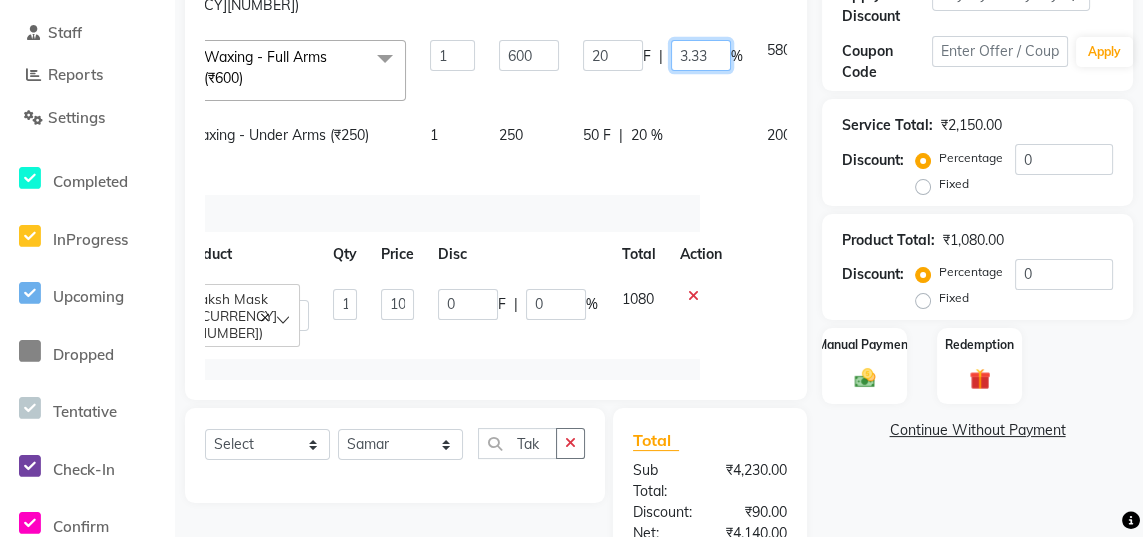 click on "3.33" 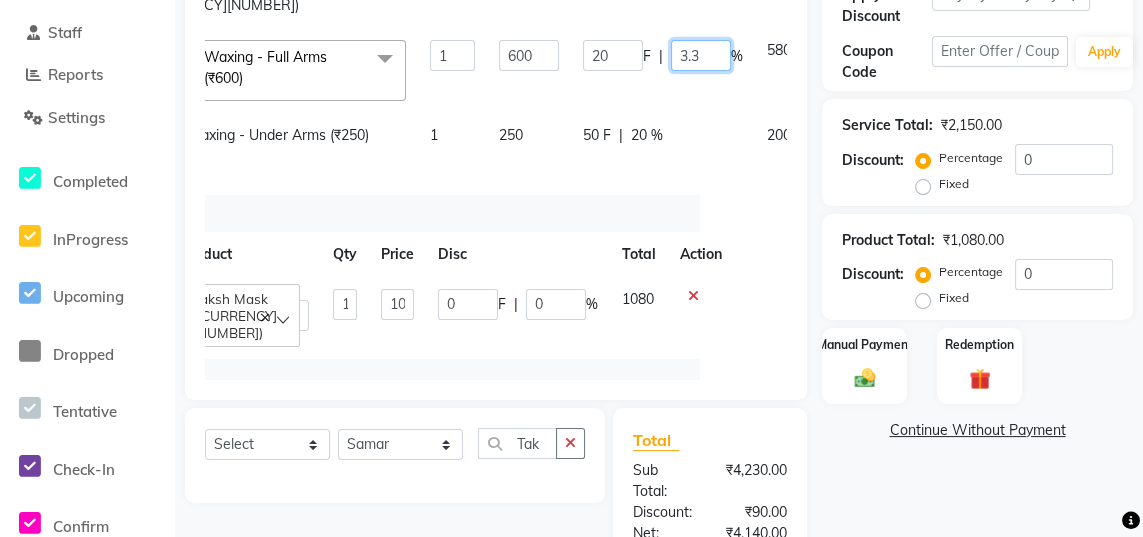 type on "3" 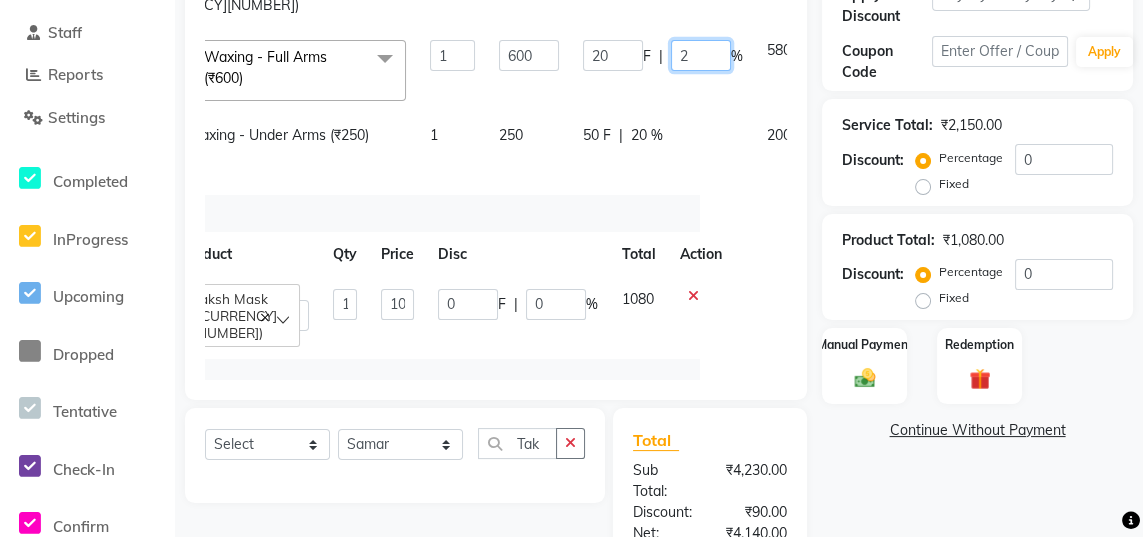 type on "20" 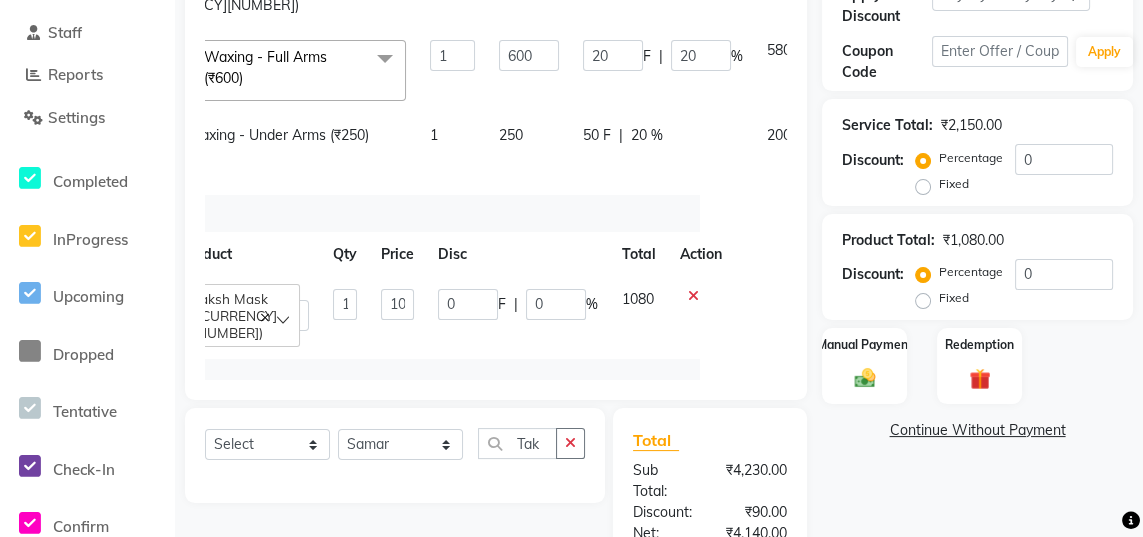 click on "Samar Touch Up Majirel - Female ([CURRENCY][NUMBER]) 1 [NUMBER] [CURRENCY] [CURRENCY] [PERCENT] [CURRENCY]  Jaya   Sajida   Samar   Sashina   Sheetal   Tosif  Waxing - Full Arms ([CURRENCY][NUMBER])  x Haircuts - Baby Girl Haircuts - Baby Boy Haircuts senior st- Male Haircuts Regular - Female  Haircuts - Fringe Face wax full smart bond upto shoulder smart bond below shoulder Haircuts Sr. Stylist - Female  Haircuts Director - Female  Haircuts Sr. Stylist - Male Haircuts Director- Male streaks cystein wash upto shoulder cystien wash below shoulder Botox Nanoplastia Makeup Olaplex Back neck bleach Neck bleach Arms bleach Feet bleach  Back bleach Half leg bleach Full legs bleach  Charcol faical Radiance  Face bleach D tan face  D tan hand D tan feet Sealer Inforcer shampoo Taksh mask Taksh Haircut male by SD Dandruff treatment  Hairwash+Blowdry-Below shoulder  Avacado Hairwash - Upto Neck Hairwash - Upto Shoulder Hairwash - Below Shoulder Hairwash - Upto Waist Hairwash - Below Waist Cyestein wash upto neck Cyestein wash upto shoulder Cyestein wash upto waist 1 F" 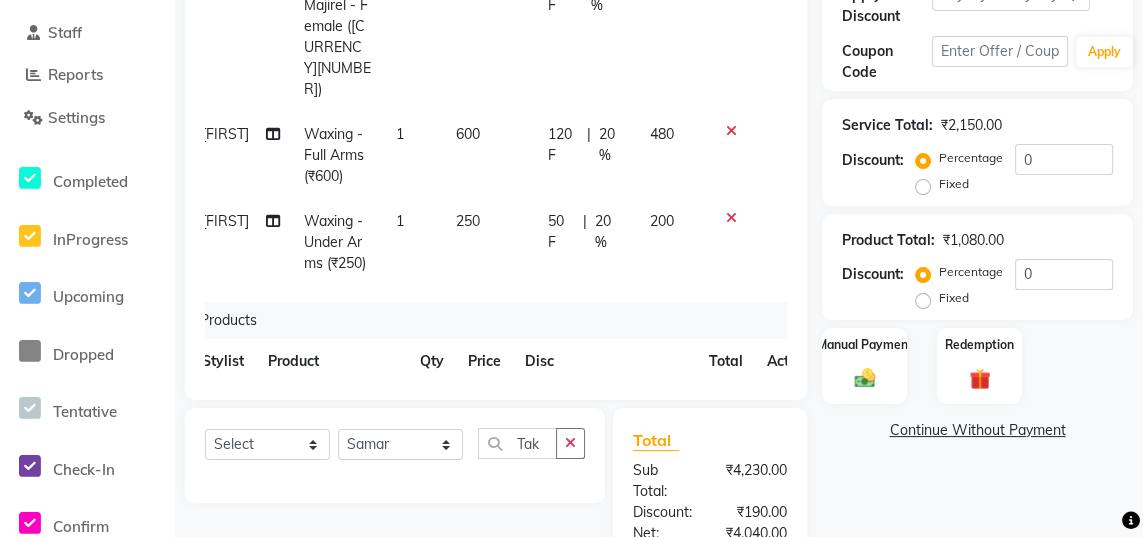 scroll, scrollTop: 0, scrollLeft: 14, axis: horizontal 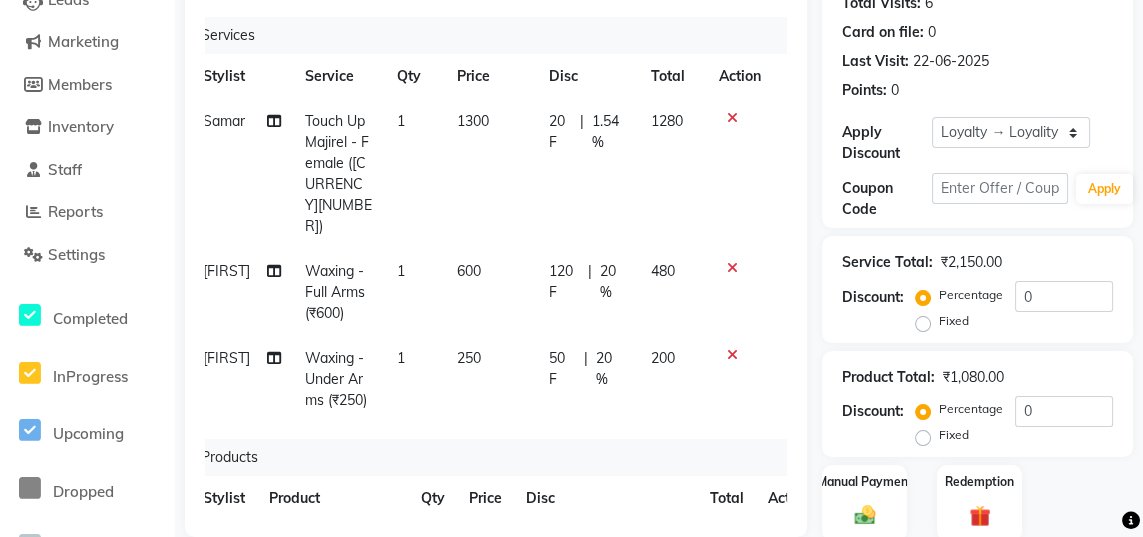 click on "1.54 %" 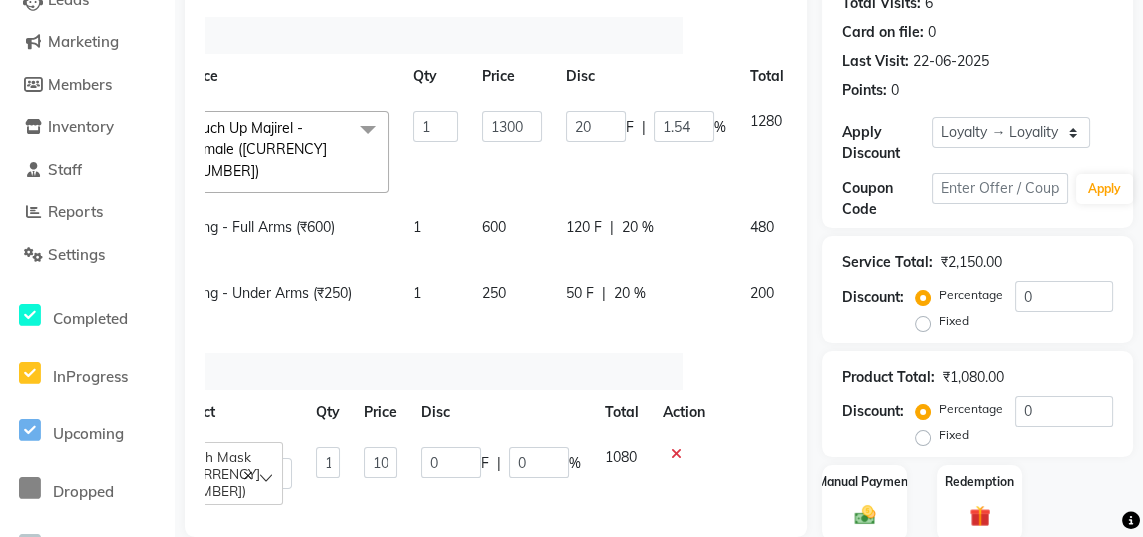 scroll, scrollTop: 0, scrollLeft: 121, axis: horizontal 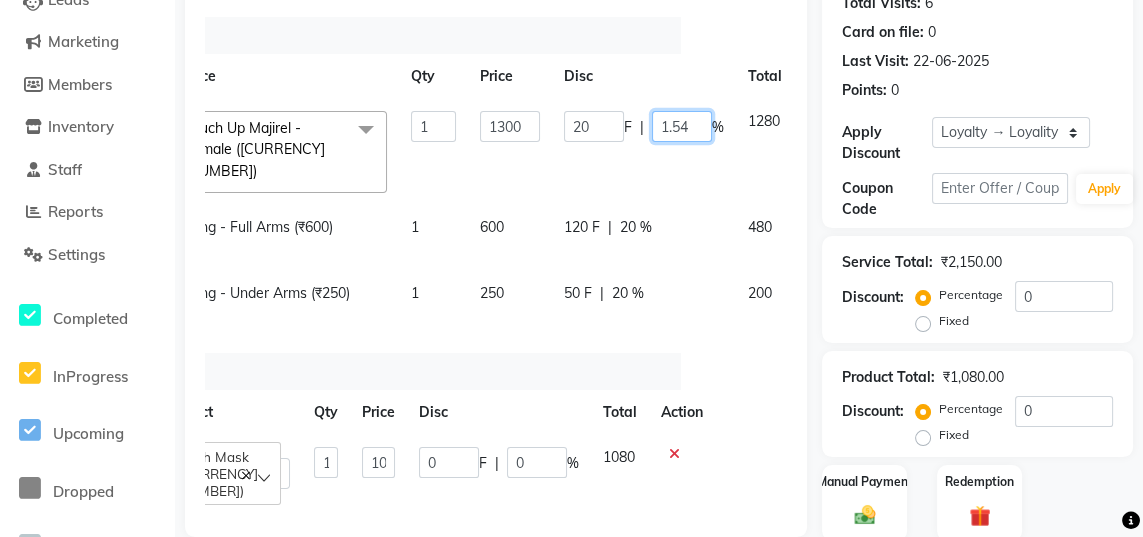 click on "1.54" 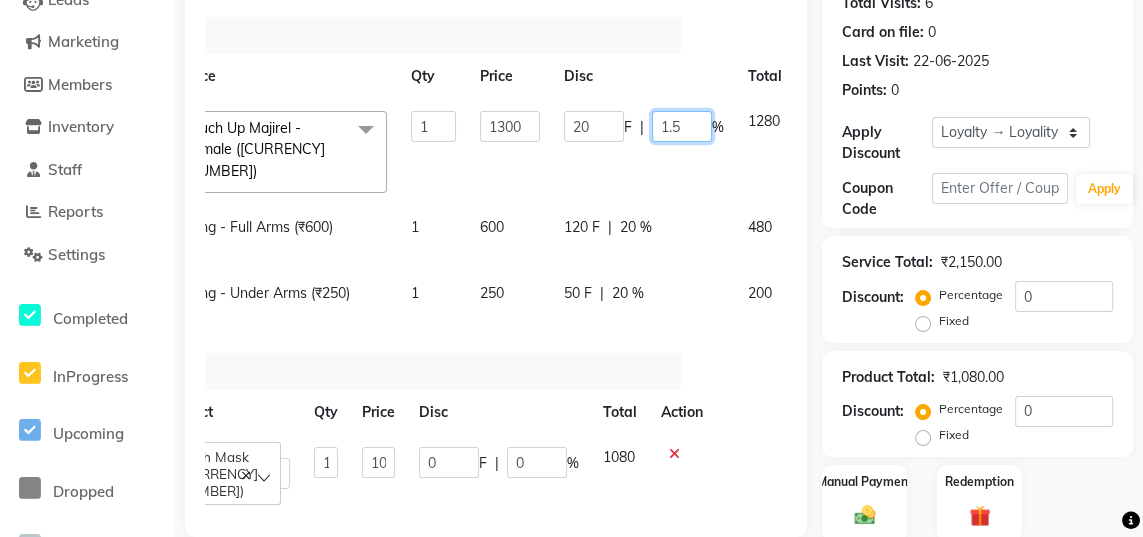 type on "1" 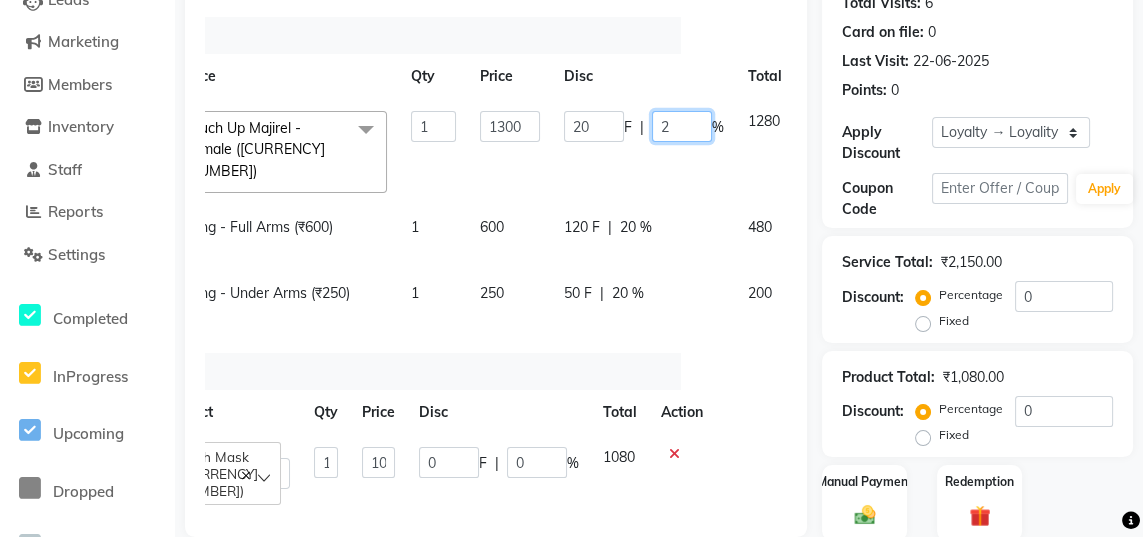 type on "20" 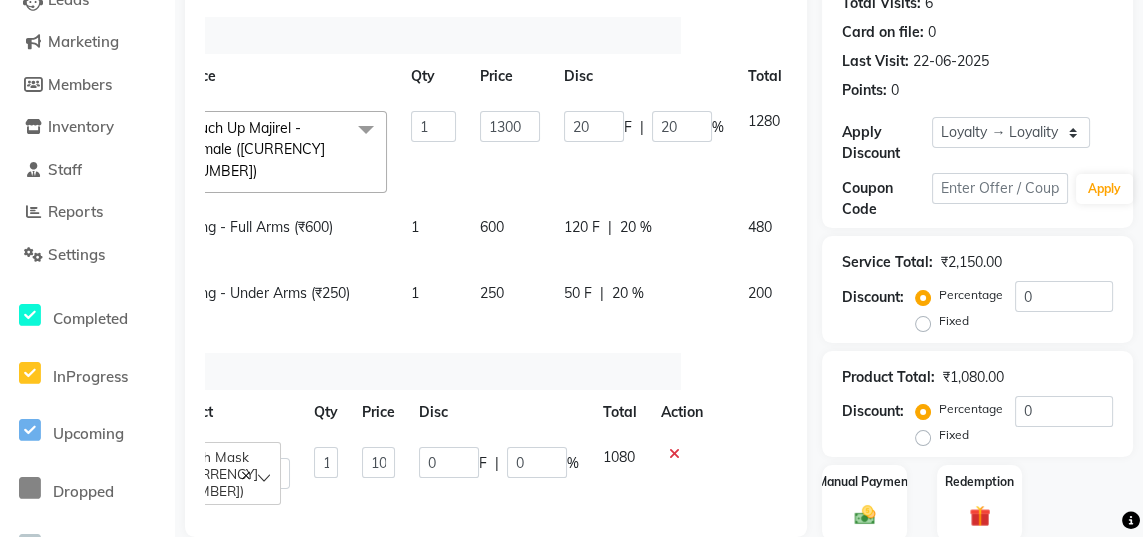 click on "Jaya   Sajida   Samar   Sashina   Sheetal   Tosif  Touch Up Majirel - Female ([CURRENCY][NUMBER])  x Haircuts - Baby Girl ([CURRENCY][NUMBER]) Haircuts - Baby Boy ([CURRENCY][NUMBER]) Haircuts senior st- Male ([CURRENCY][NUMBER]) Haircuts Regular - Female  ([CURRENCY][NUMBER]) Haircuts - Fringe ([CURRENCY][NUMBER]) Face wax full ([CURRENCY][NUMBER]) smart bond upto shoulder ([CURRENCY][NUMBER]) smart bond below shoulder ([CURRENCY][NUMBER]) Haircuts Sr. Stylist - Female  ([CURRENCY][NUMBER]) Haircuts Director - Female  ([CURRENCY][NUMBER]) Haircuts Sr. Stylist - Male ([CURRENCY][NUMBER]) Haircuts Director- Male ([CURRENCY][NUMBER]) streaks ([CURRENCY][NUMBER]) cystein wash upto shoulder ([CURRENCY][NUMBER]) cystien wash below shoulder ([CURRENCY][NUMBER]) Botox ([CURRENCY][NUMBER]) Nanoplastia ([CURRENCY][NUMBER]) Makeup ([CURRENCY][NUMBER]) Olaplex ([CURRENCY][NUMBER]) Back neck bleach ([CURRENCY][NUMBER]) Neck bleach ([CURRENCY][NUMBER]) Arms bleach ([CURRENCY][NUMBER]) Feet bleach  ([CURRENCY][NUMBER]) Back bleach ([CURRENCY][NUMBER]) Half leg bleach ([CURRENCY][NUMBER]) Full legs bleach  ([CURRENCY][NUMBER]) Charcol faical ([CURRENCY][NUMBER]) Radiance  ([CURRENCY][NUMBER]) Face bleach ([CURRENCY][NUMBER]) D tan face  ([CURRENCY][NUMBER]) D tan hand ([CURRENCY][NUMBER]) D tan feet ([CURRENCY][NUMBER]) Sealer ([CURRENCY][NUMBER]) Inforcer shampoo ([CURRENCY][NUMBER]) Taksh mask ([CURRENCY][NUMBER]) Taksh ([CURRENCY][NUMBER]) 1" 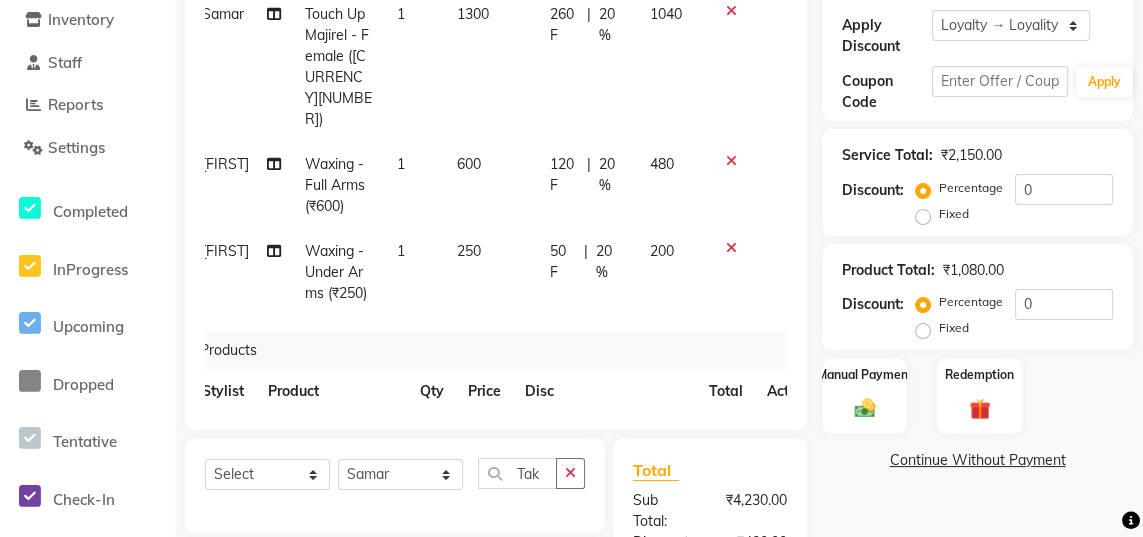 scroll, scrollTop: 489, scrollLeft: 0, axis: vertical 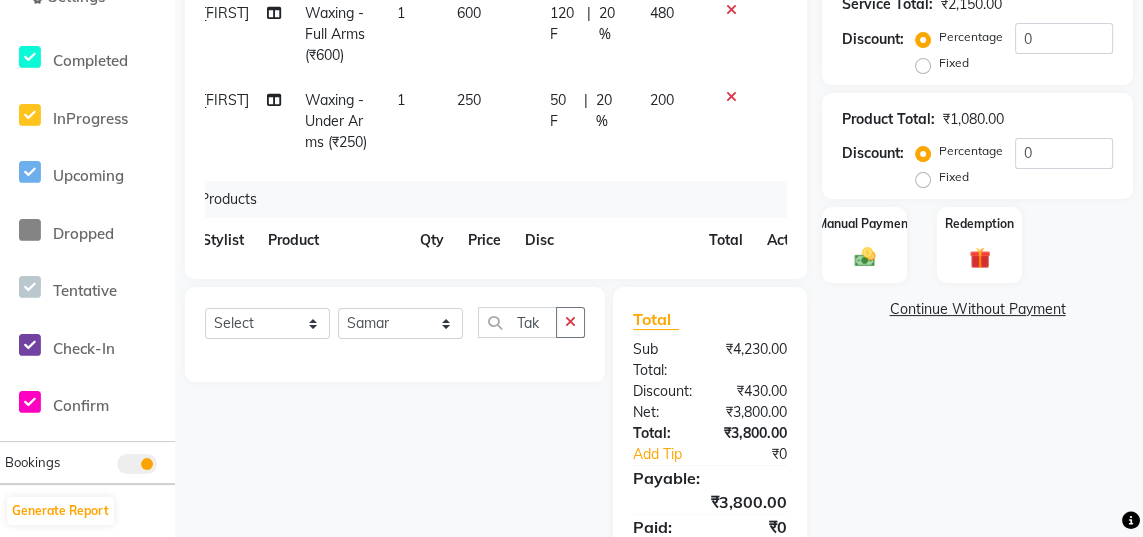 click 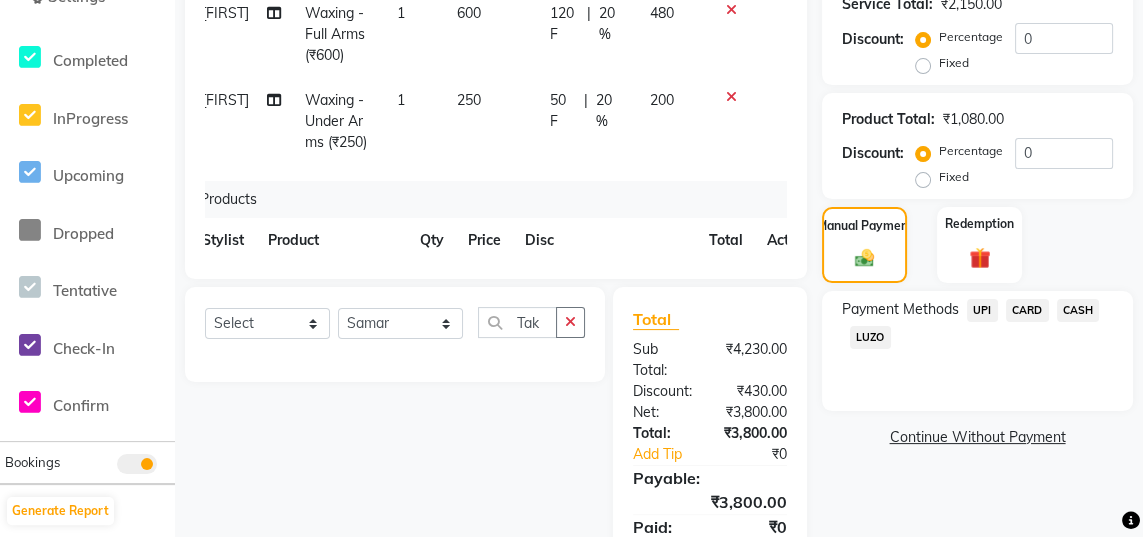 click on "CARD" 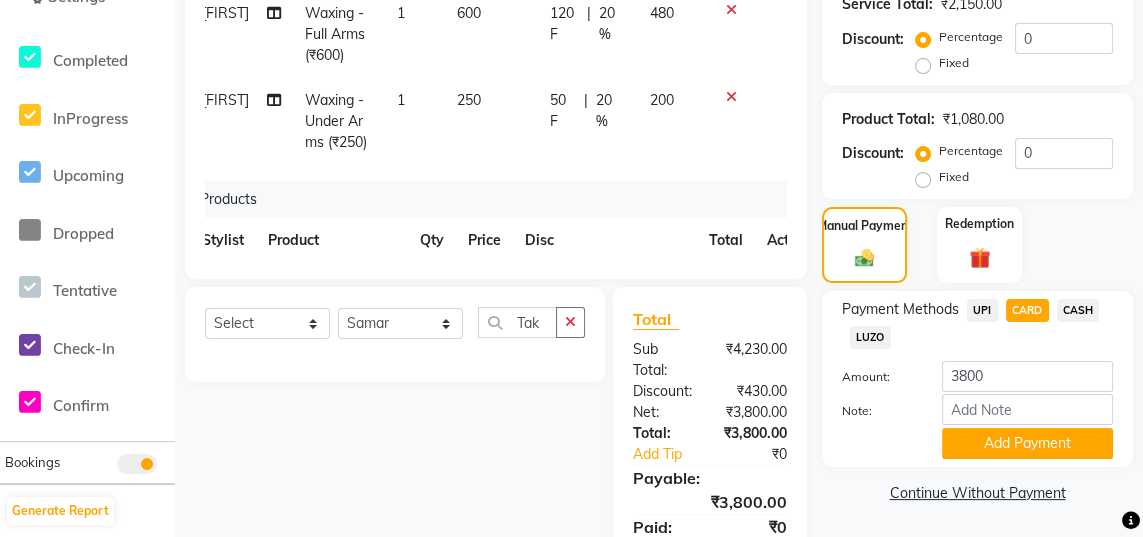click on "CASH" 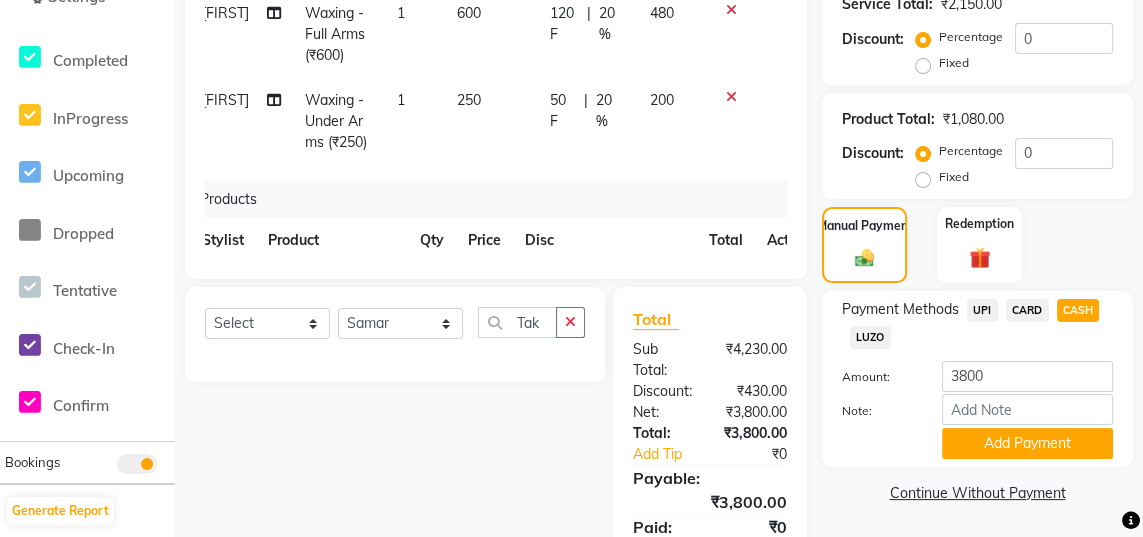 click on "Add Payment" 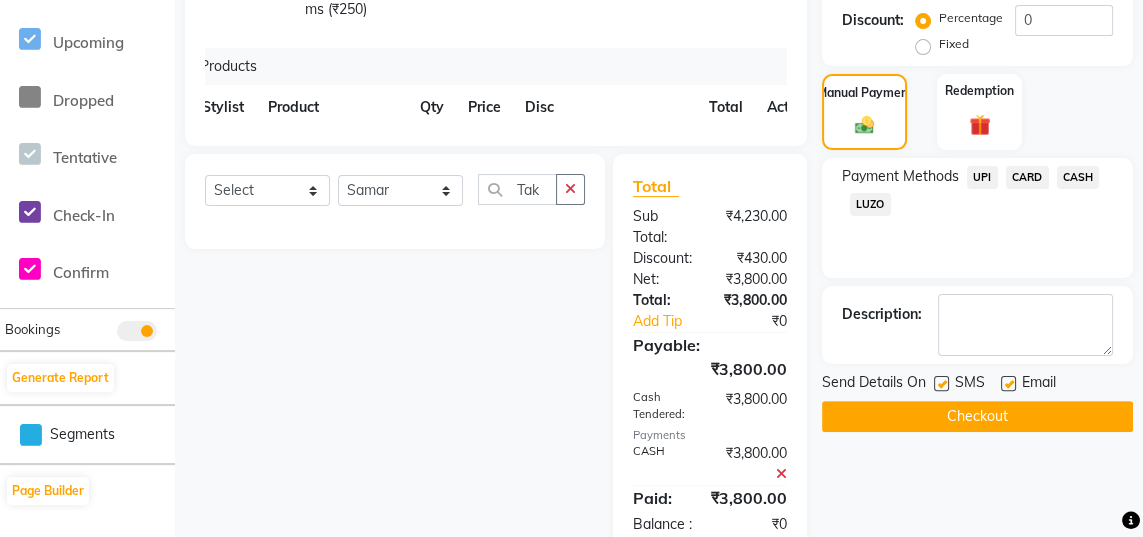 scroll, scrollTop: 754, scrollLeft: 0, axis: vertical 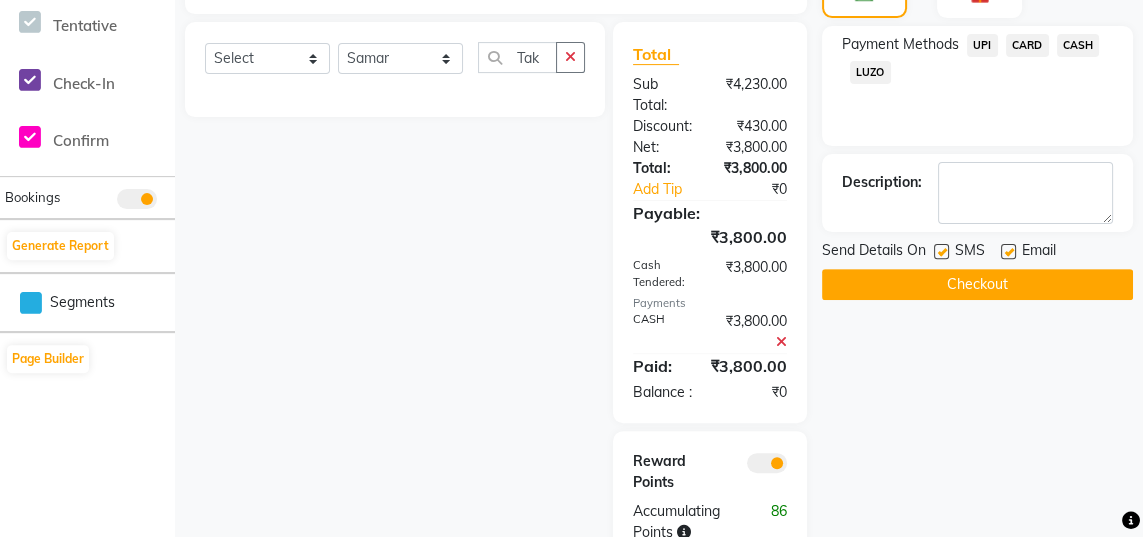 click on "Checkout" 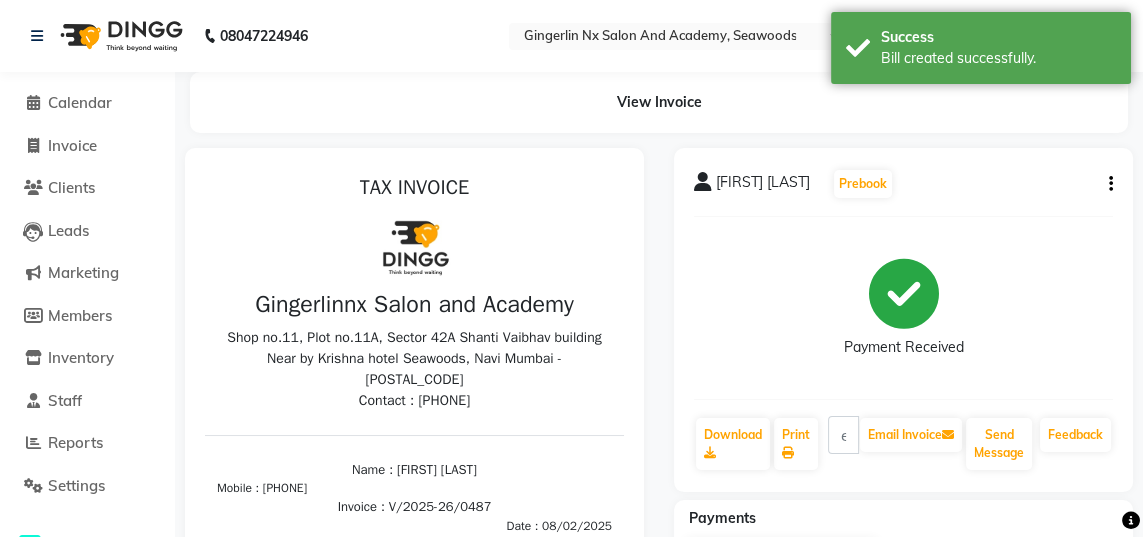 scroll, scrollTop: 0, scrollLeft: 0, axis: both 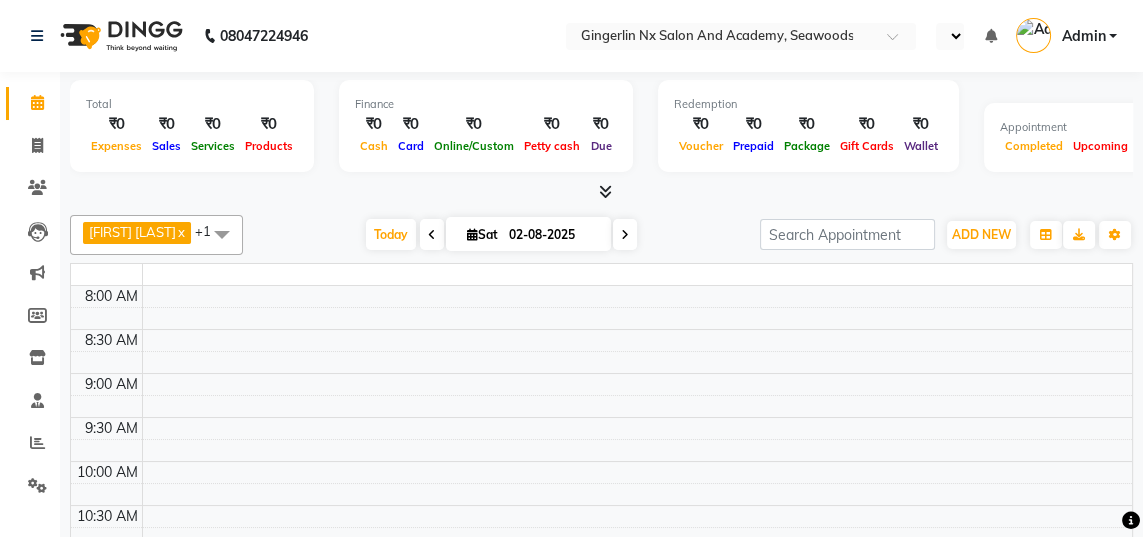 select on "en" 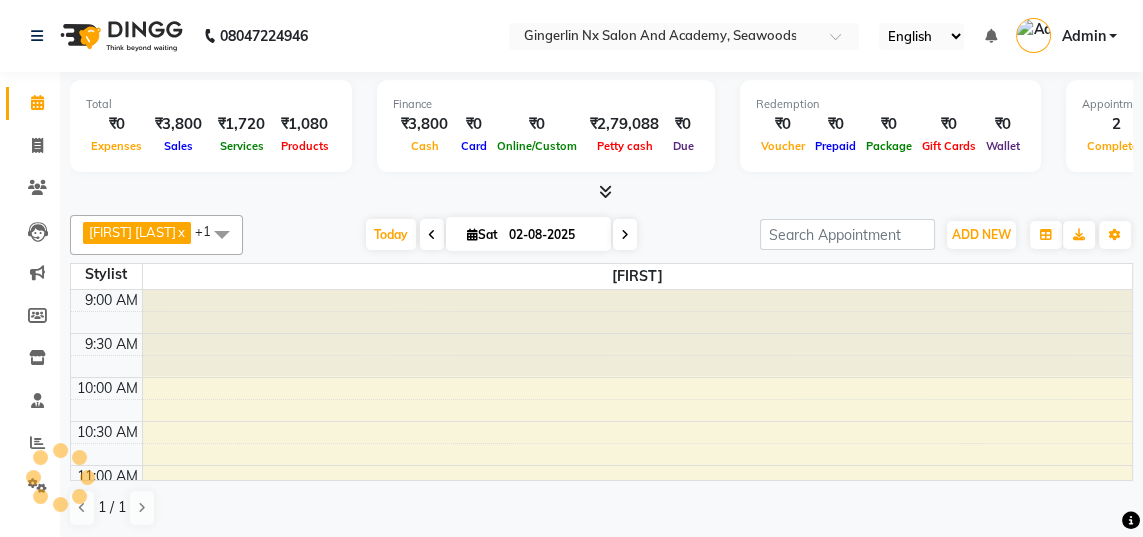 scroll, scrollTop: 0, scrollLeft: 0, axis: both 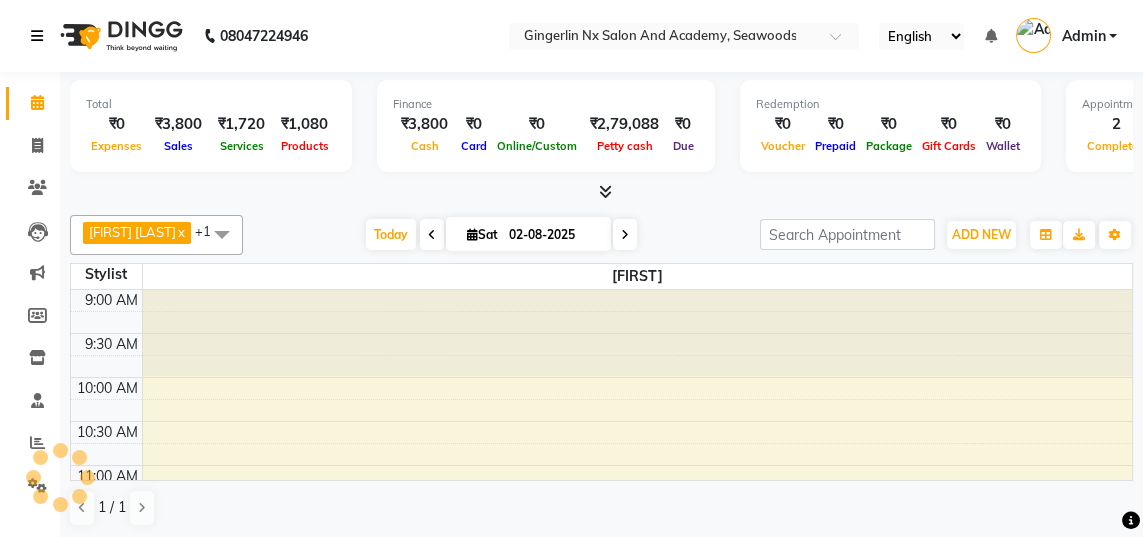 click at bounding box center [41, 36] 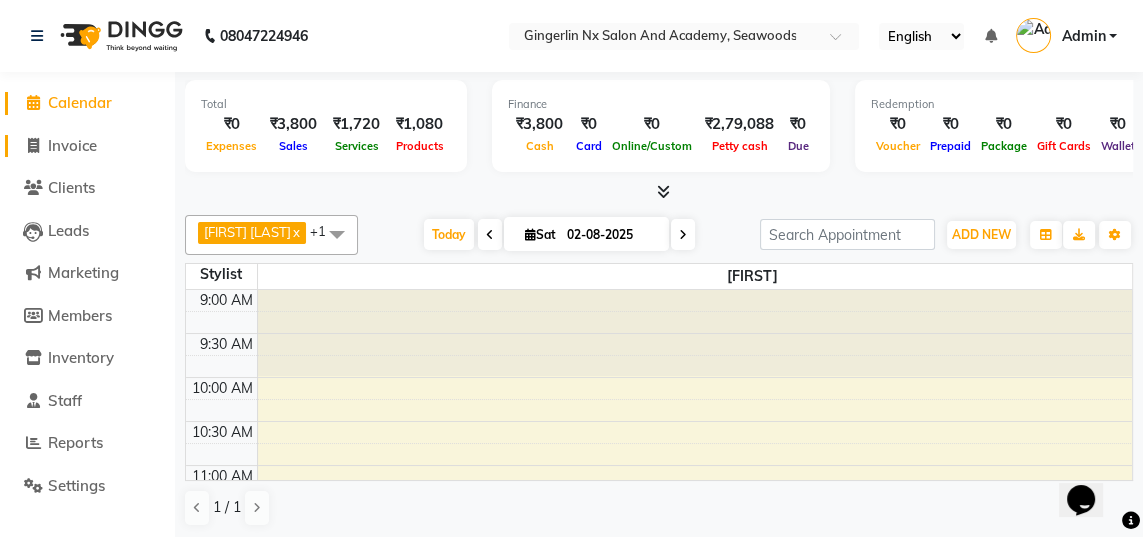 click on "Invoice" 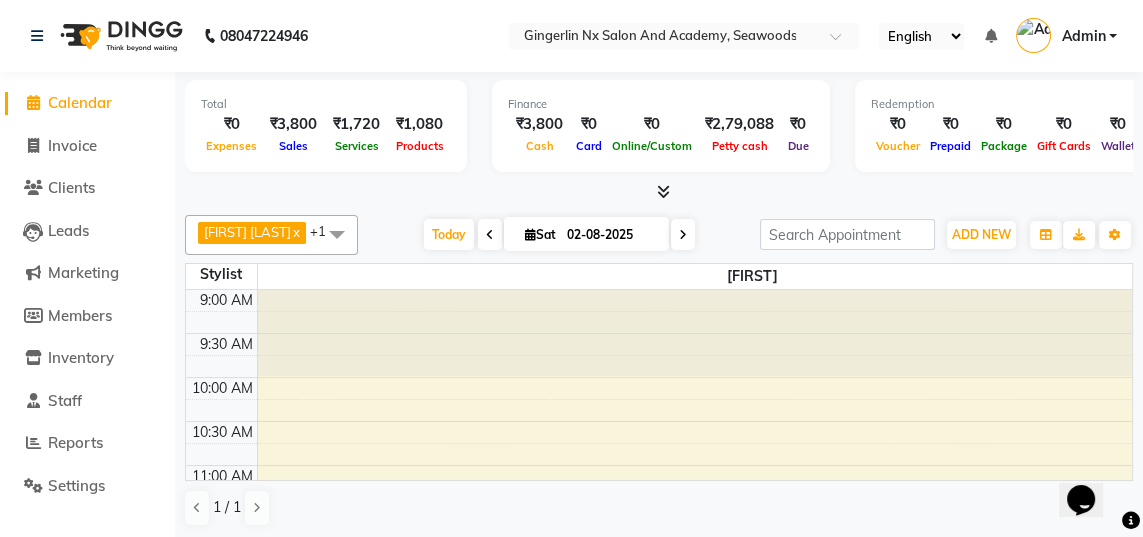select on "service" 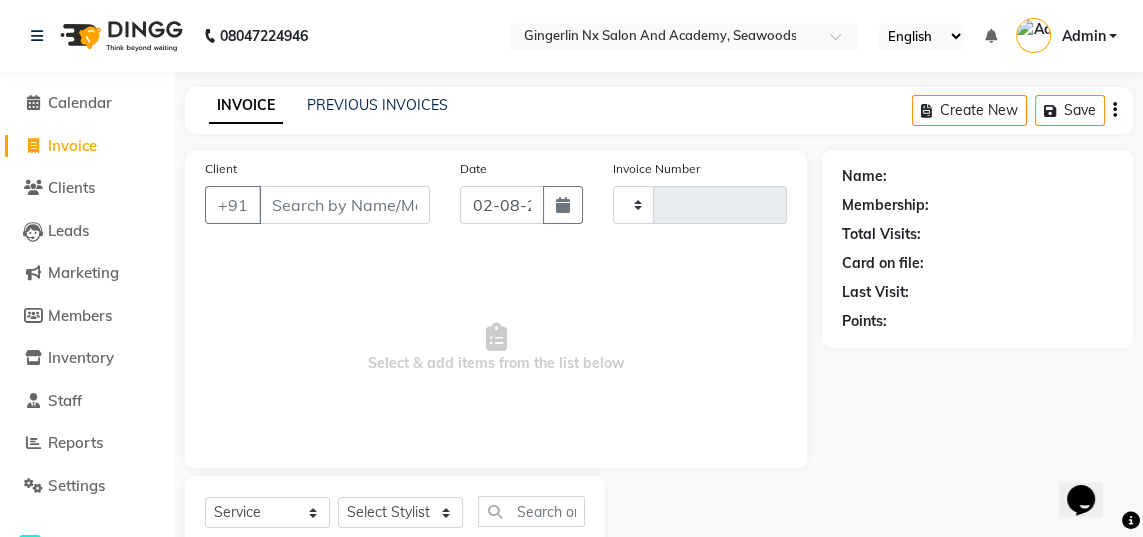 scroll, scrollTop: 0, scrollLeft: 0, axis: both 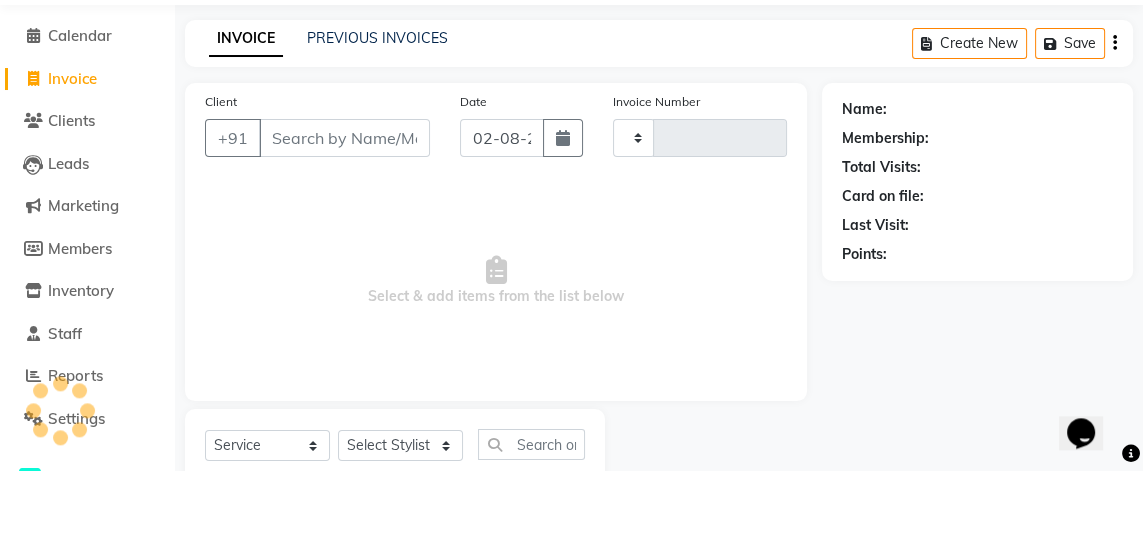 type on "0488" 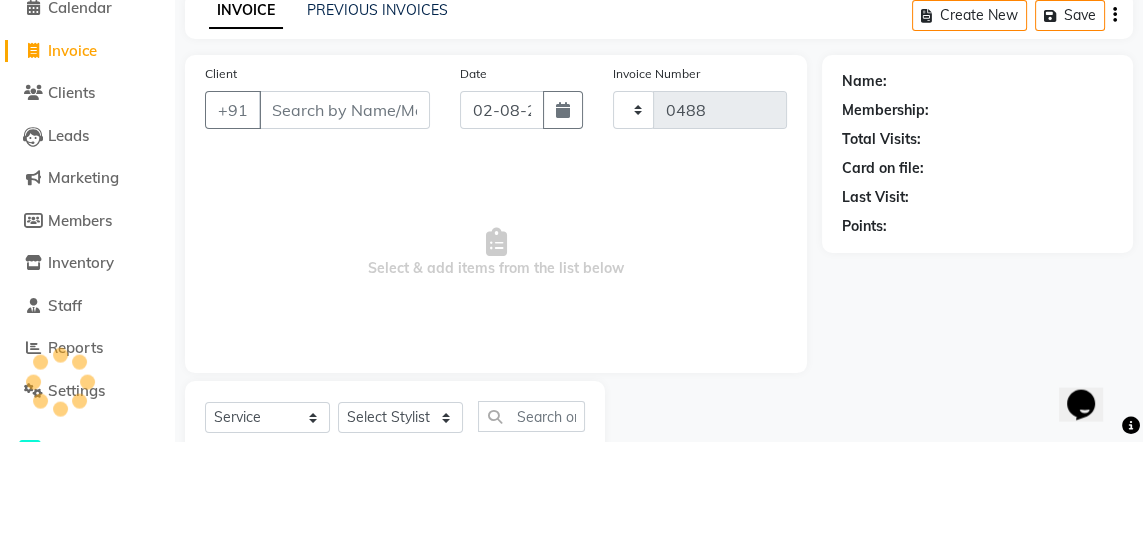 select on "480" 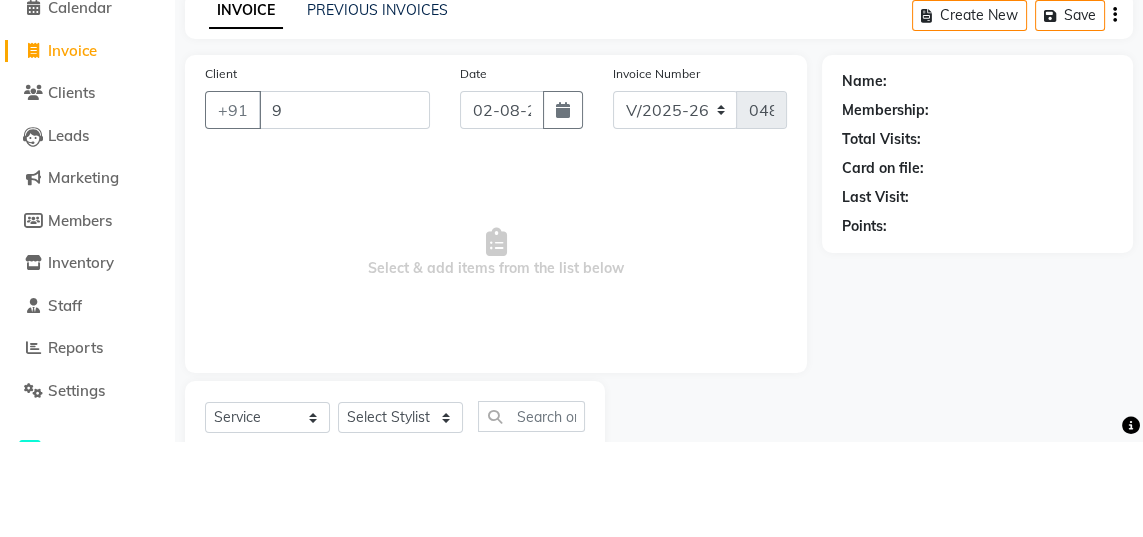 type on "98" 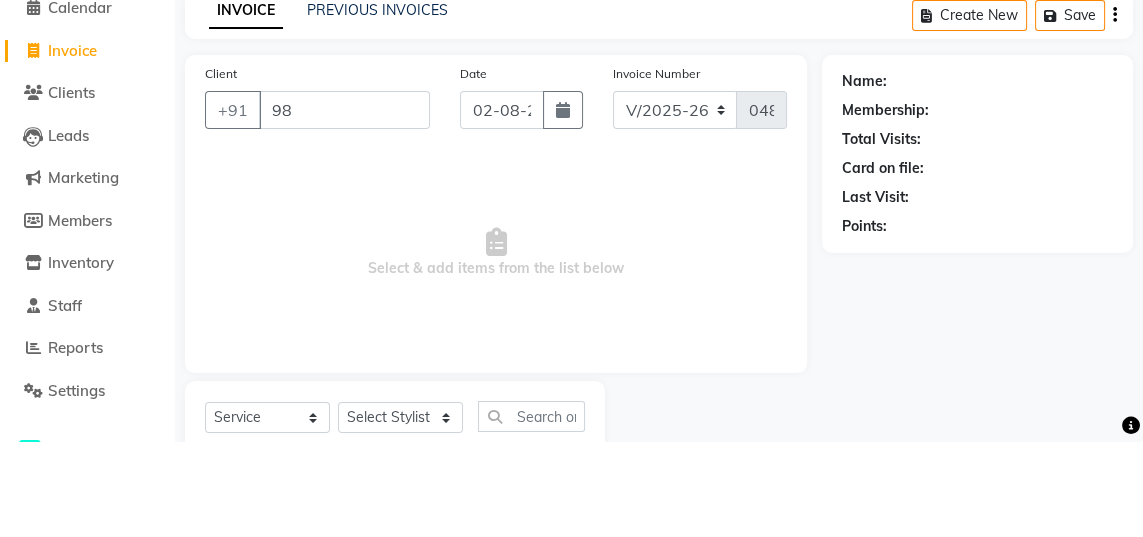 select on "membership" 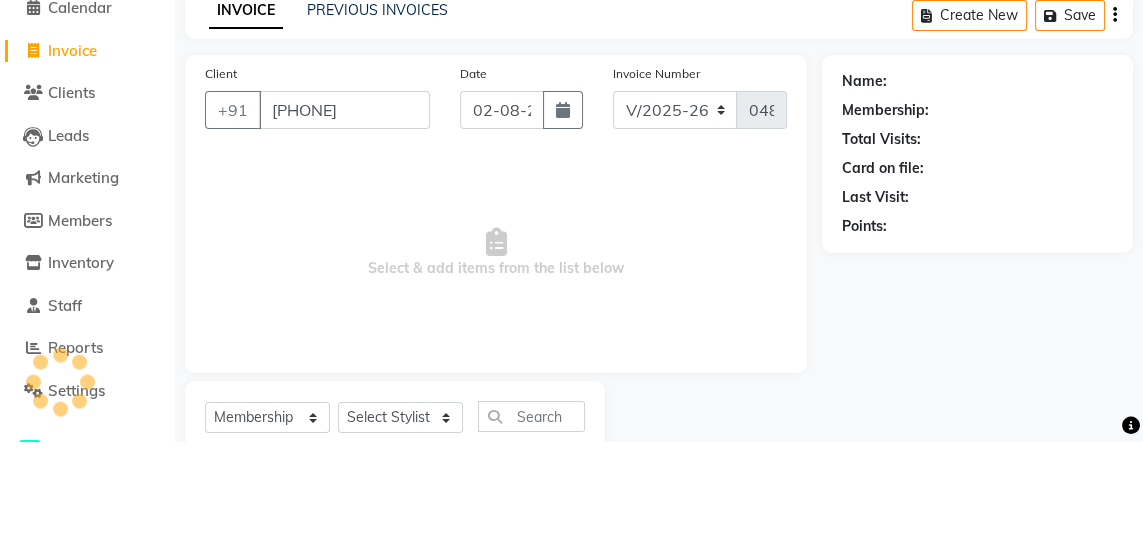 scroll, scrollTop: 0, scrollLeft: 0, axis: both 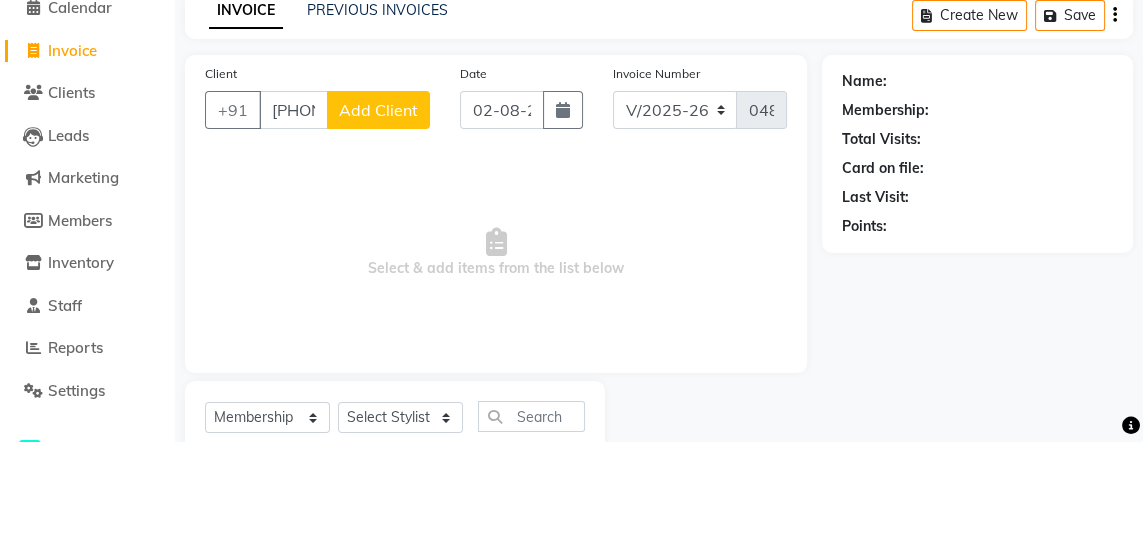 type on "9833798882" 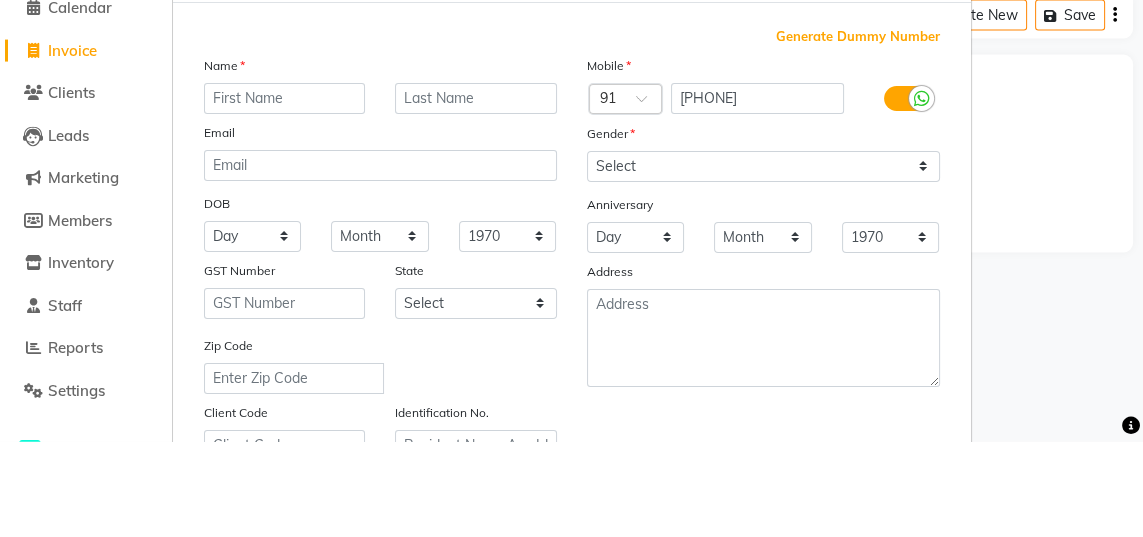 click at bounding box center [285, 193] 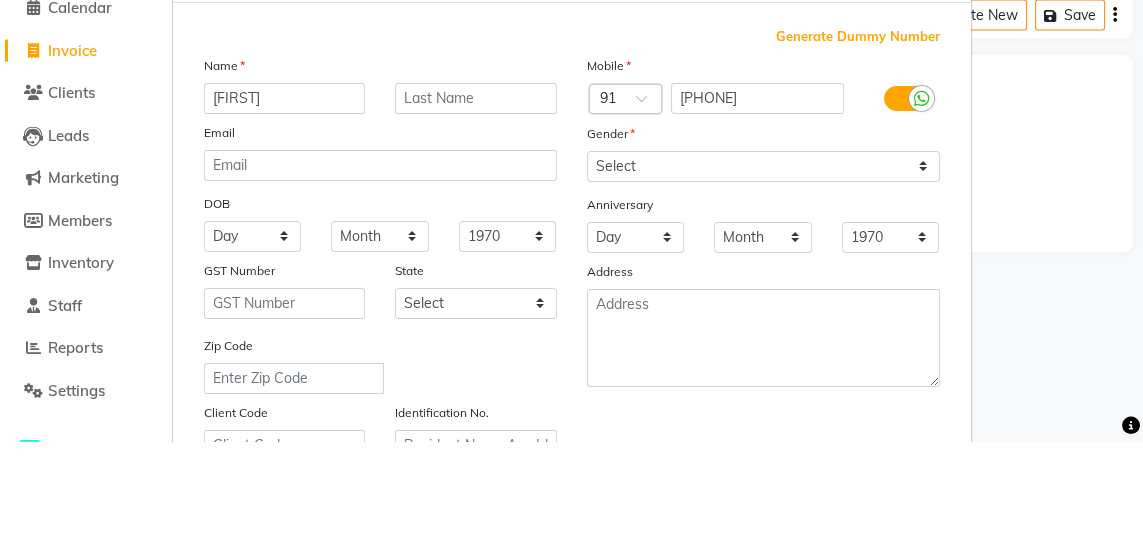 type on "Manjiri" 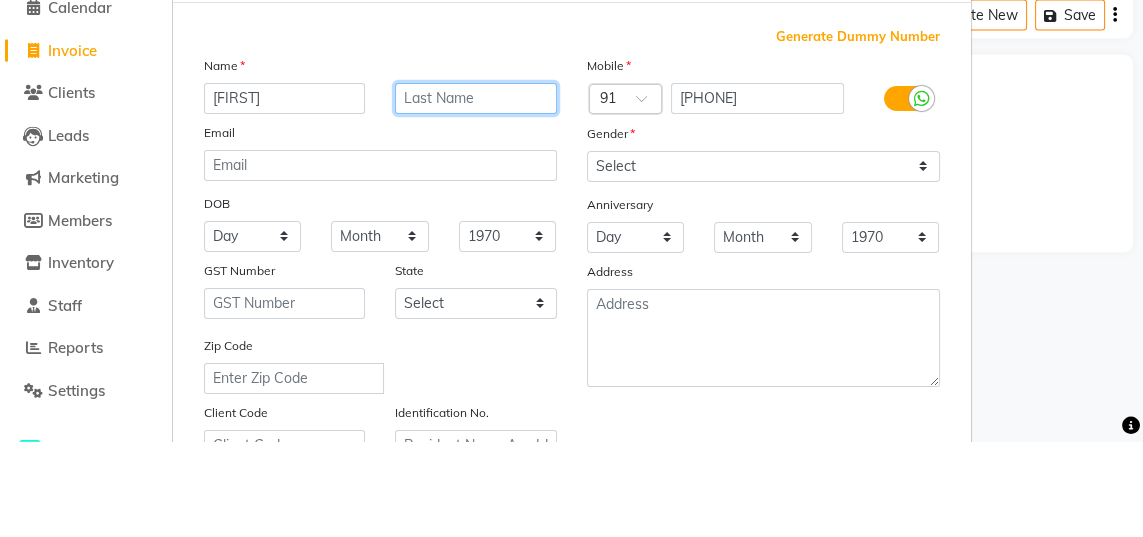 click at bounding box center (476, 193) 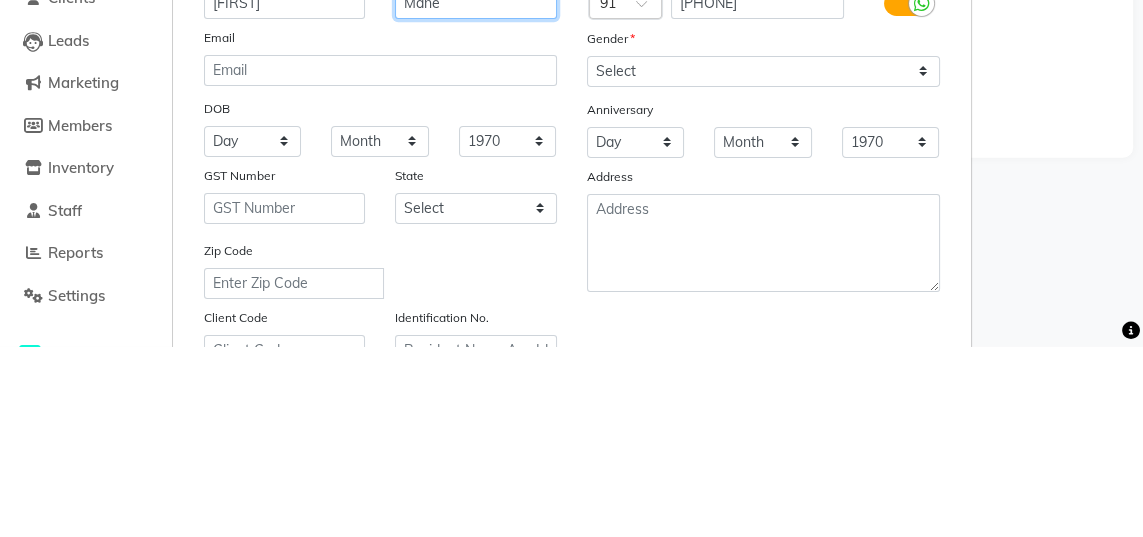 type on "Mane" 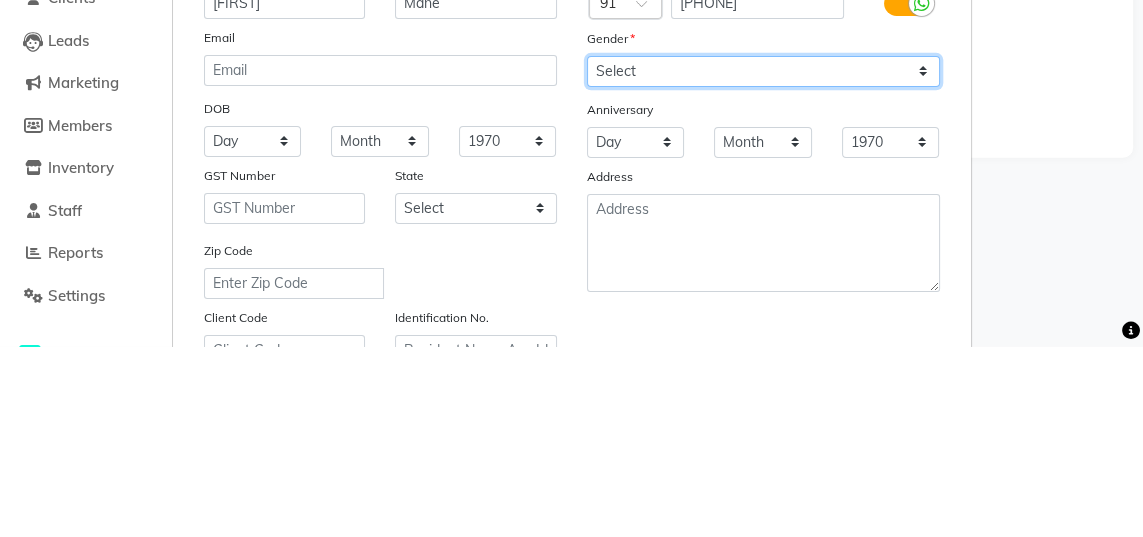 click on "Select Male Female Other Prefer Not To Say" at bounding box center [763, 261] 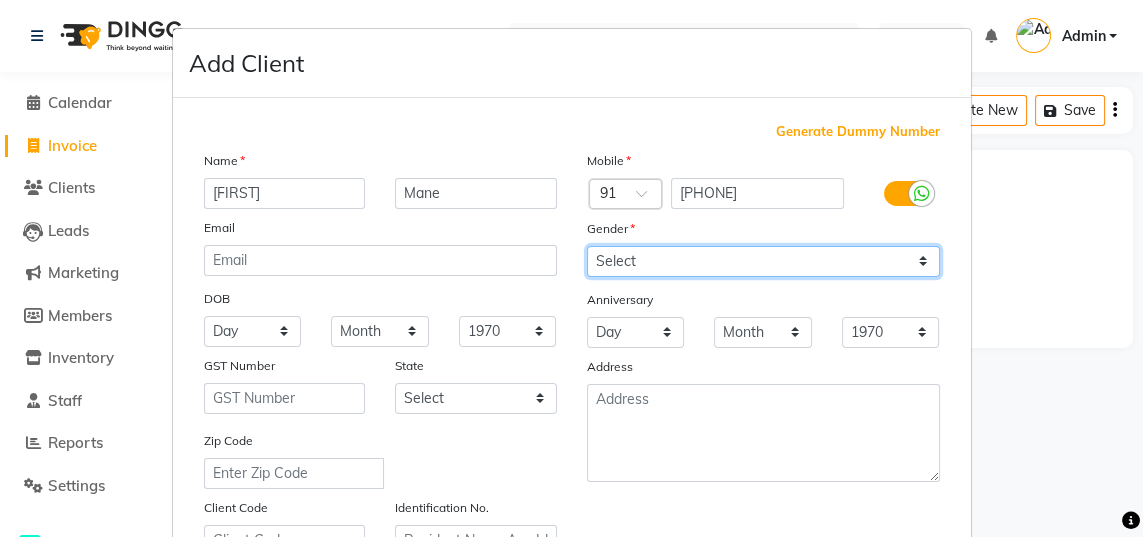 select on "female" 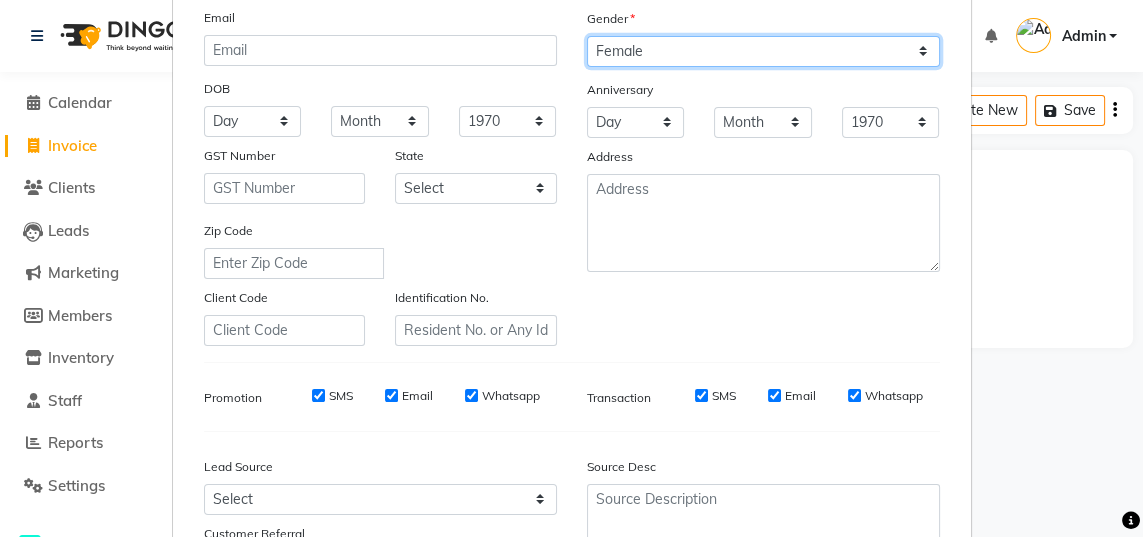 scroll, scrollTop: 288, scrollLeft: 0, axis: vertical 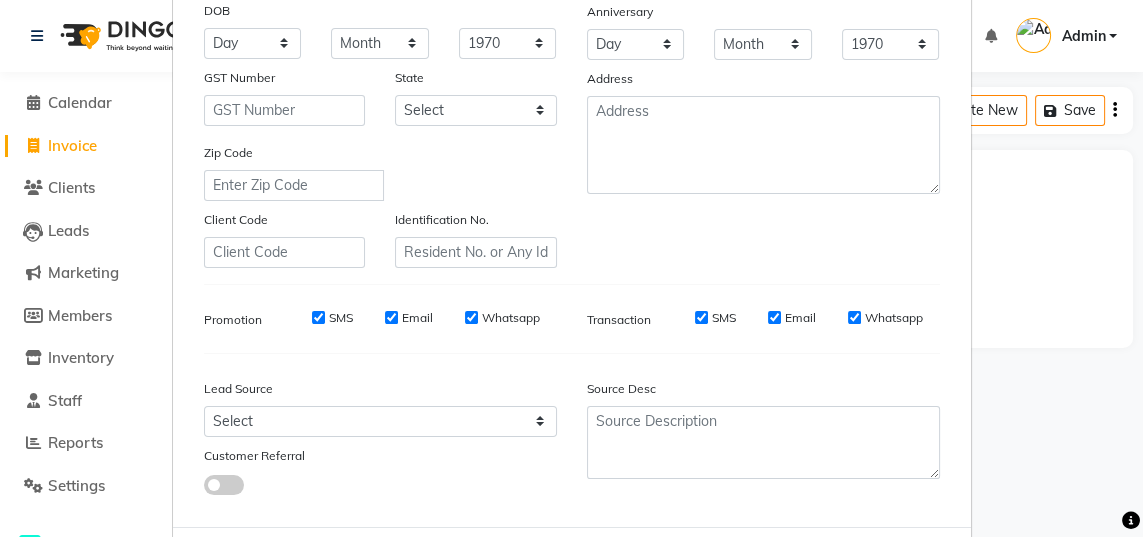 click on "Add" at bounding box center [838, 567] 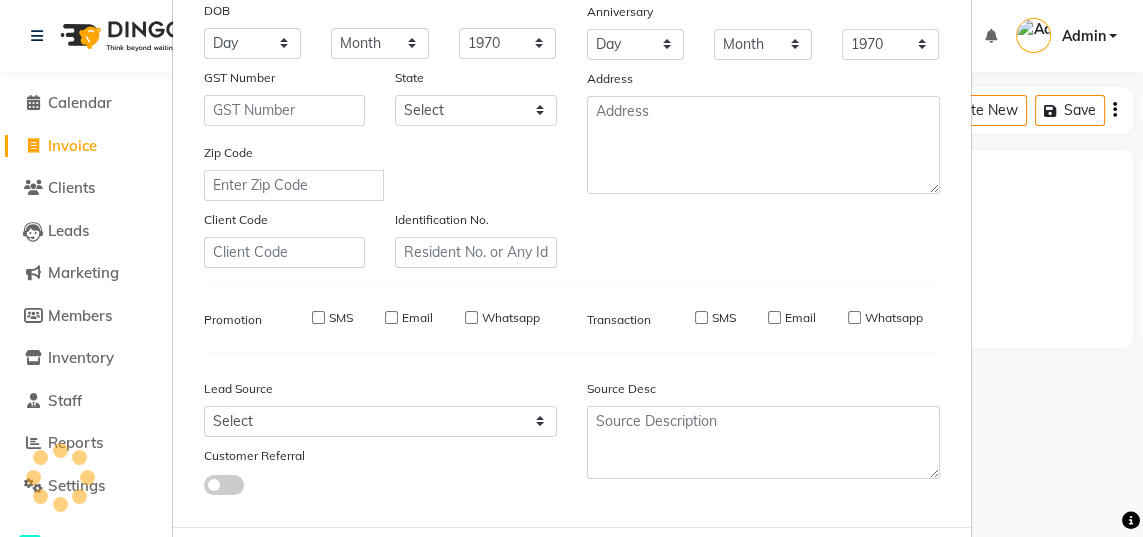 type 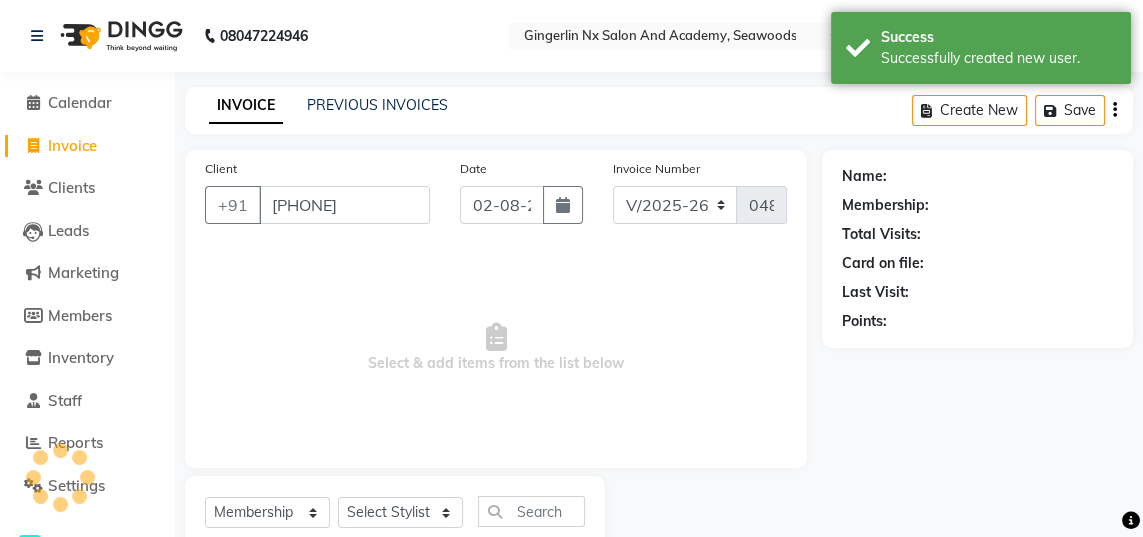 select on "1: Object" 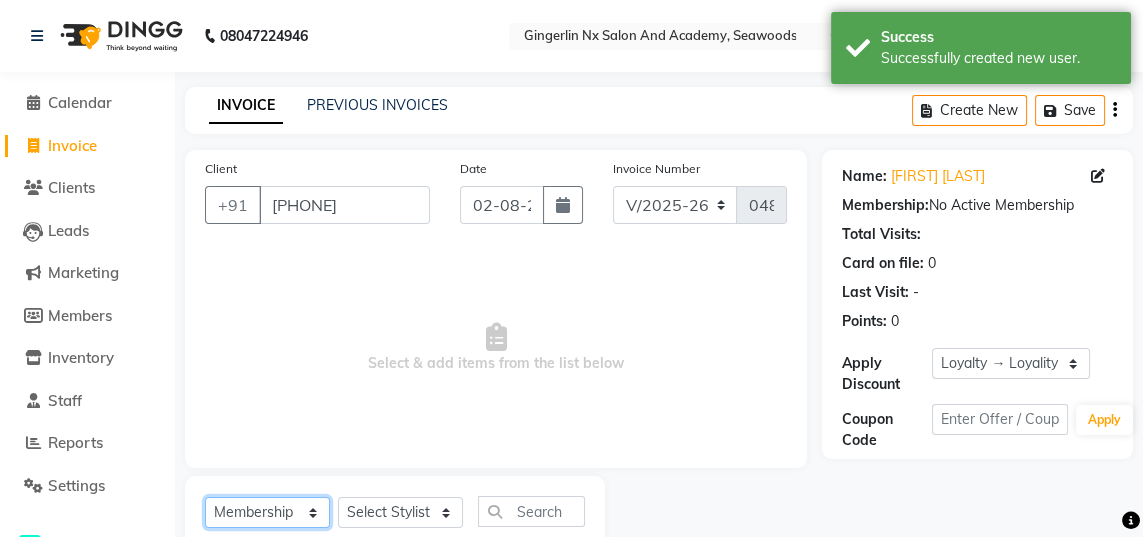 click on "Select  Service  Product  Membership  Package Voucher Prepaid Gift Card" 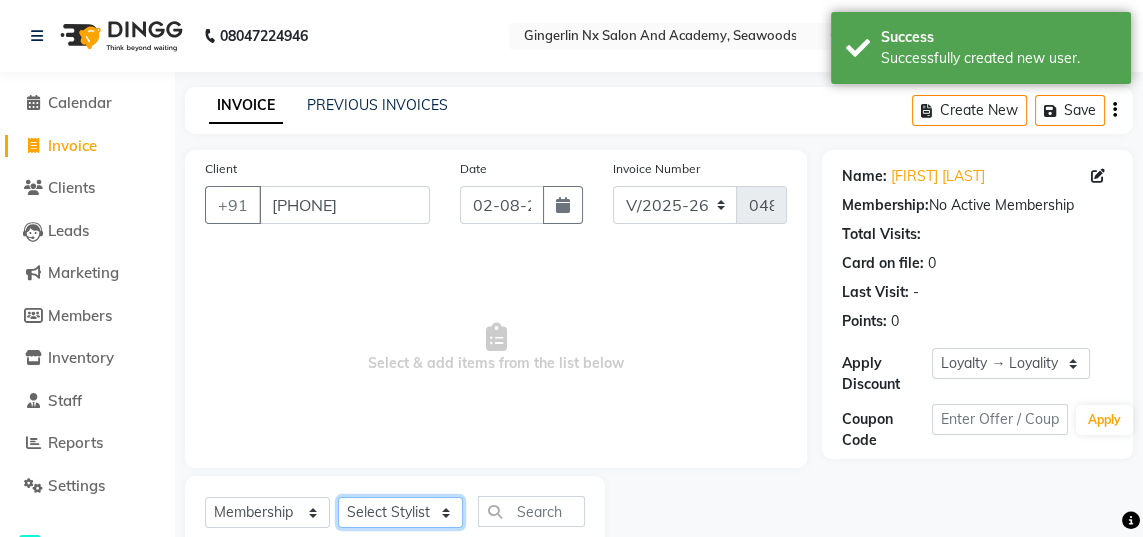 click on "Select Stylist Jaya Sajida Samar Sashina Sheetal Tosif" 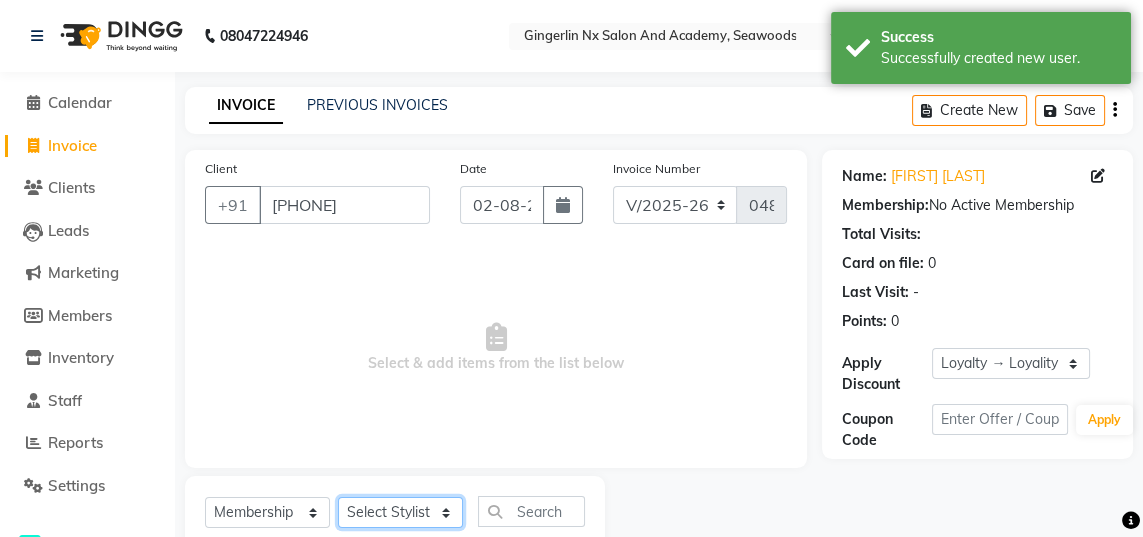 select on "84215" 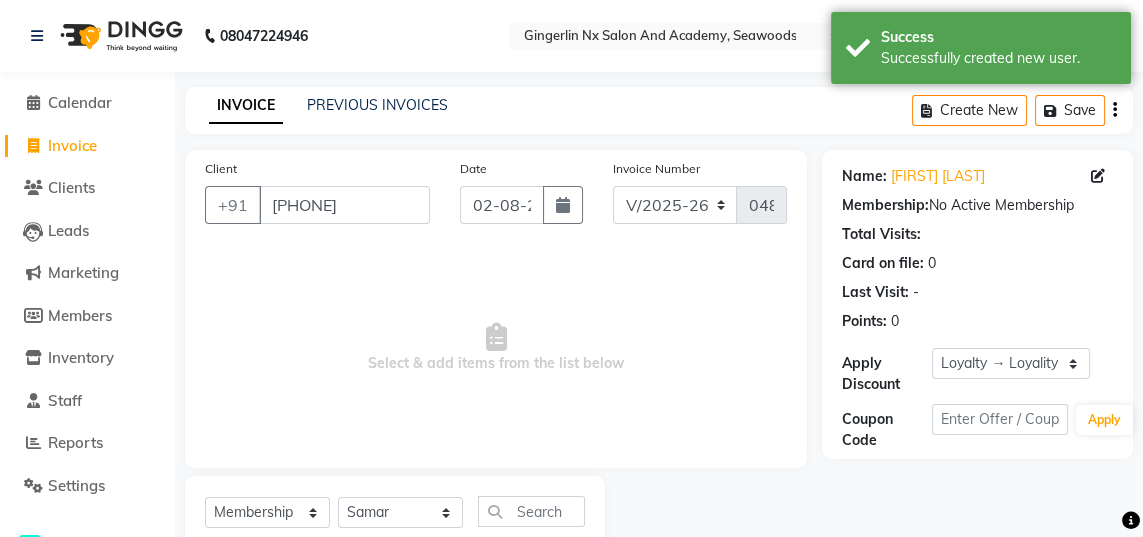 click 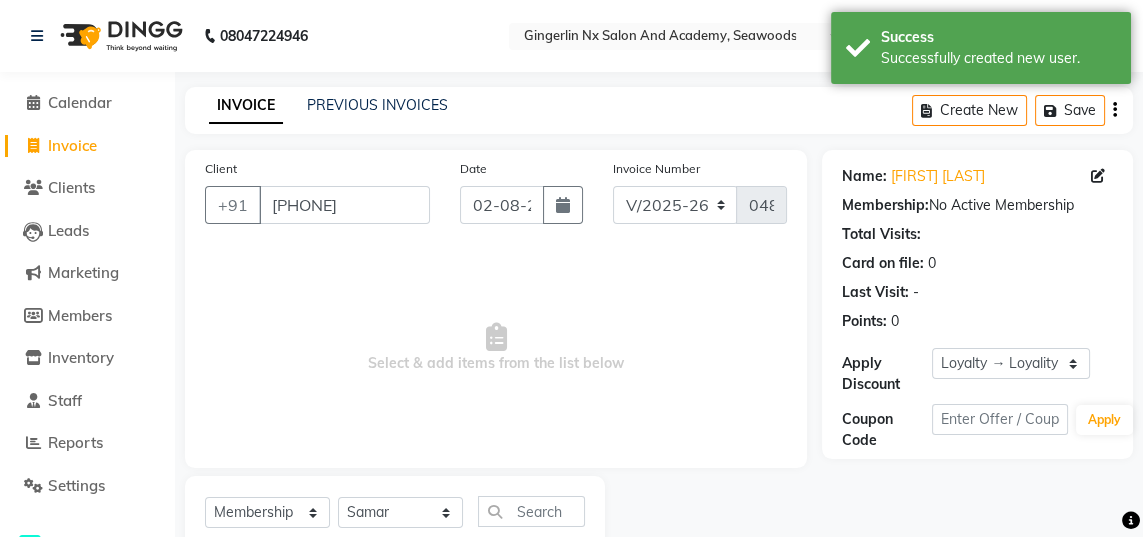 select on "select" 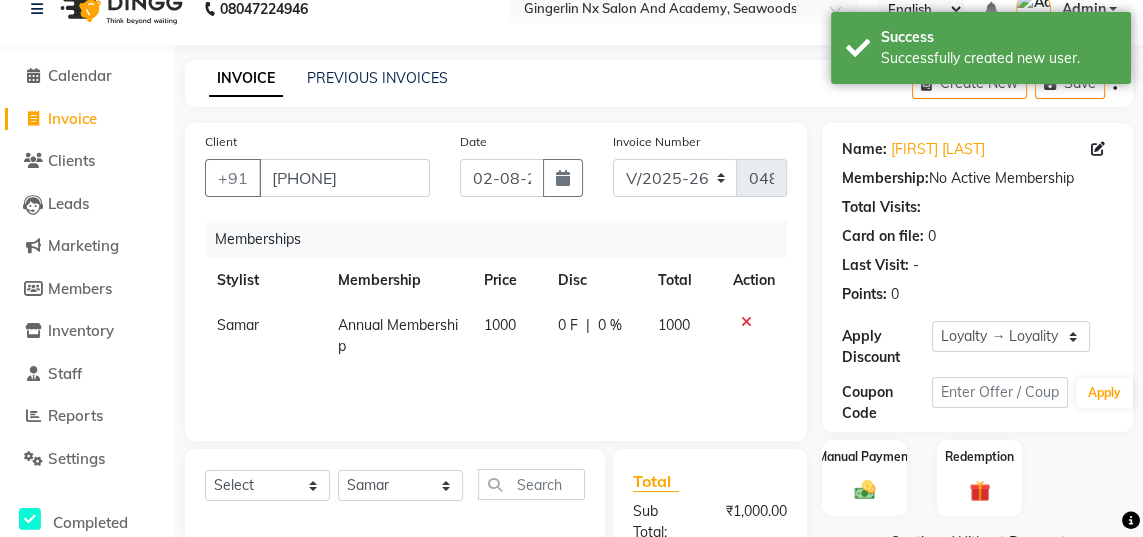 scroll, scrollTop: 168, scrollLeft: 0, axis: vertical 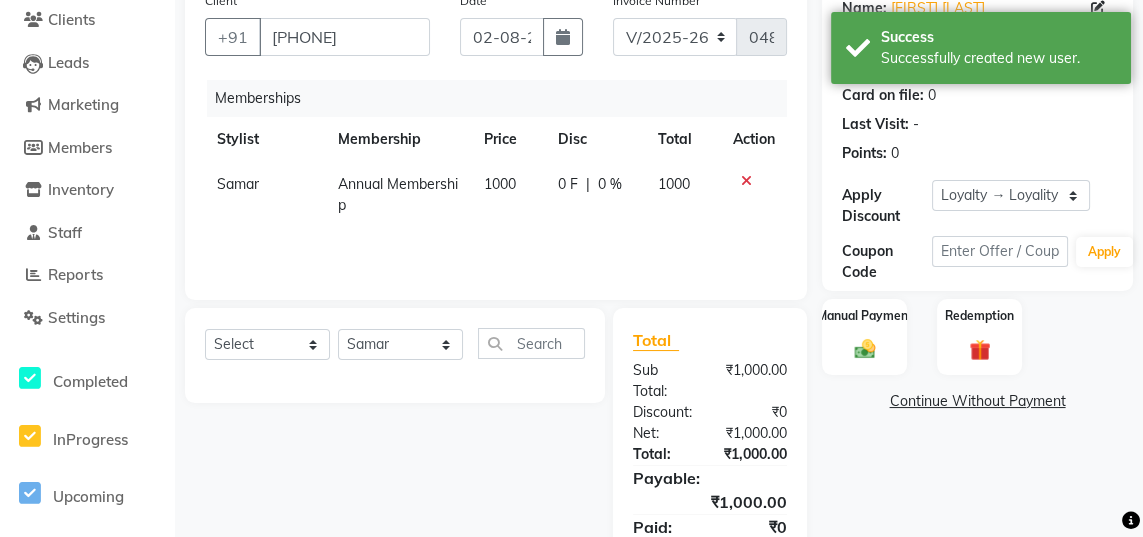 click 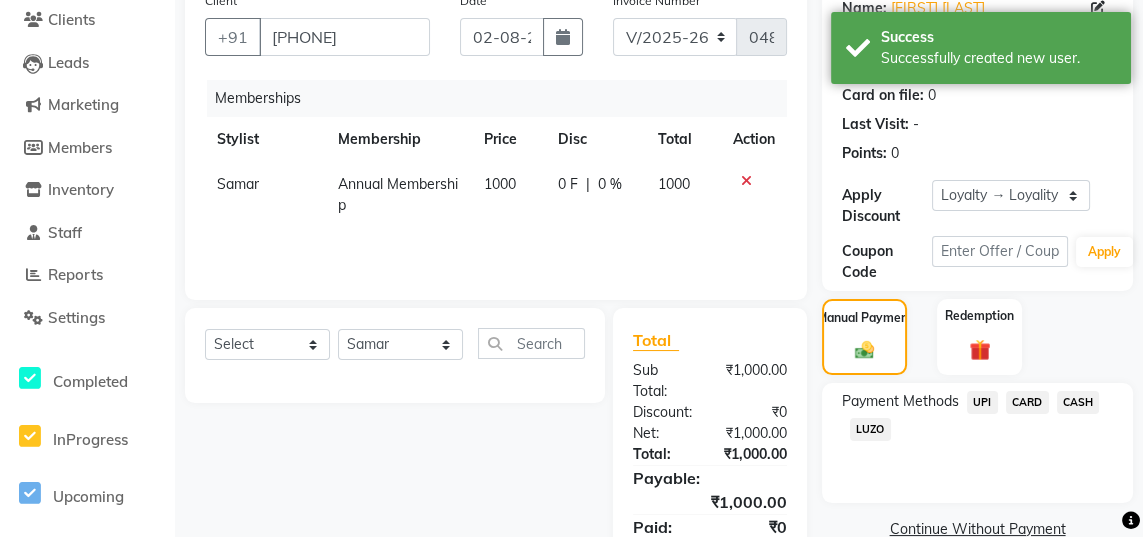 click on "UPI" 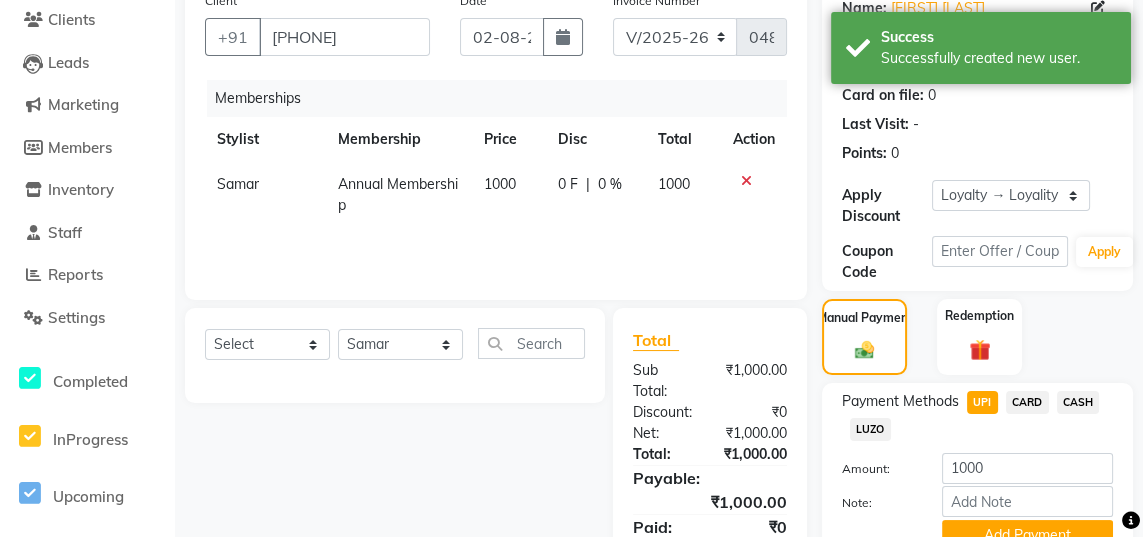 click on "Add Payment" 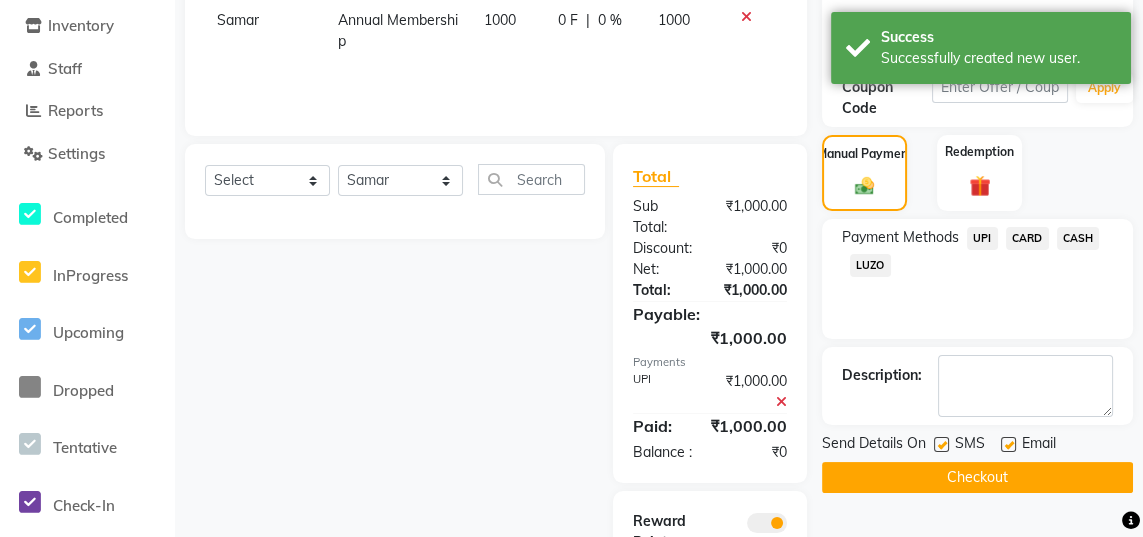 scroll, scrollTop: 371, scrollLeft: 0, axis: vertical 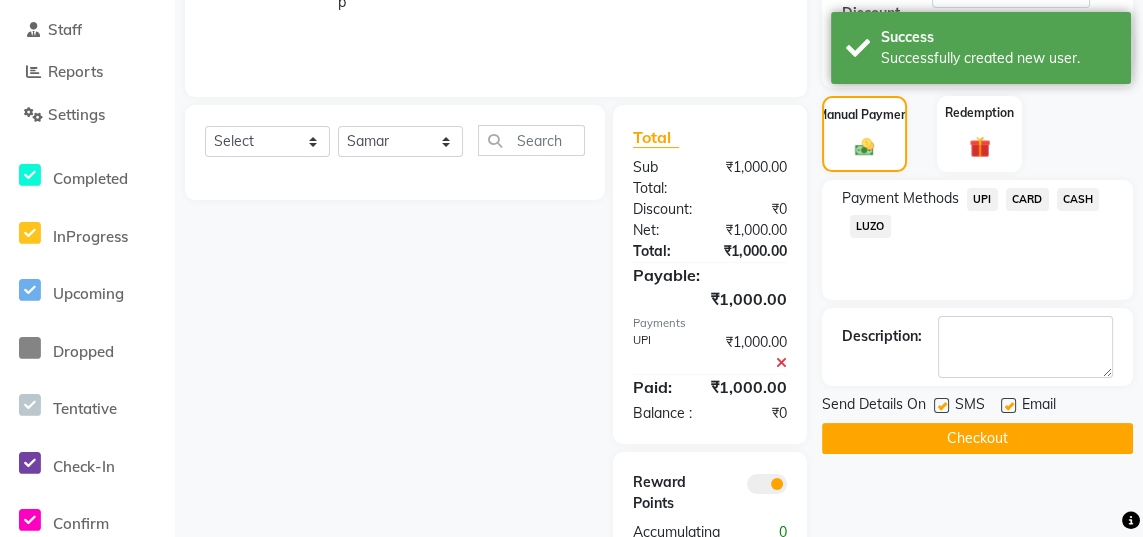 click on "Checkout" 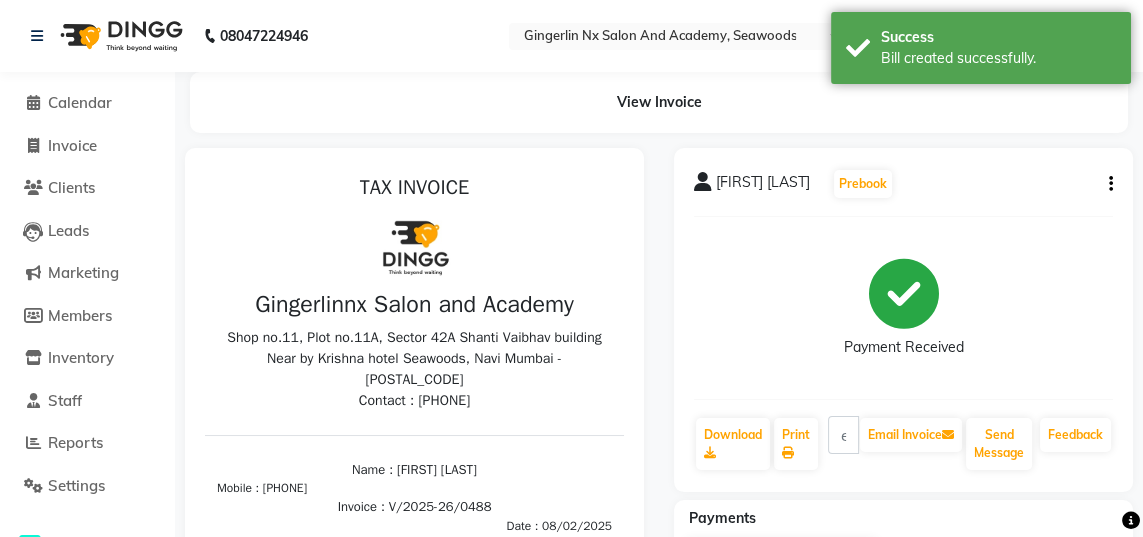 scroll, scrollTop: 0, scrollLeft: 0, axis: both 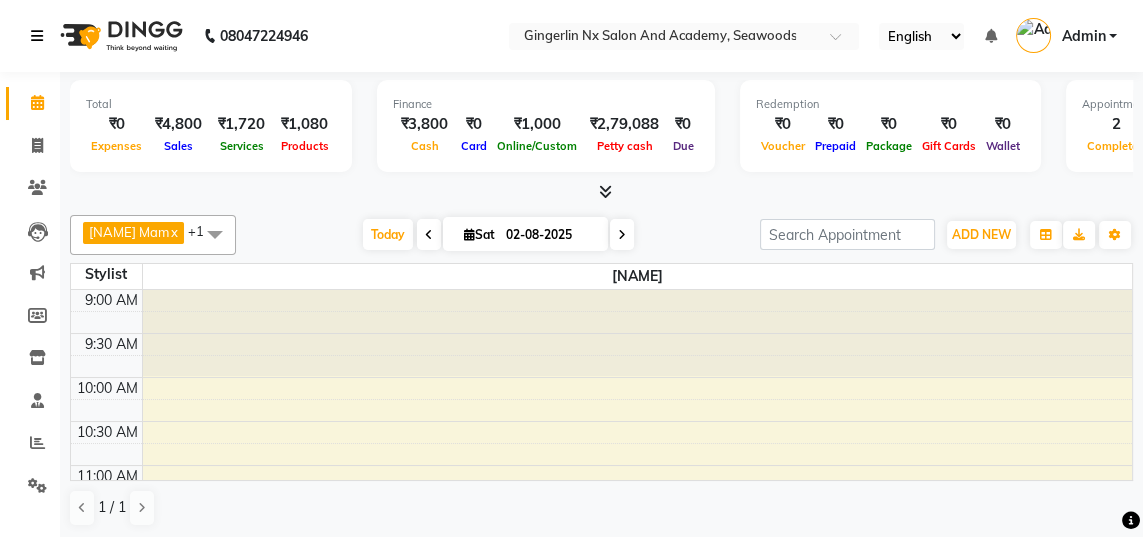 click at bounding box center [37, 36] 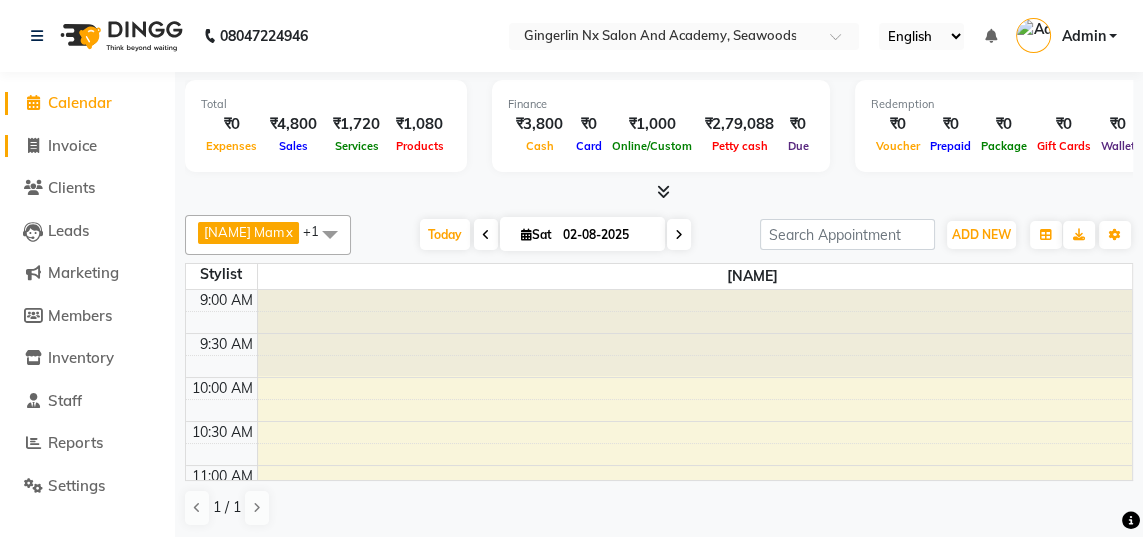 click on "Invoice" 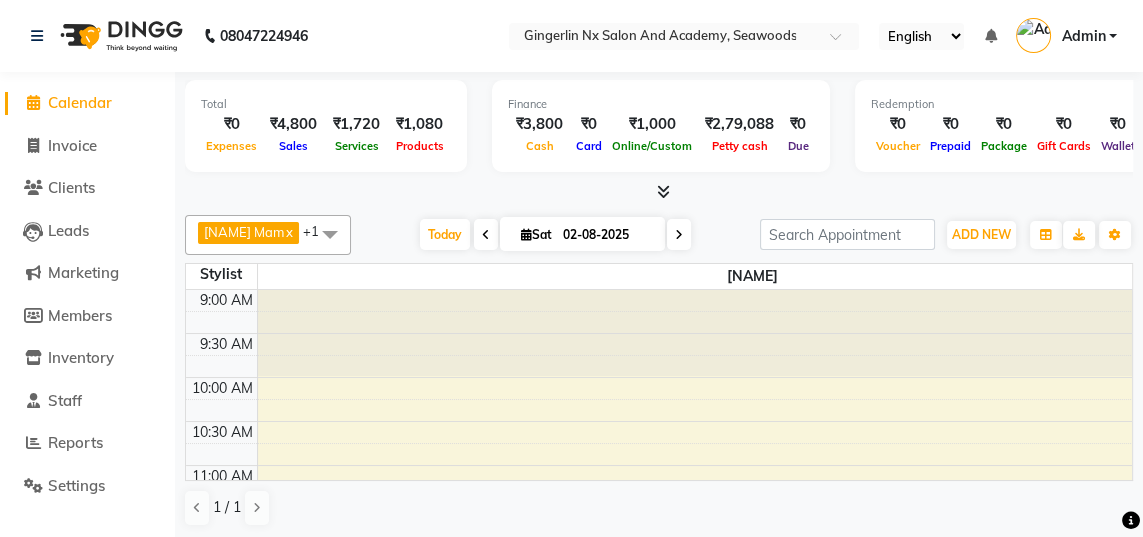 select on "service" 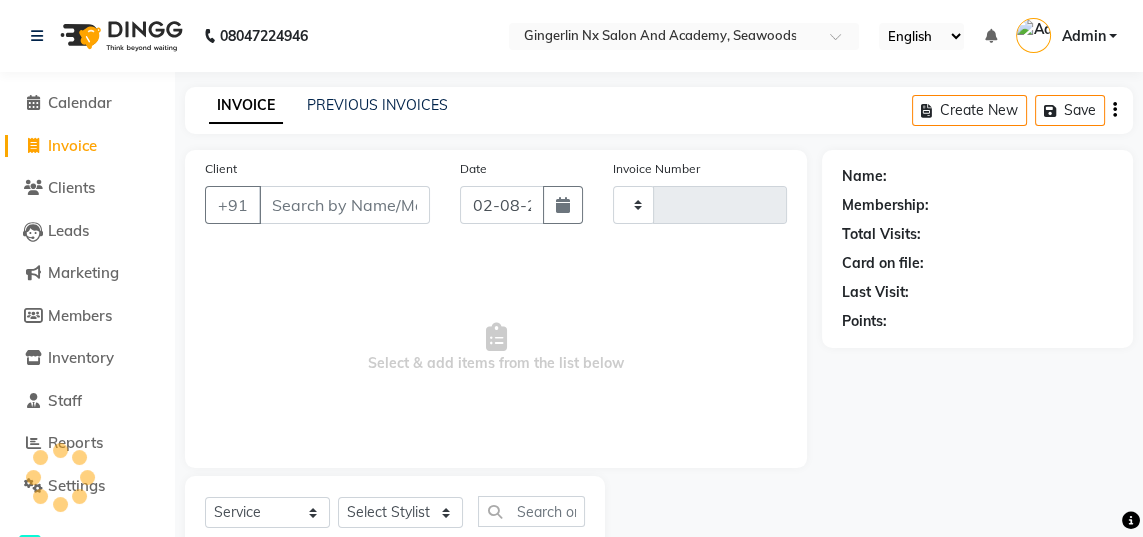 type on "0489" 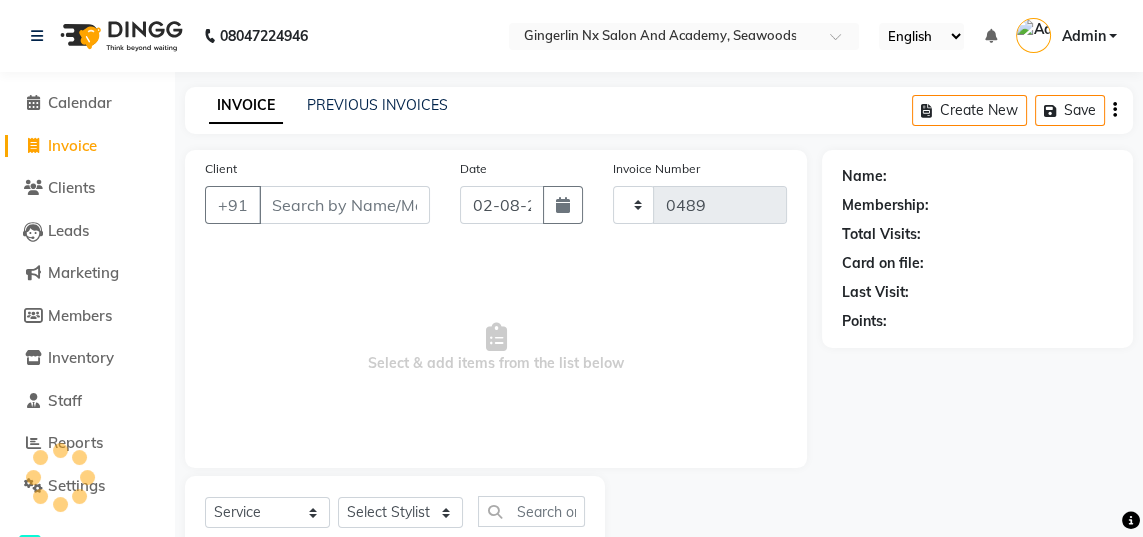 select on "480" 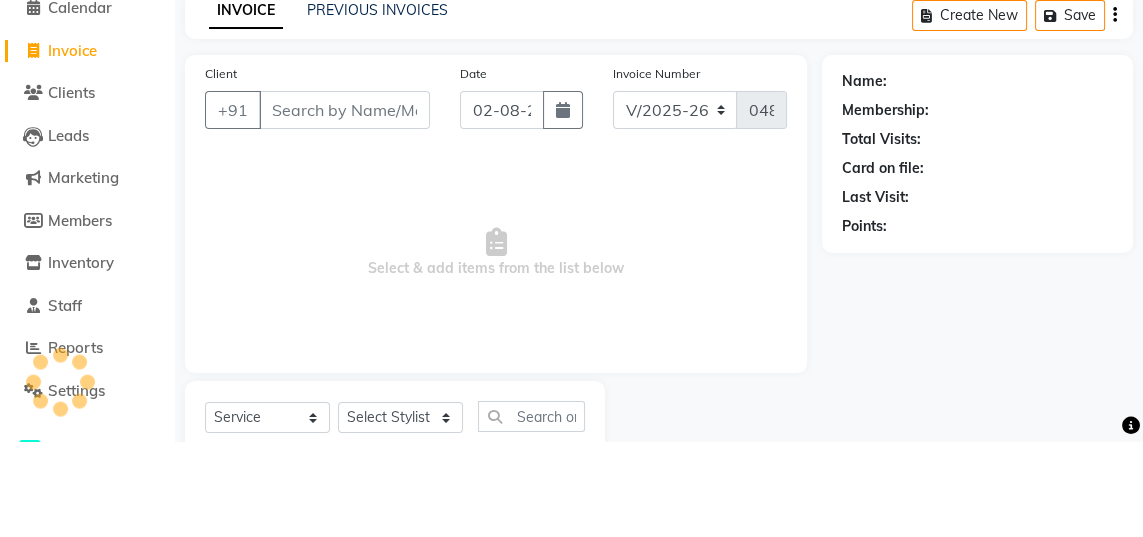 select on "membership" 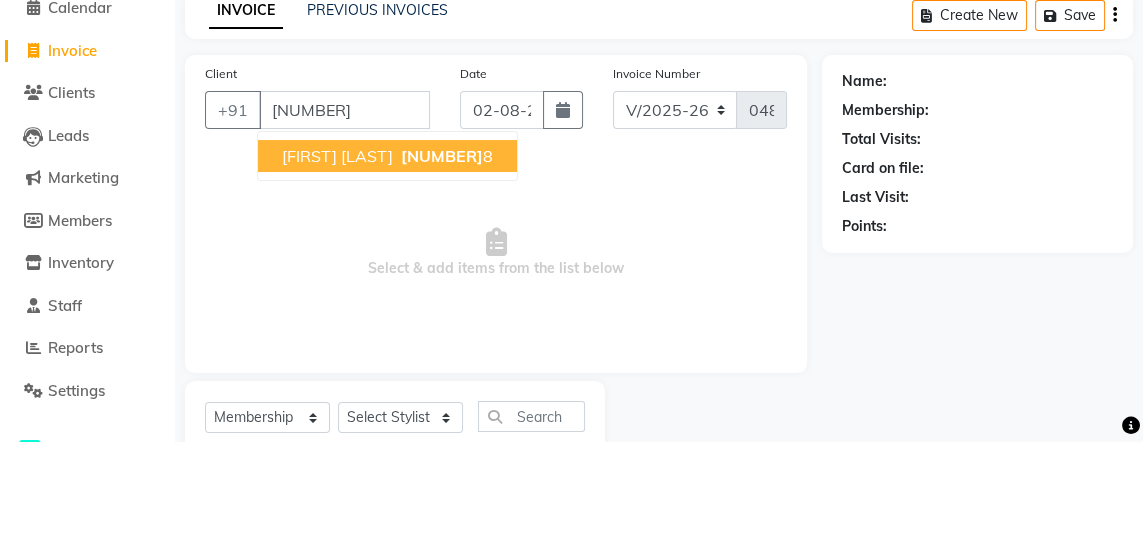 scroll, scrollTop: 0, scrollLeft: 0, axis: both 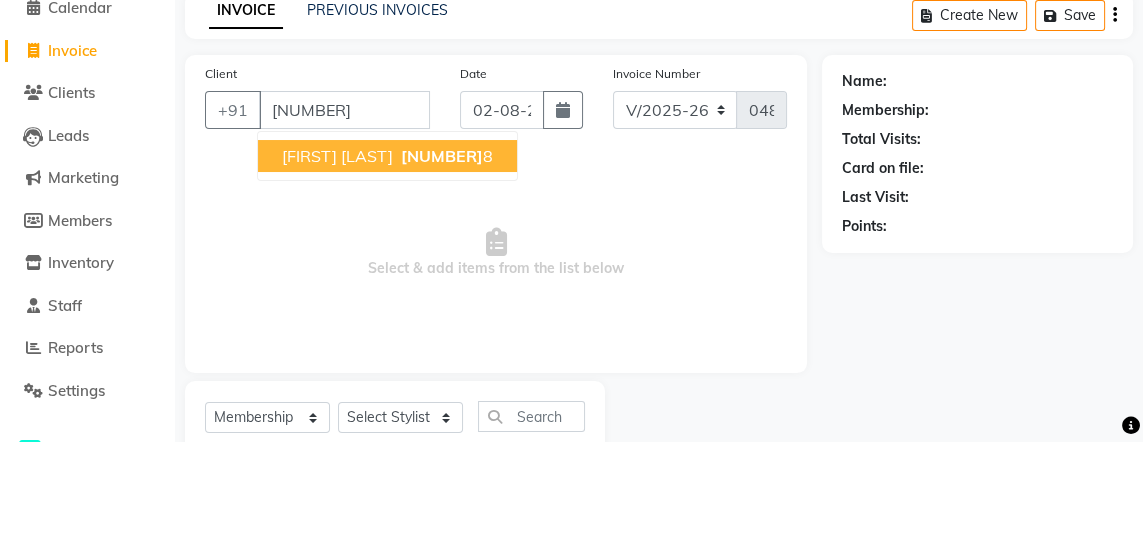 type on "[NUMBER]" 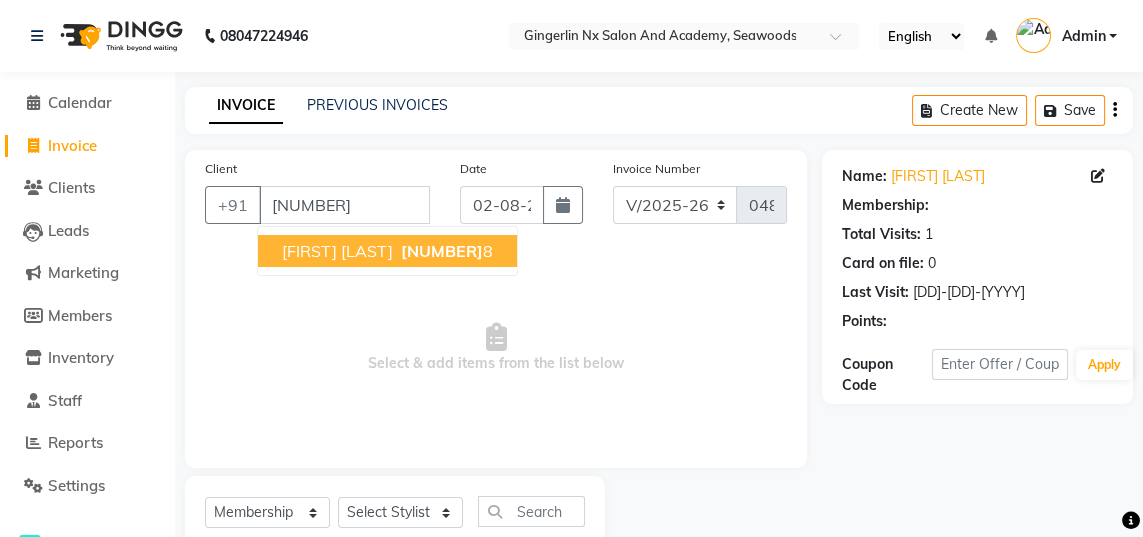 select on "1: Object" 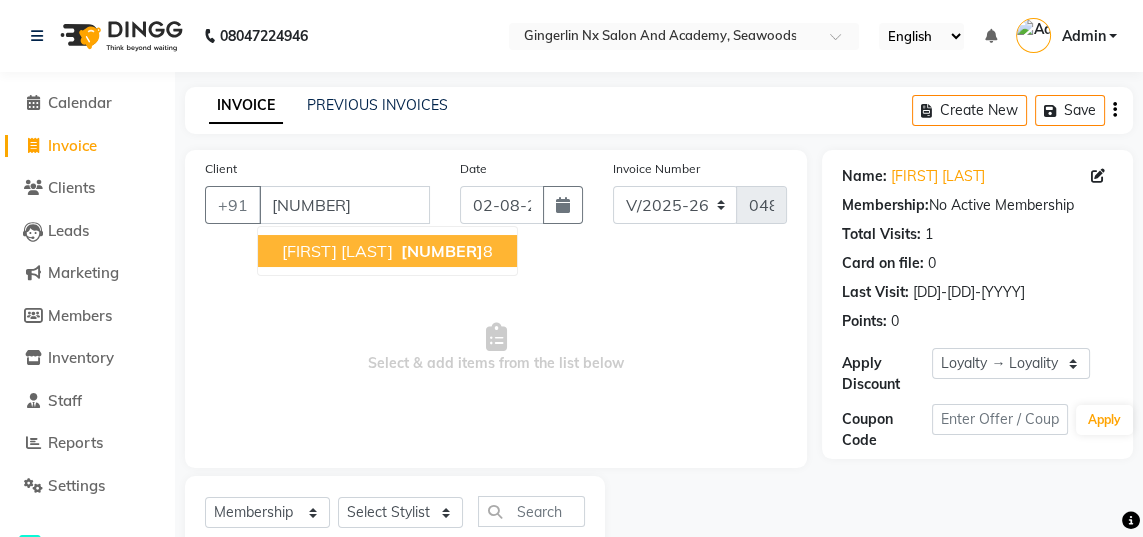 click on "[NUMBER]" at bounding box center (442, 251) 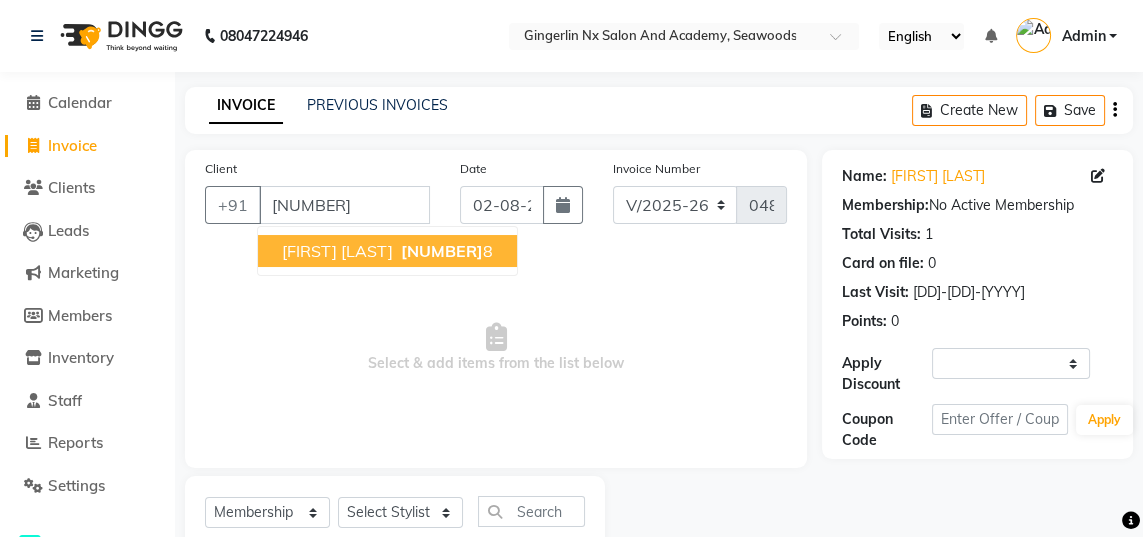 select on "1: Object" 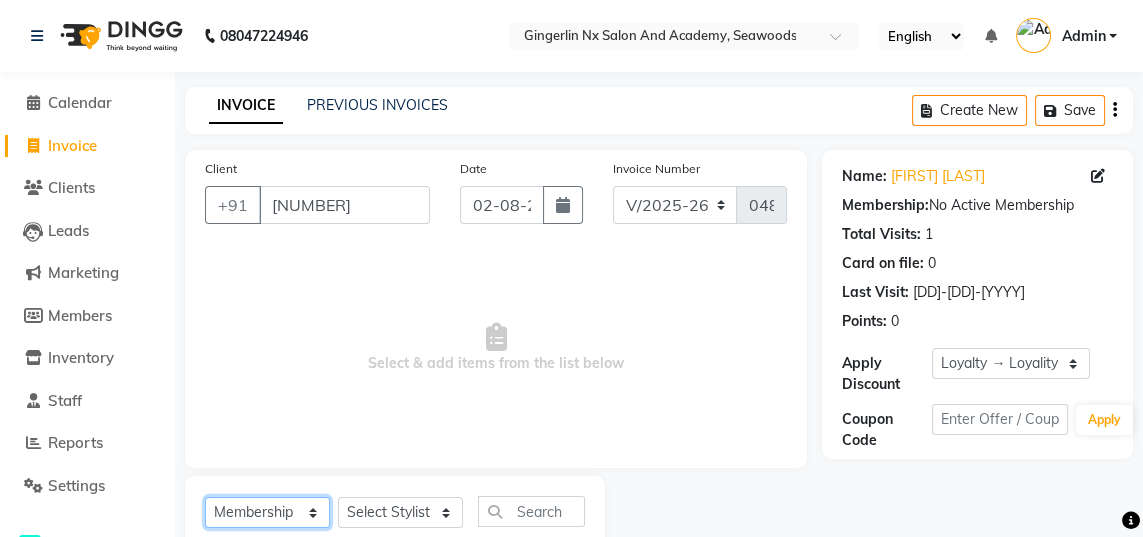 click on "Select  Service  Product  Membership  Package Voucher Prepaid Gift Card" 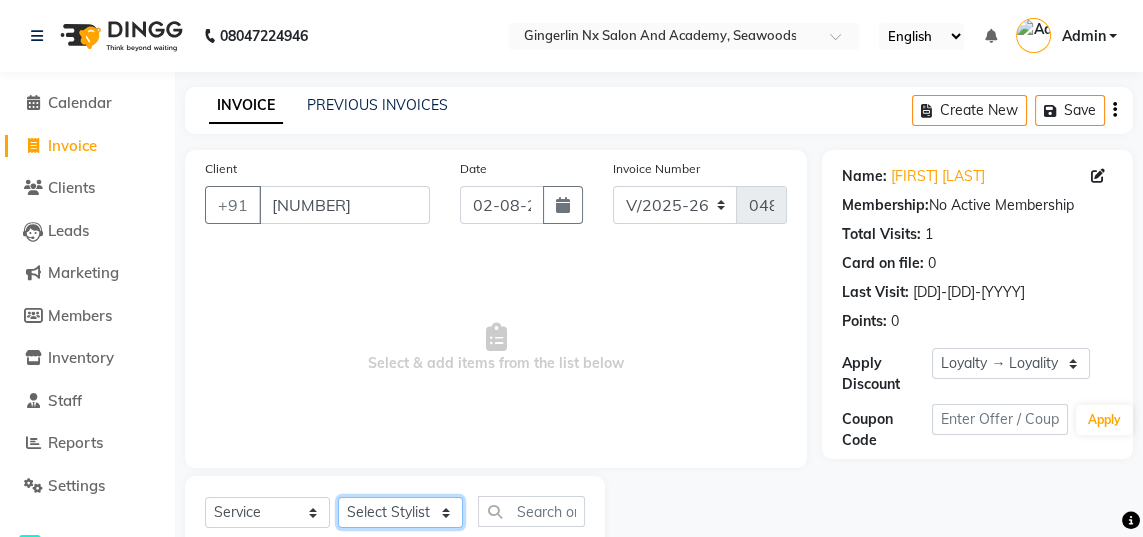 click on "Select Stylist Jaya Sajida Samar Sashina Sheetal Tosif" 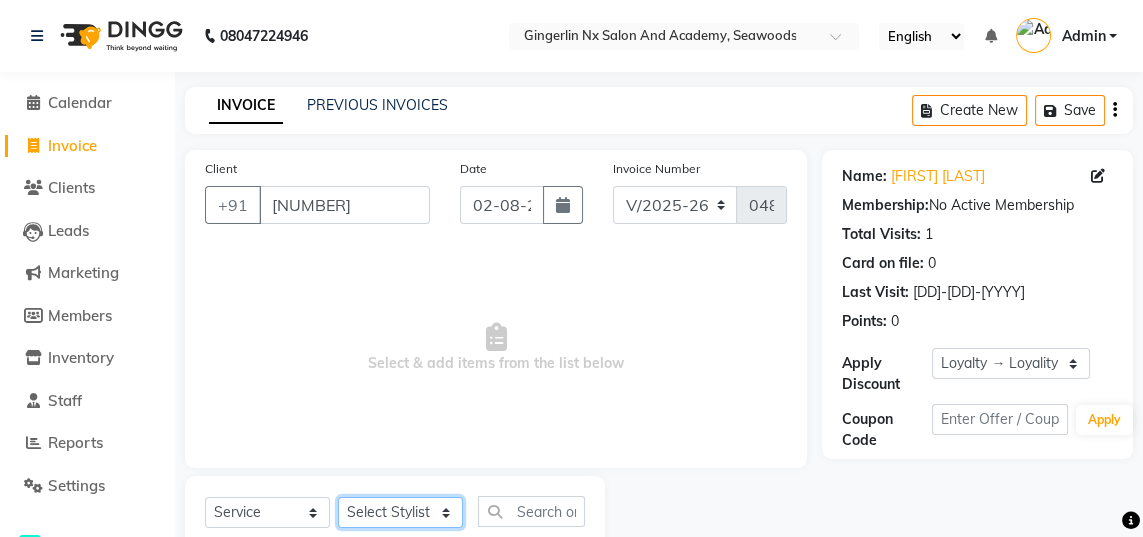 select on "84225" 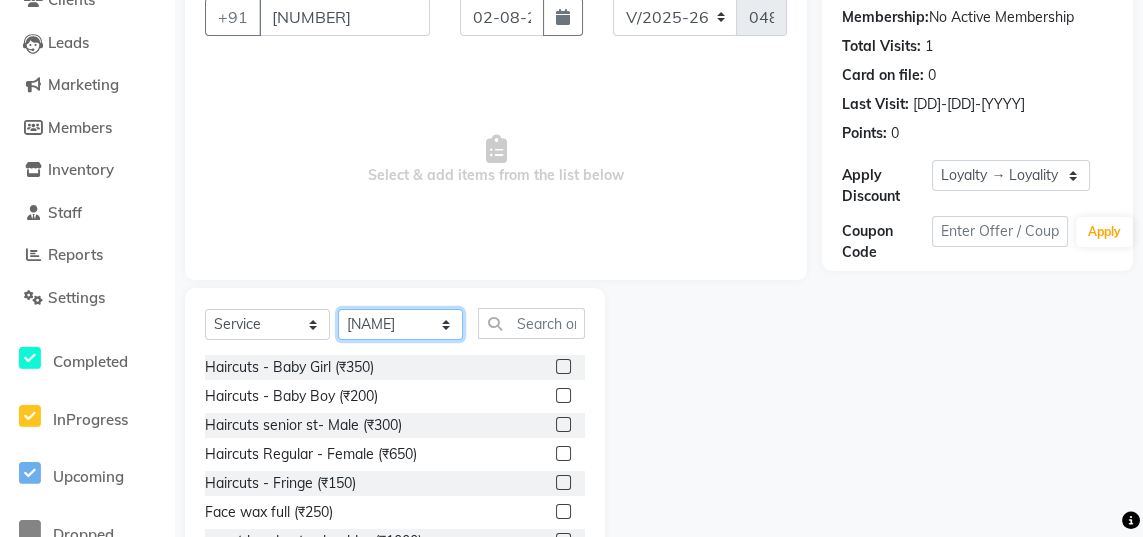 scroll, scrollTop: 189, scrollLeft: 0, axis: vertical 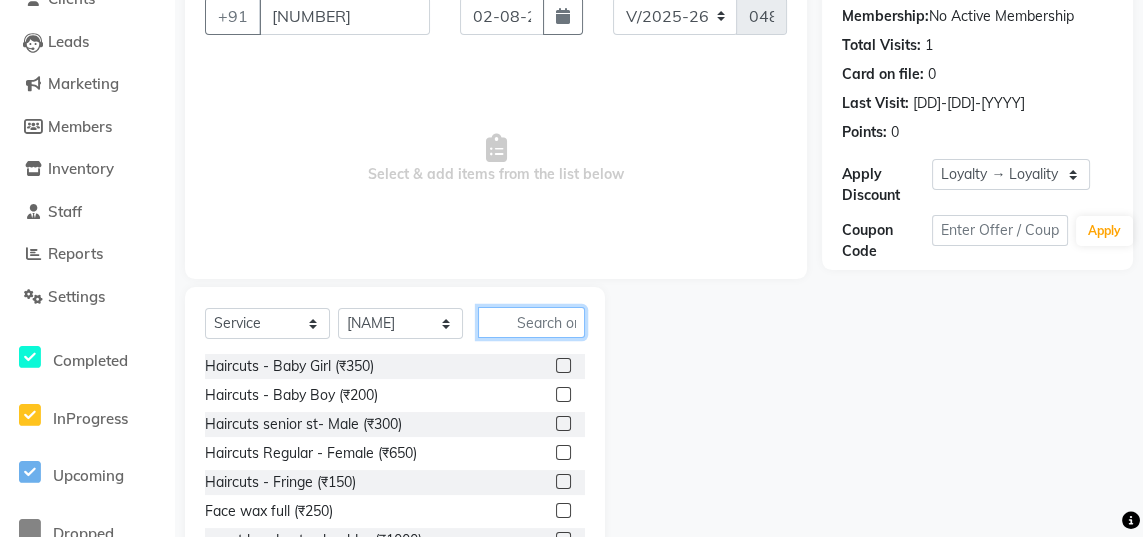 click 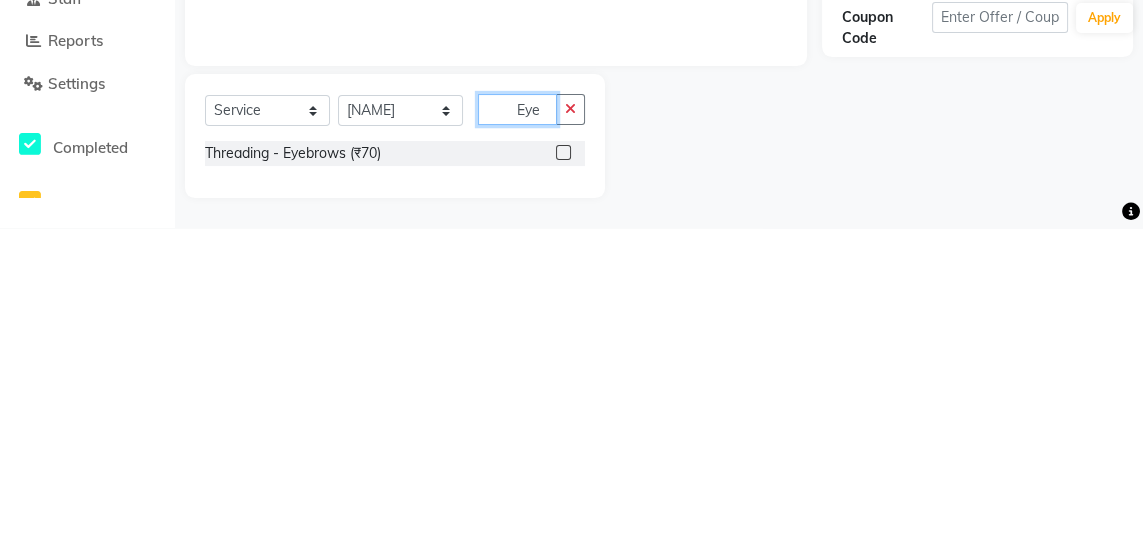 scroll, scrollTop: 93, scrollLeft: 0, axis: vertical 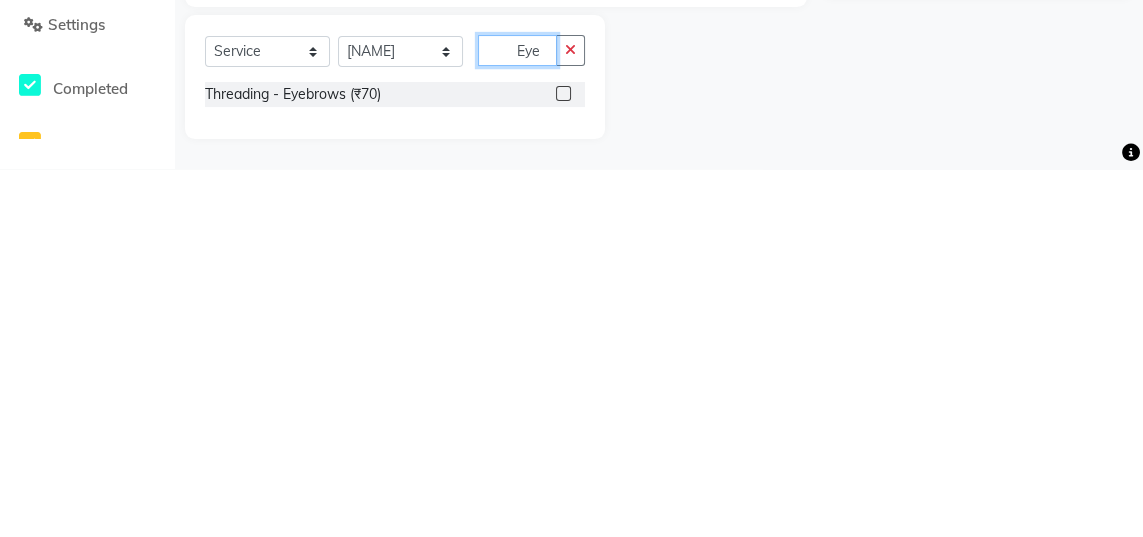 type on "Eye" 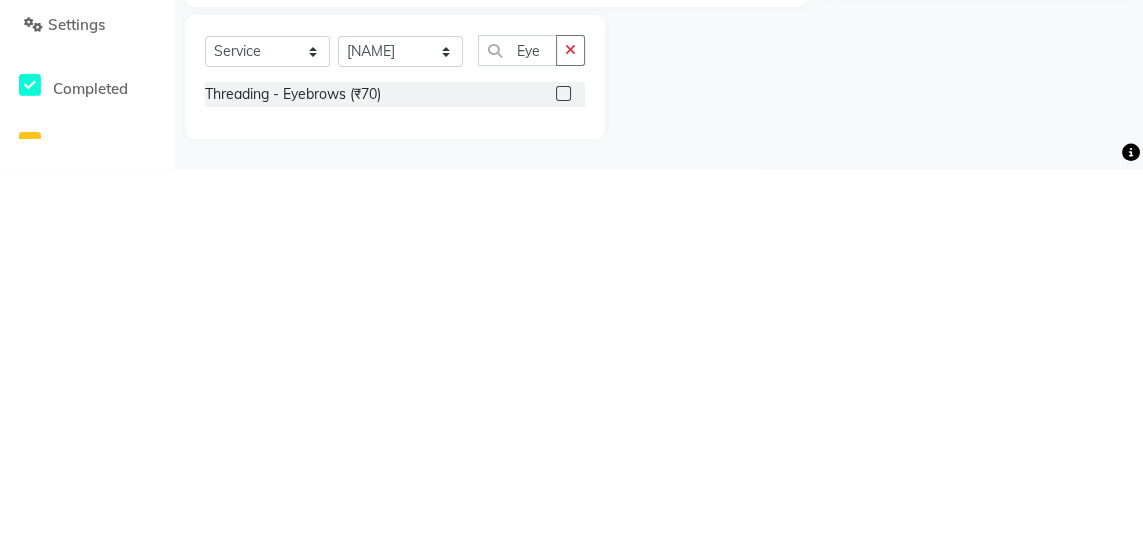 click 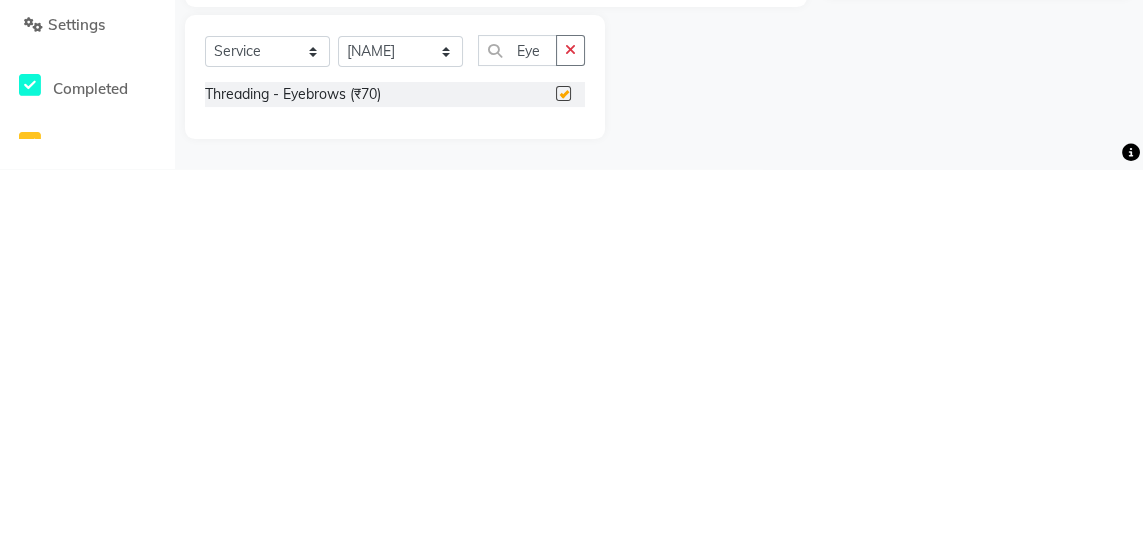 scroll, scrollTop: 93, scrollLeft: 0, axis: vertical 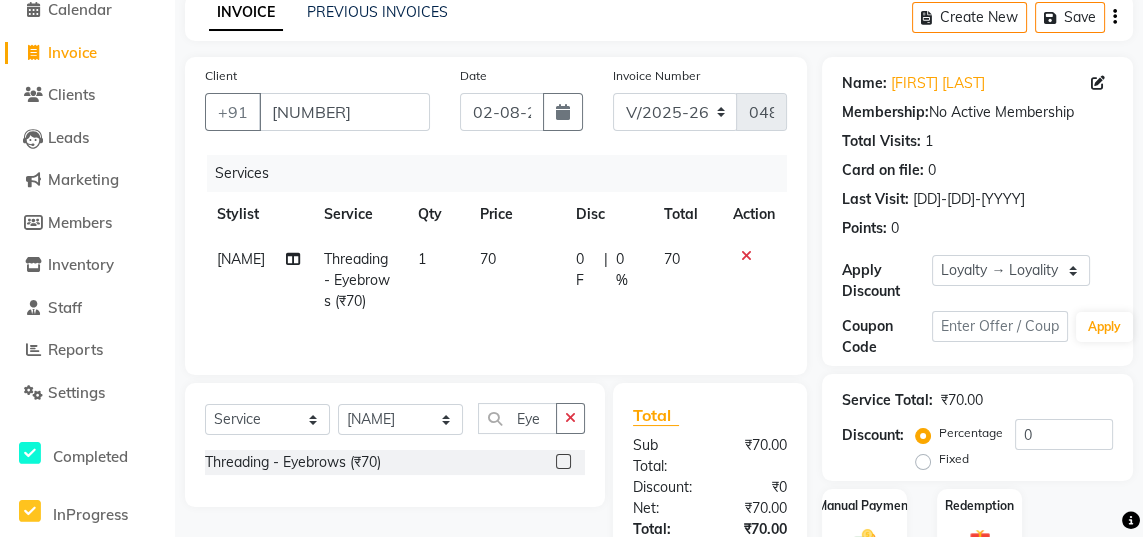 click 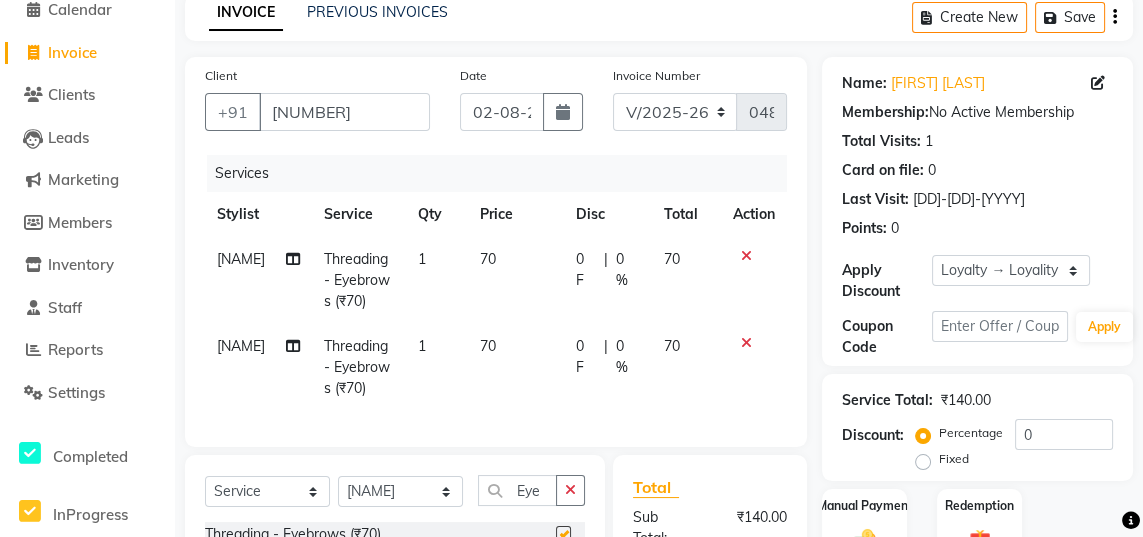 checkbox on "false" 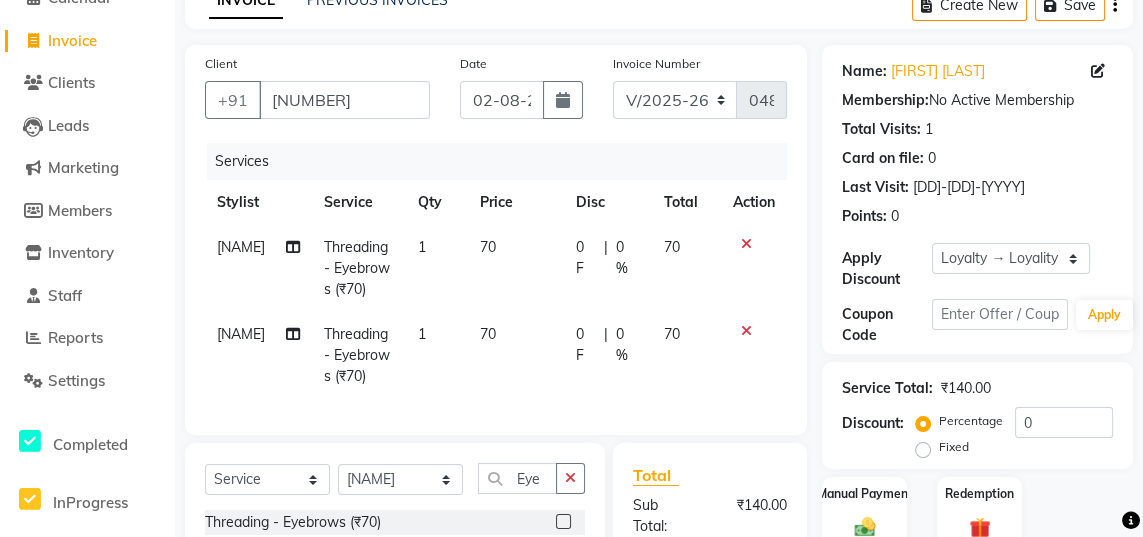 scroll, scrollTop: 149, scrollLeft: 0, axis: vertical 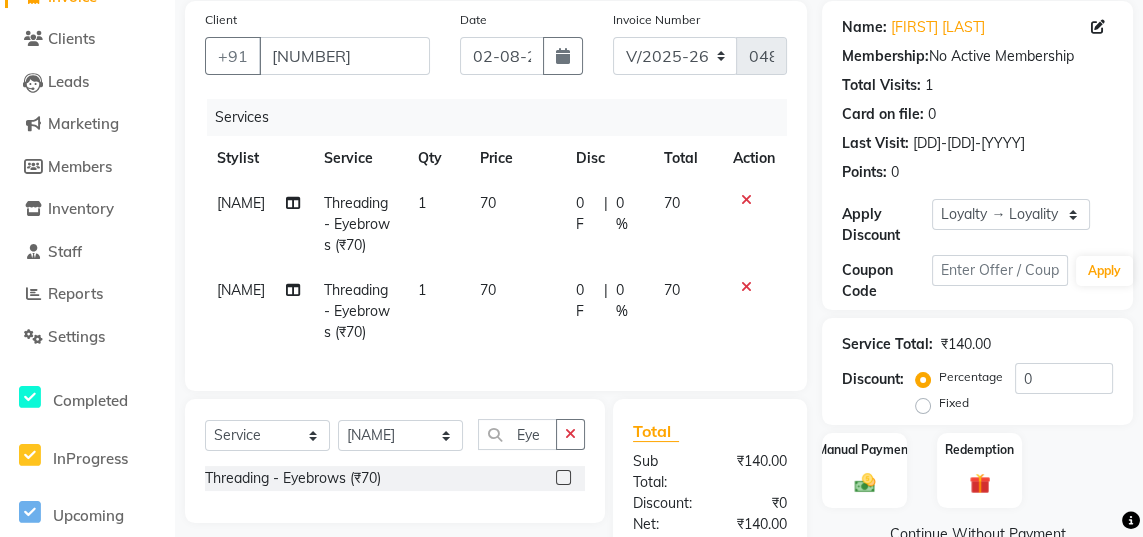 click 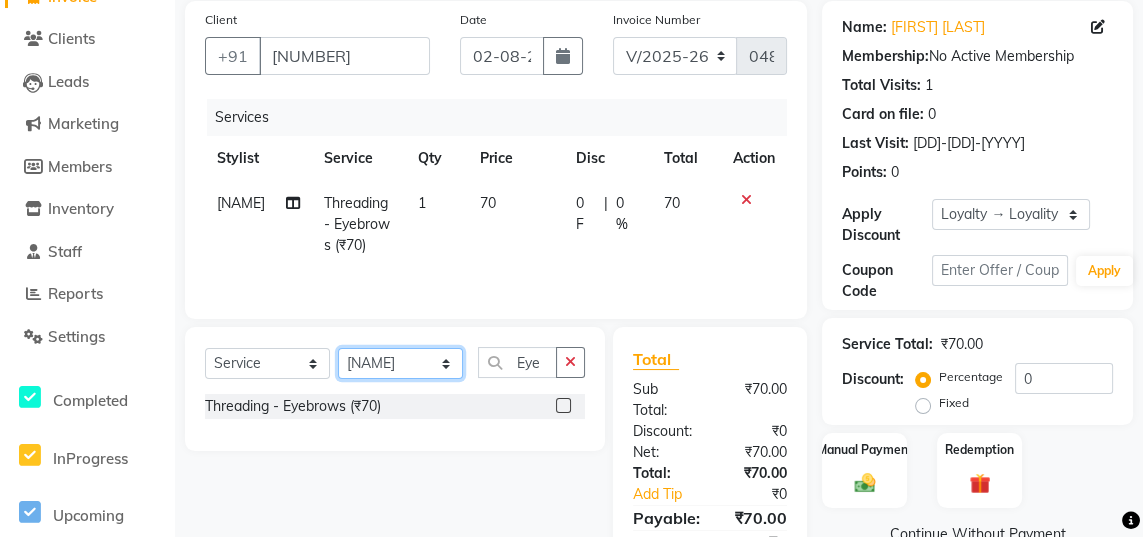 click on "Select Stylist Jaya Sajida Samar Sashina Sheetal Tosif" 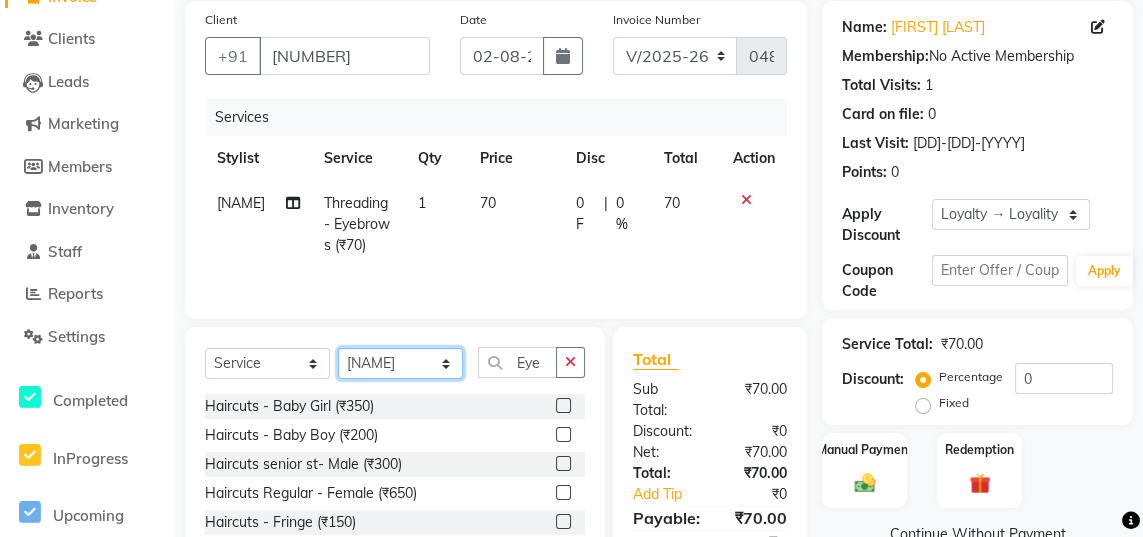 click on "Select Stylist Jaya Sajida Samar Sashina Sheetal Tosif" 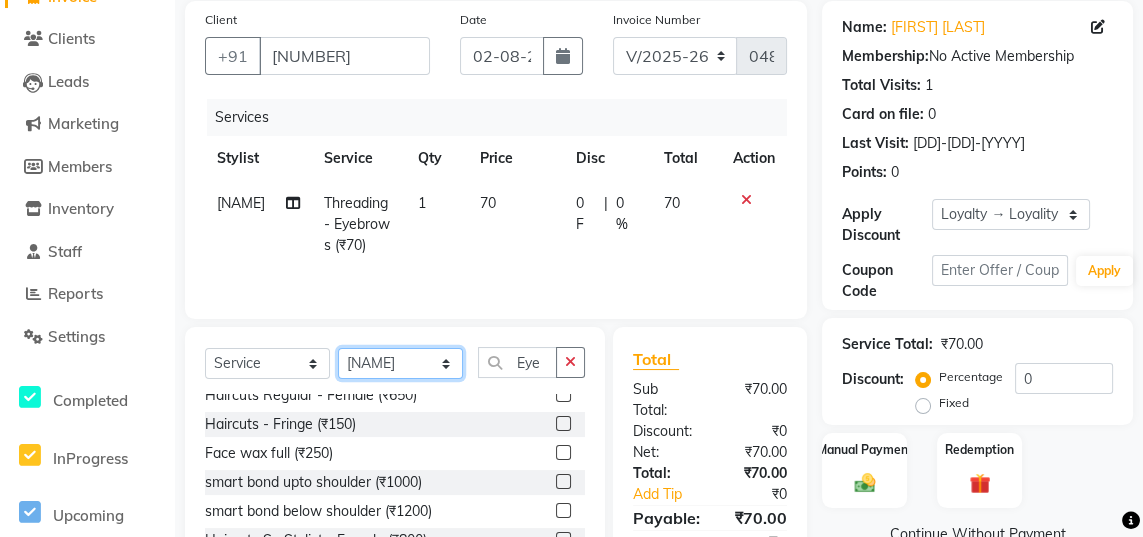 scroll, scrollTop: 98, scrollLeft: 0, axis: vertical 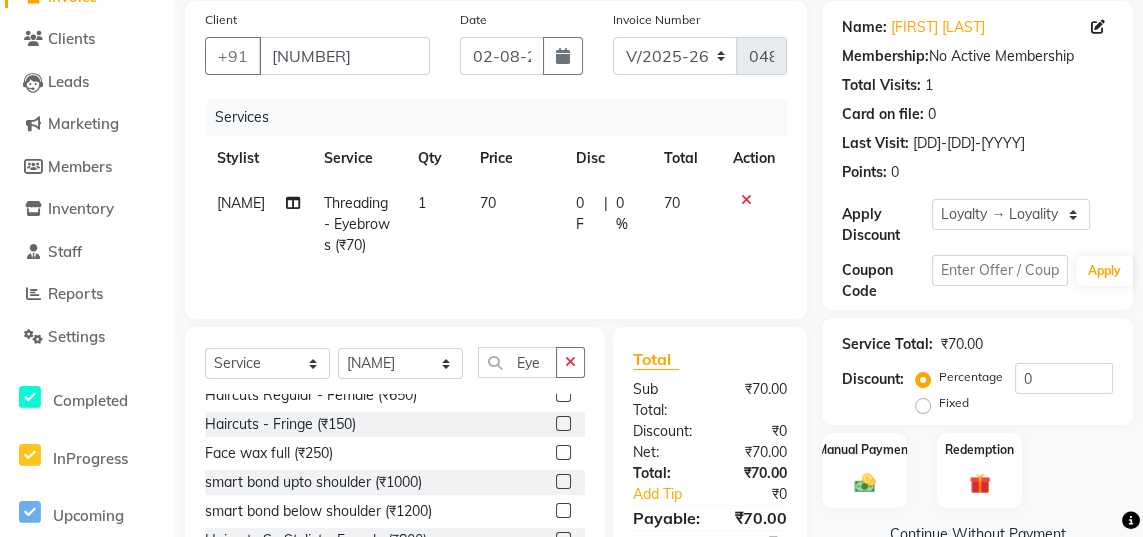 click 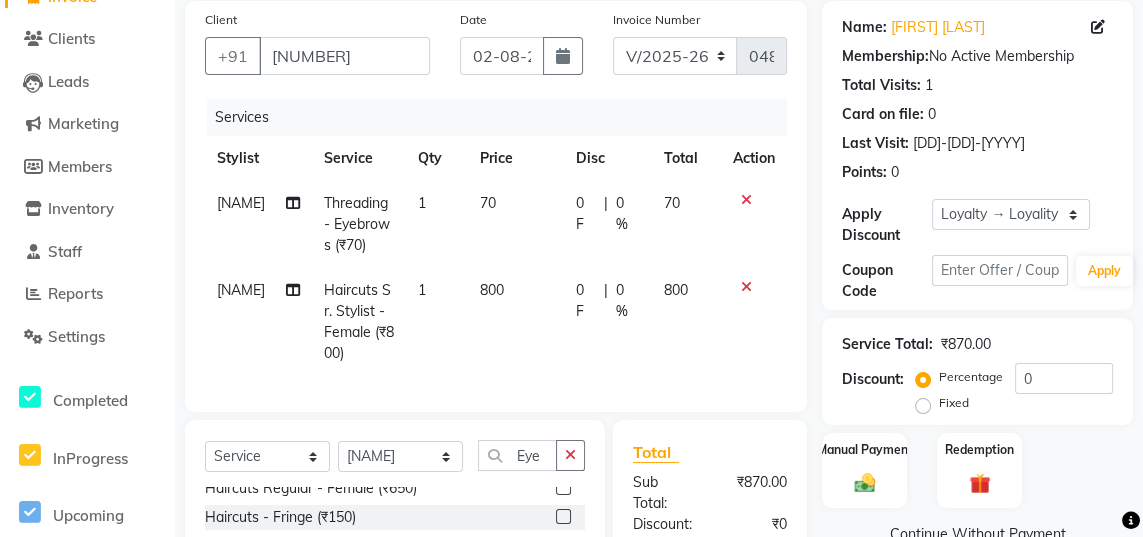checkbox on "false" 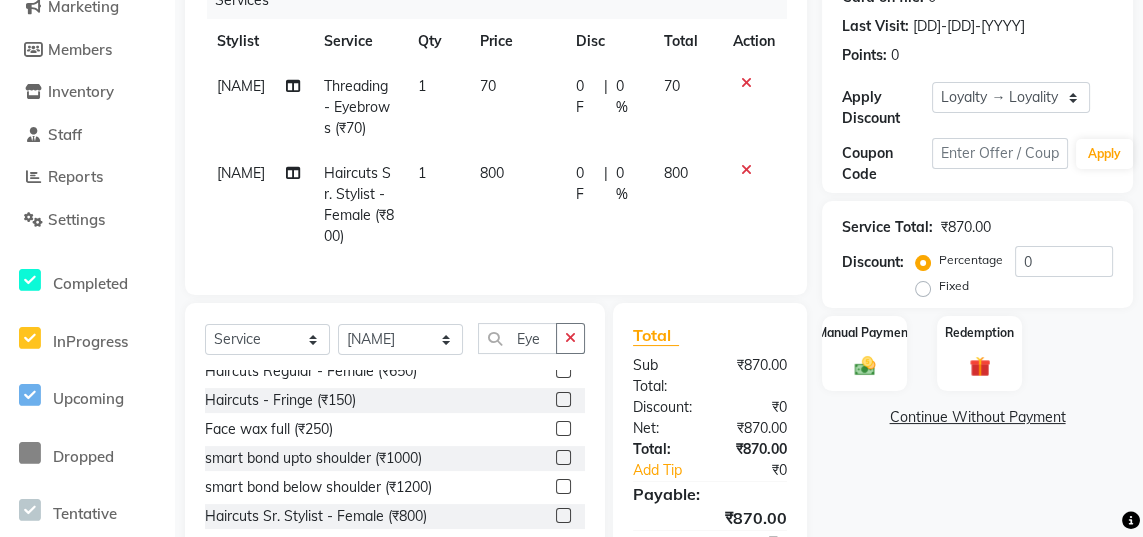 scroll, scrollTop: 282, scrollLeft: 0, axis: vertical 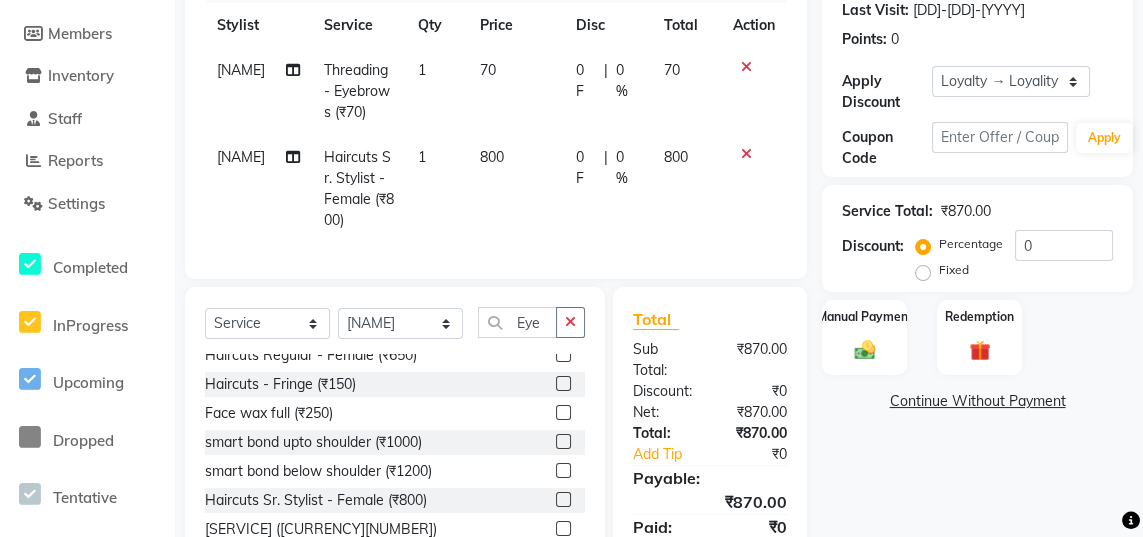 click 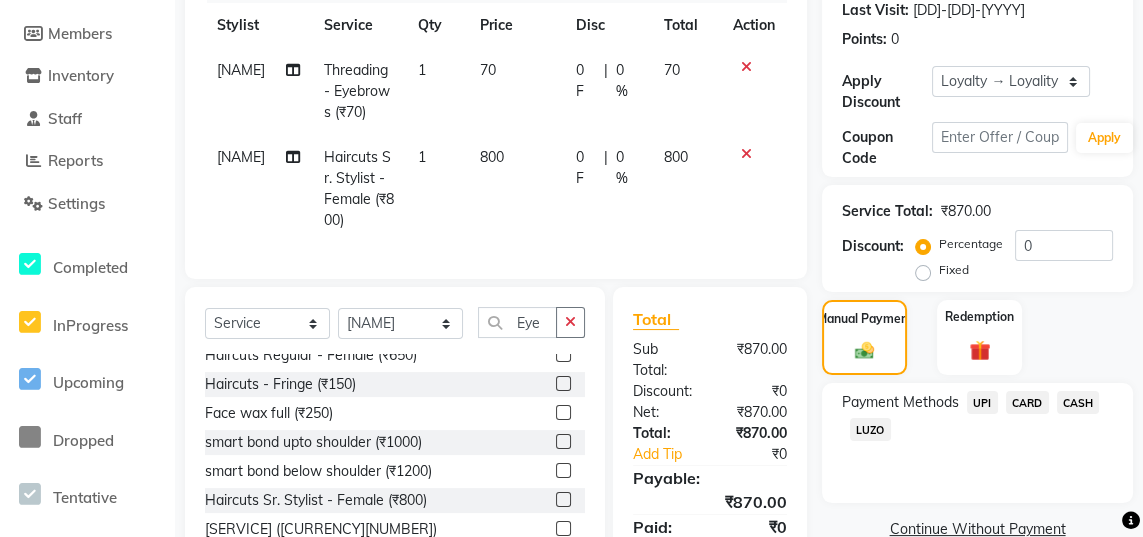 click on "CARD" 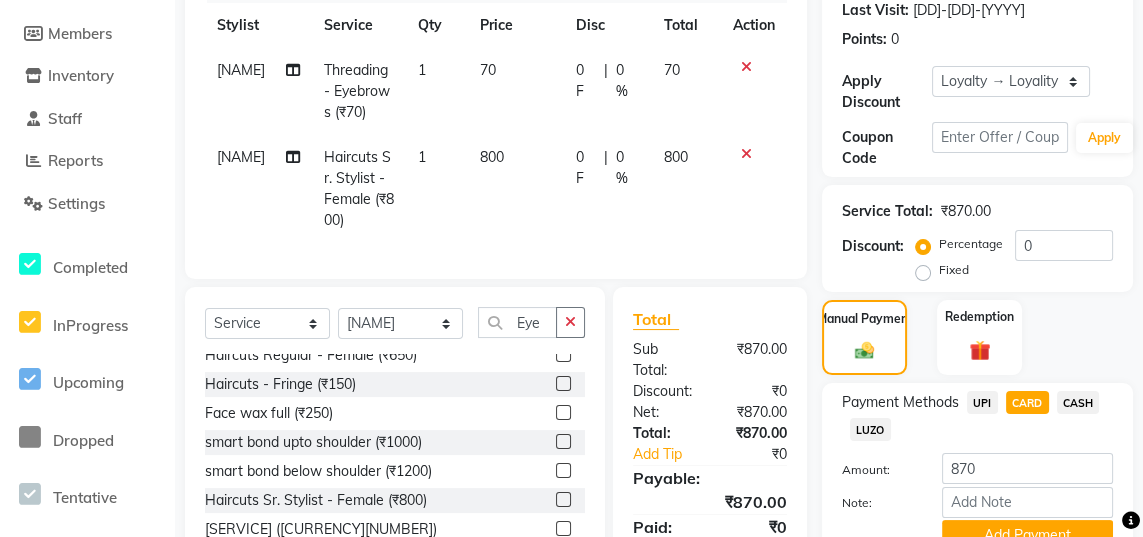 click on "Add Payment" 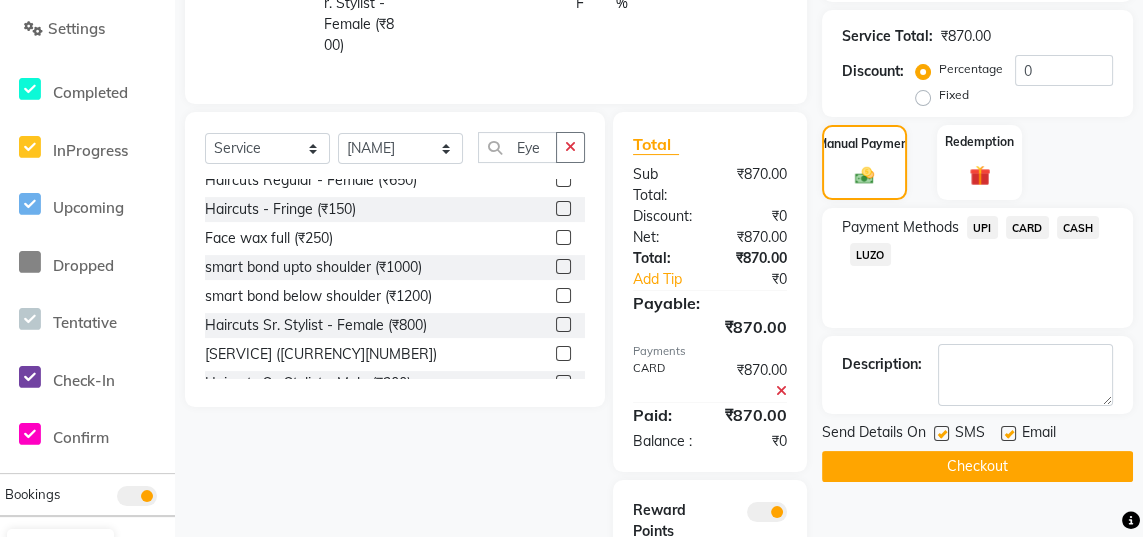 scroll, scrollTop: 459, scrollLeft: 0, axis: vertical 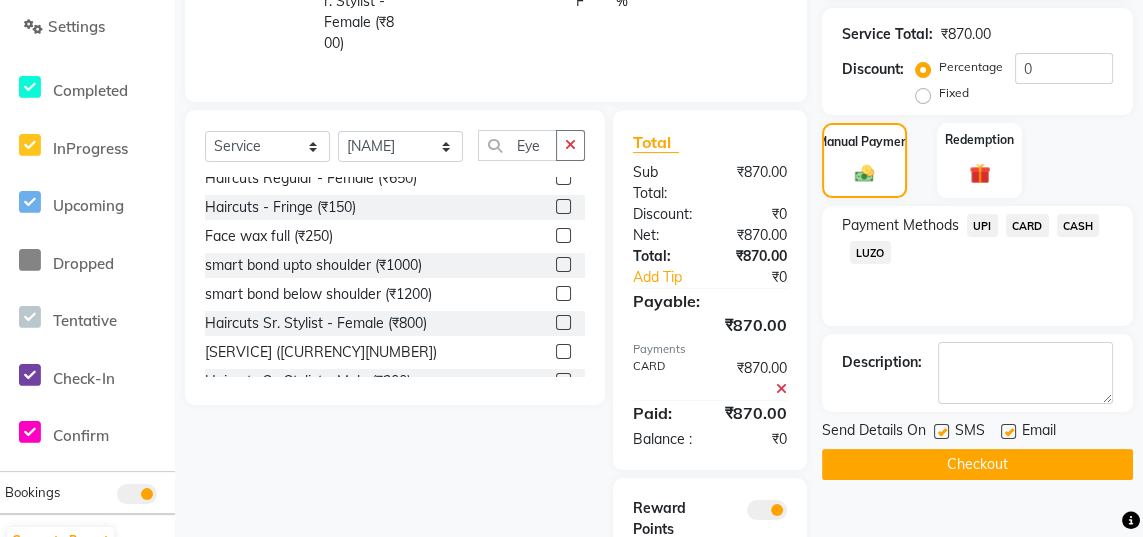 click on "Checkout" 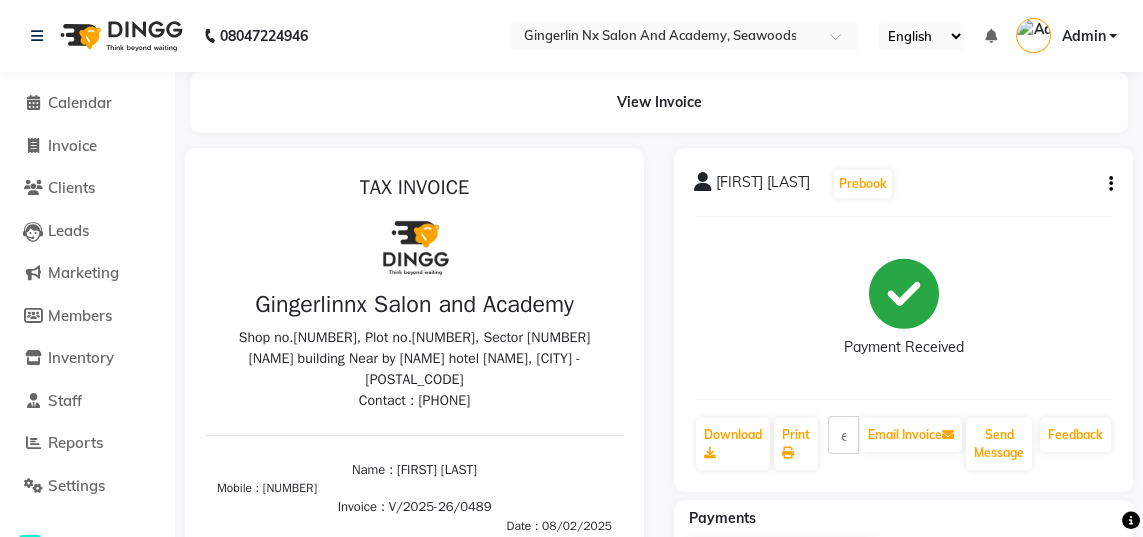 scroll, scrollTop: 16, scrollLeft: 0, axis: vertical 